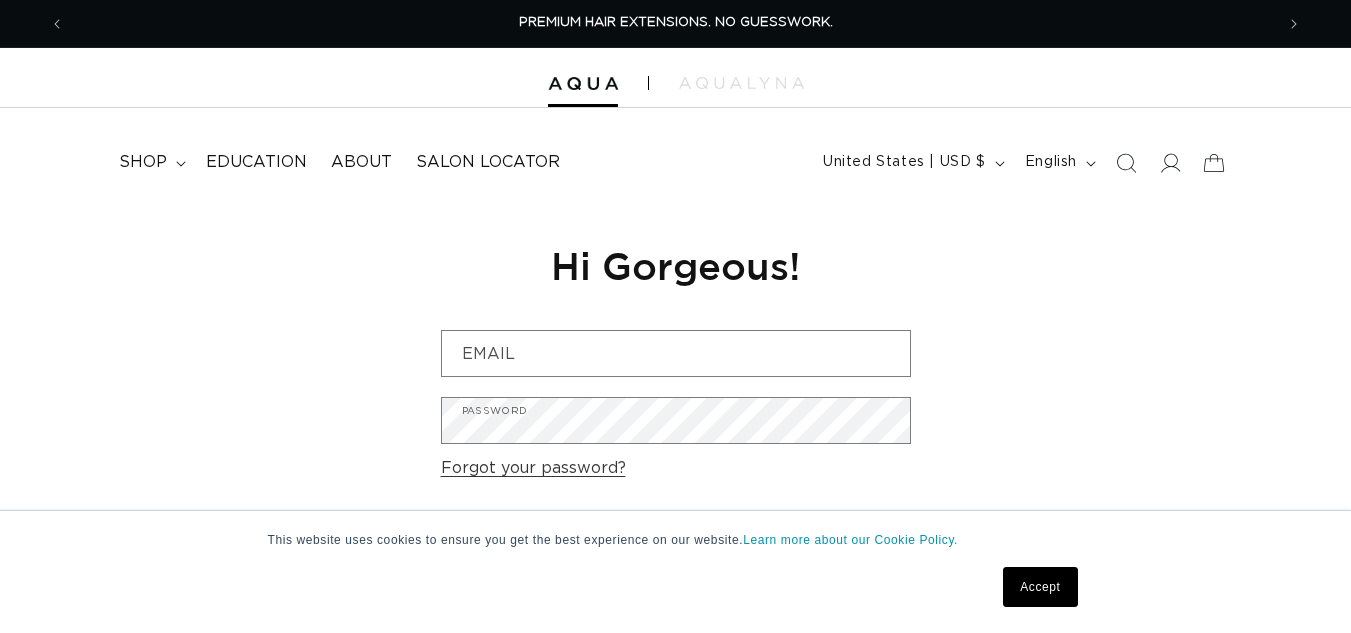 scroll, scrollTop: 0, scrollLeft: 0, axis: both 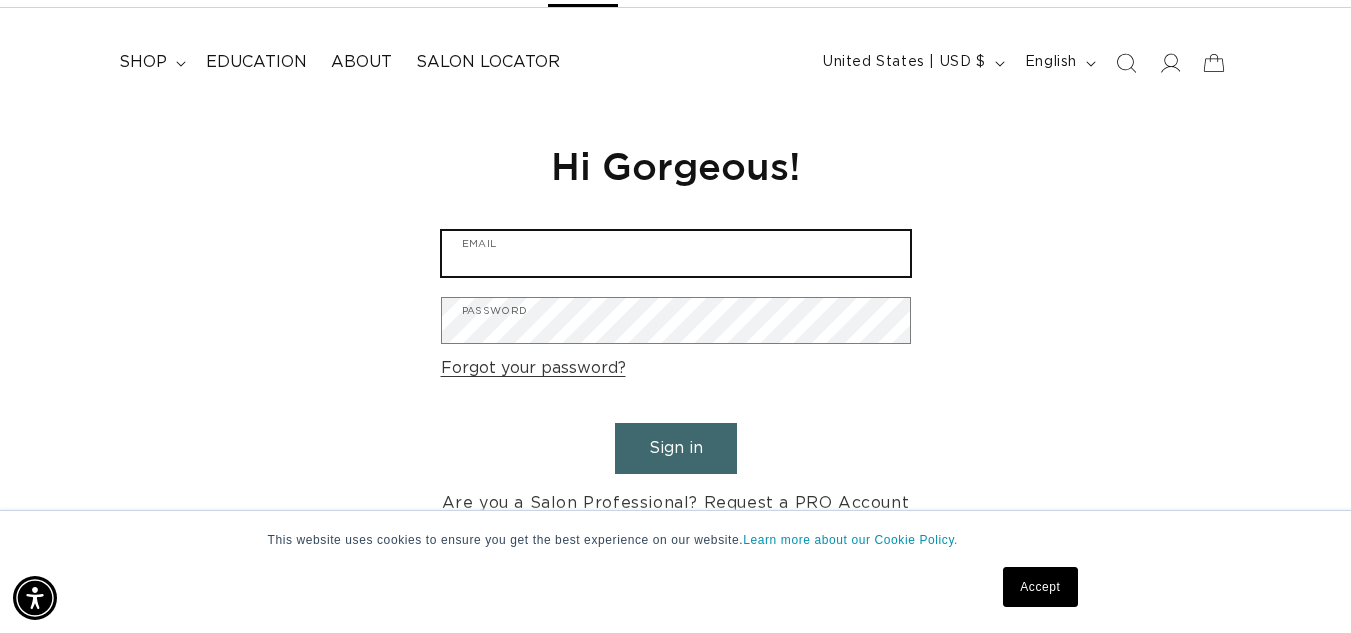 type on "salonbellabeauty27@gmail.com" 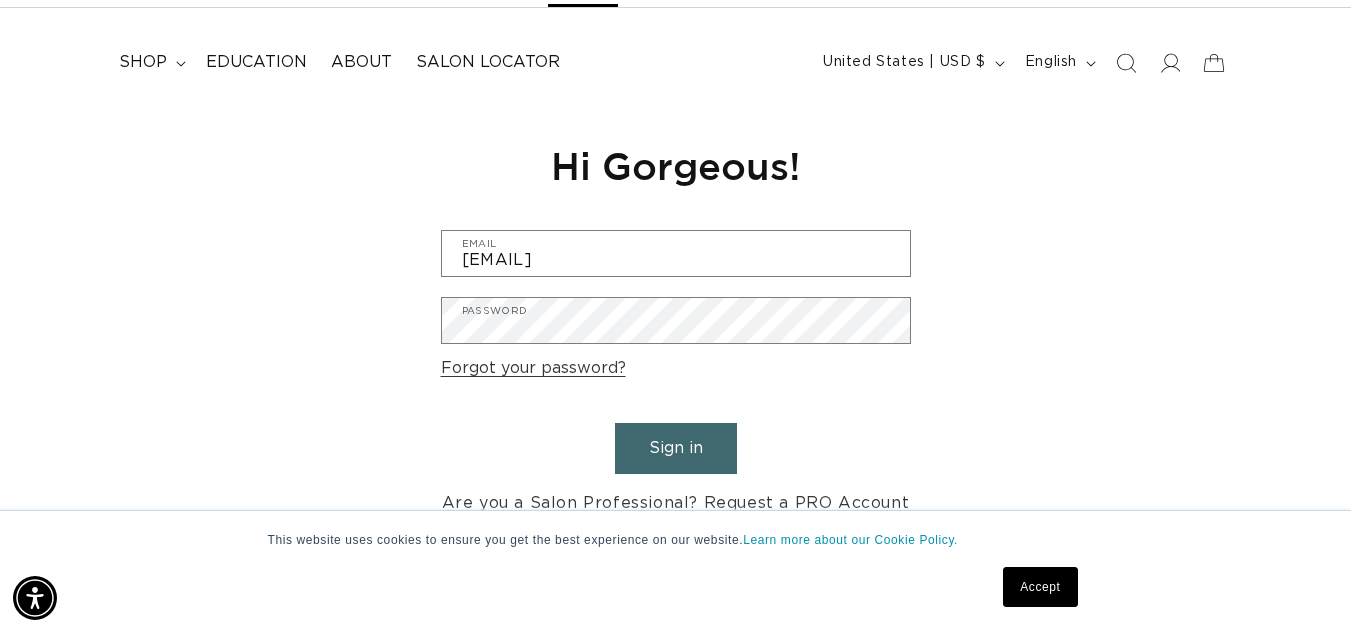click on "Sign in" at bounding box center (676, 448) 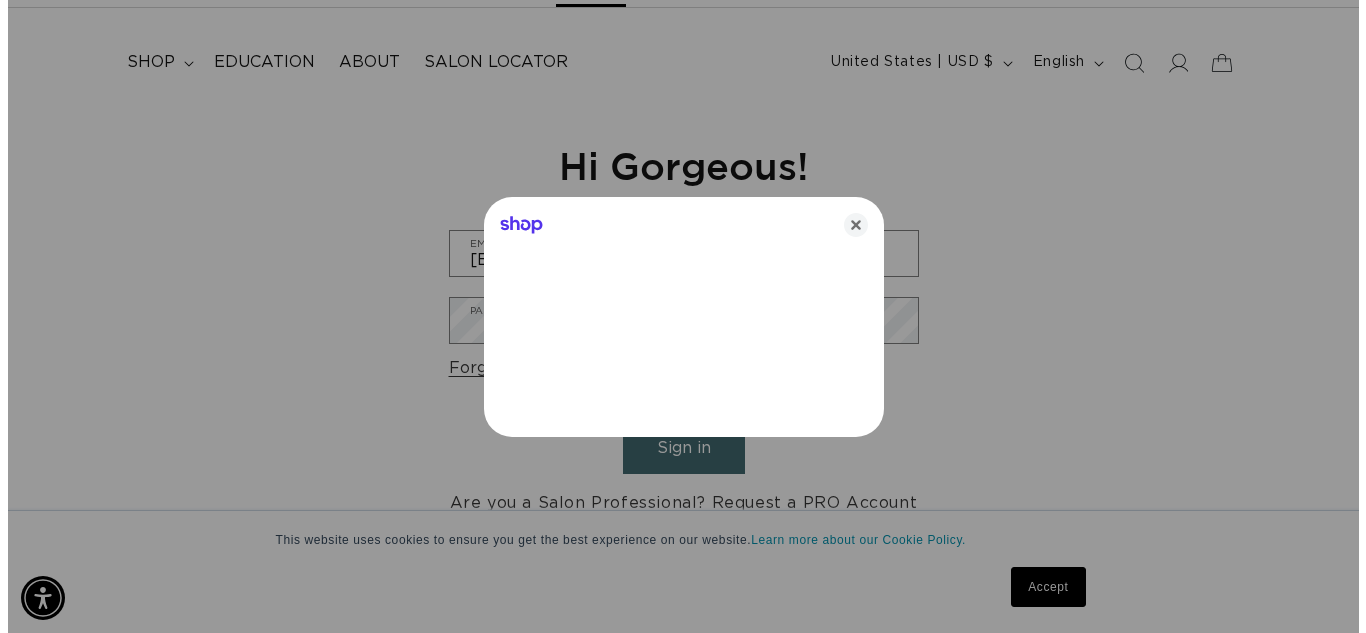 scroll, scrollTop: 0, scrollLeft: 1224, axis: horizontal 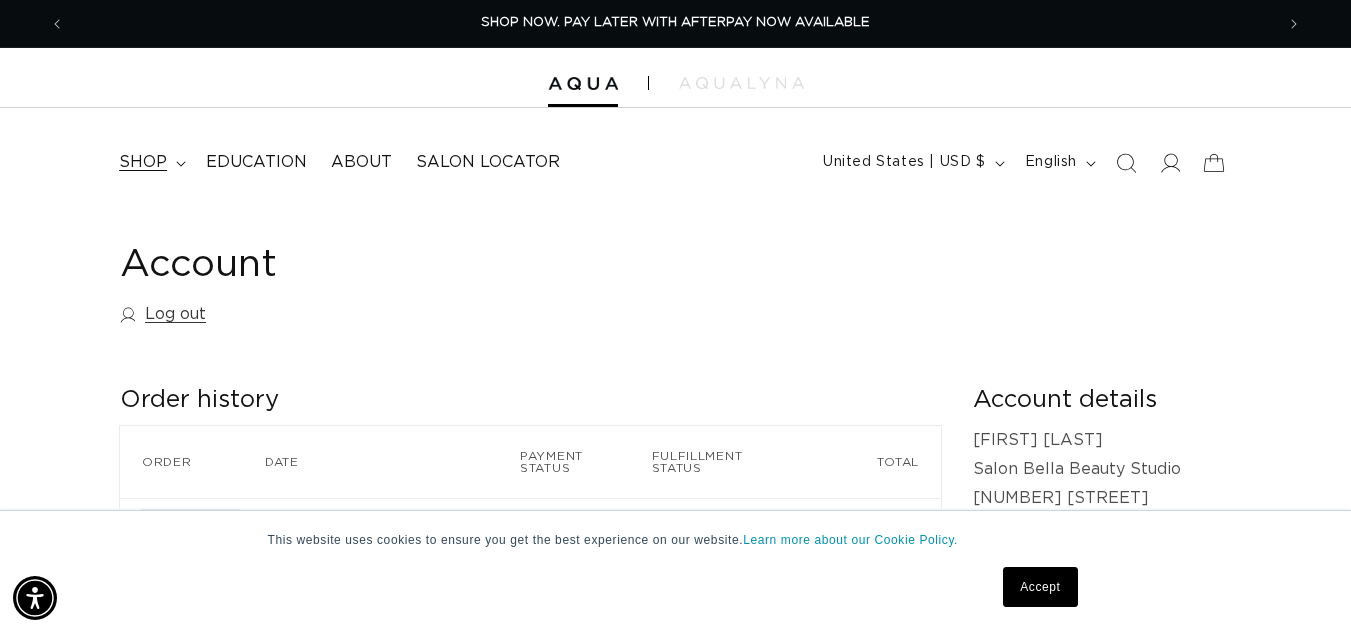 click 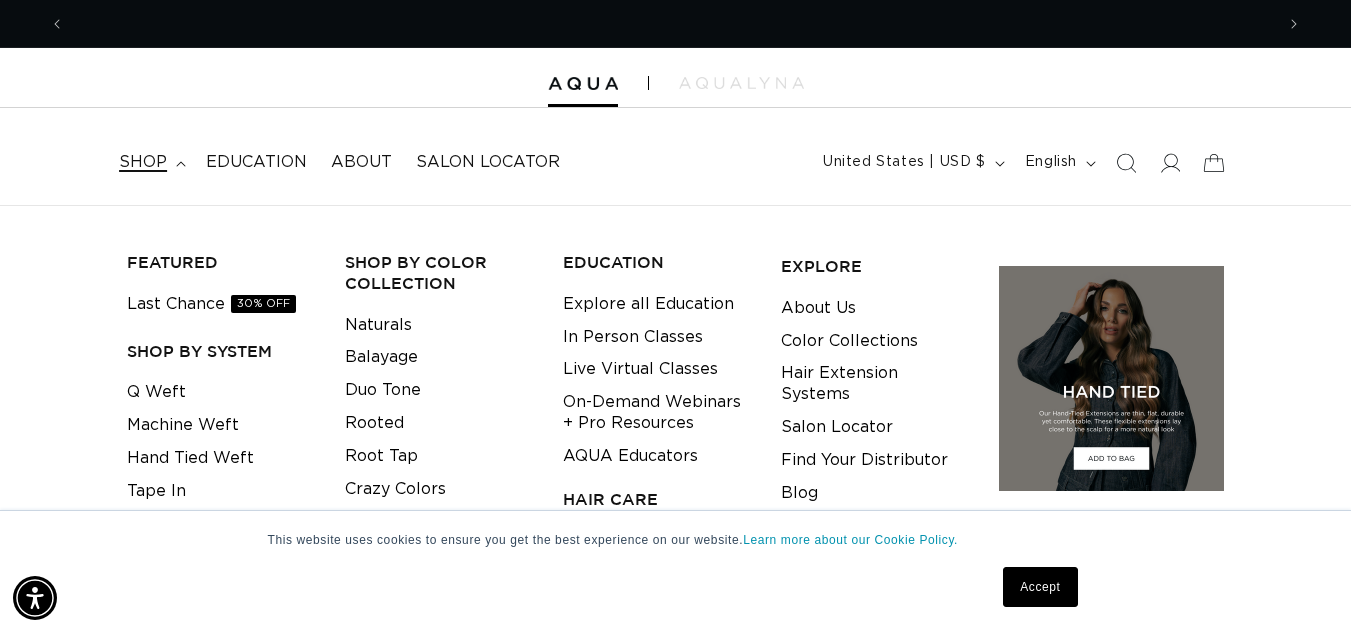 scroll, scrollTop: 0, scrollLeft: 0, axis: both 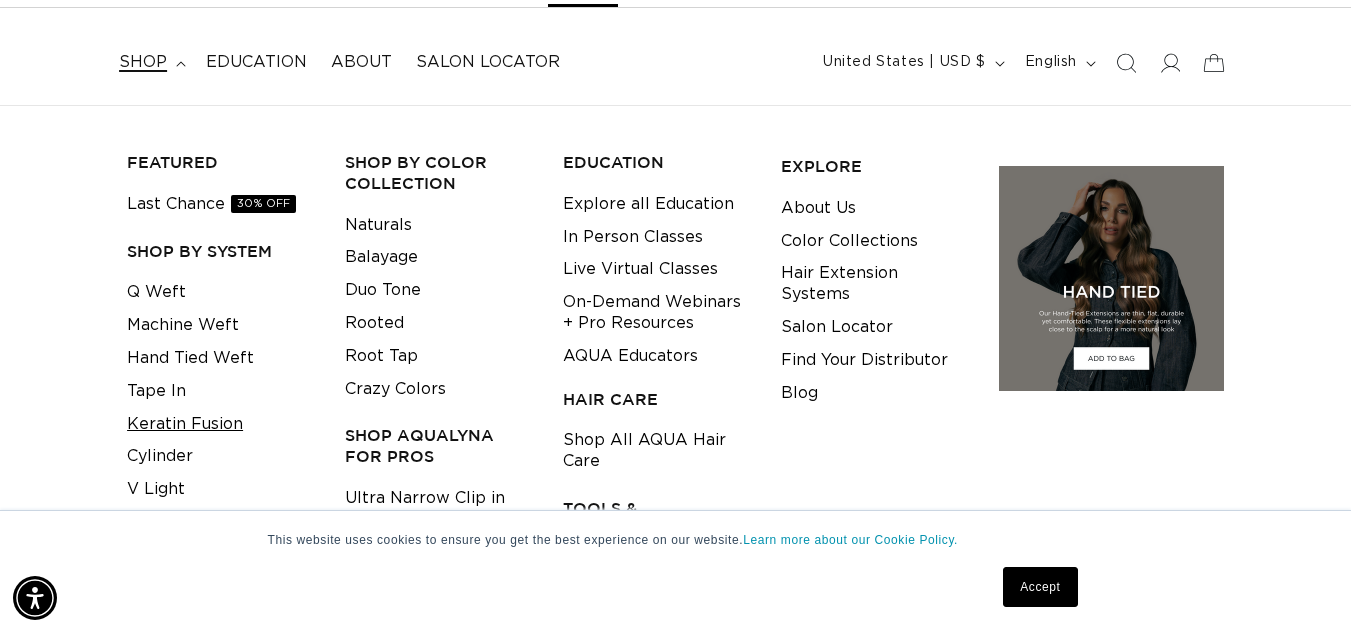 click on "Keratin Fusion" at bounding box center (185, 424) 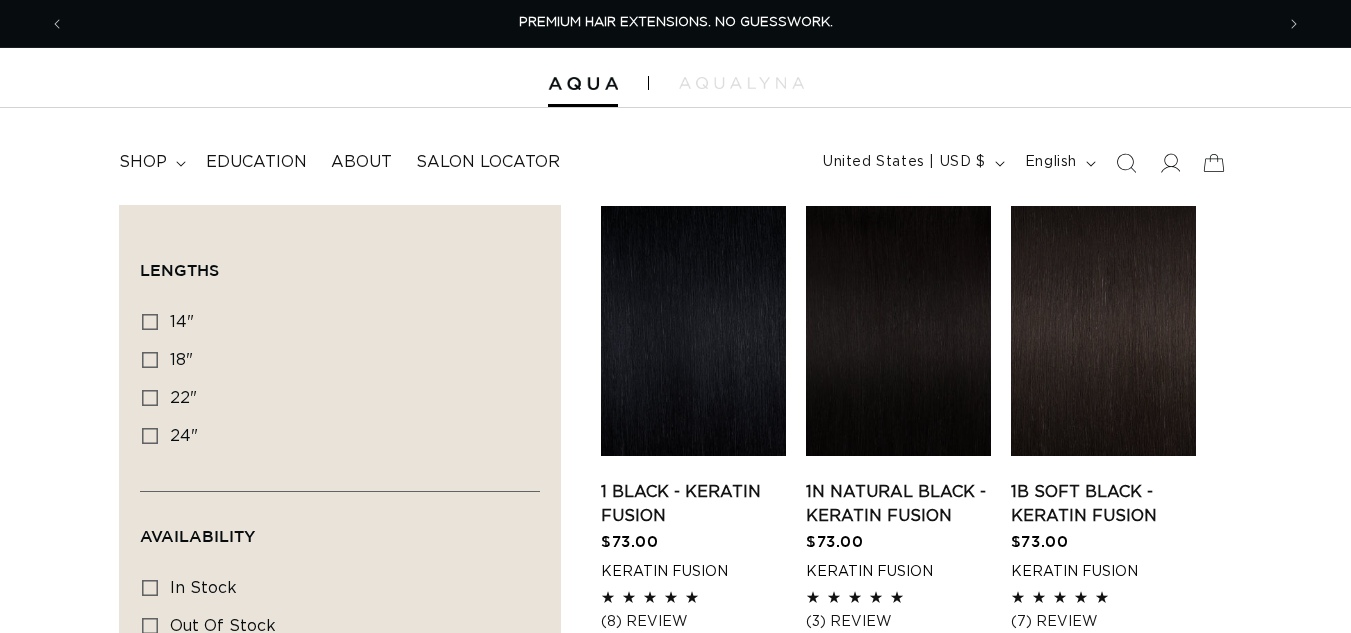 scroll, scrollTop: 0, scrollLeft: 0, axis: both 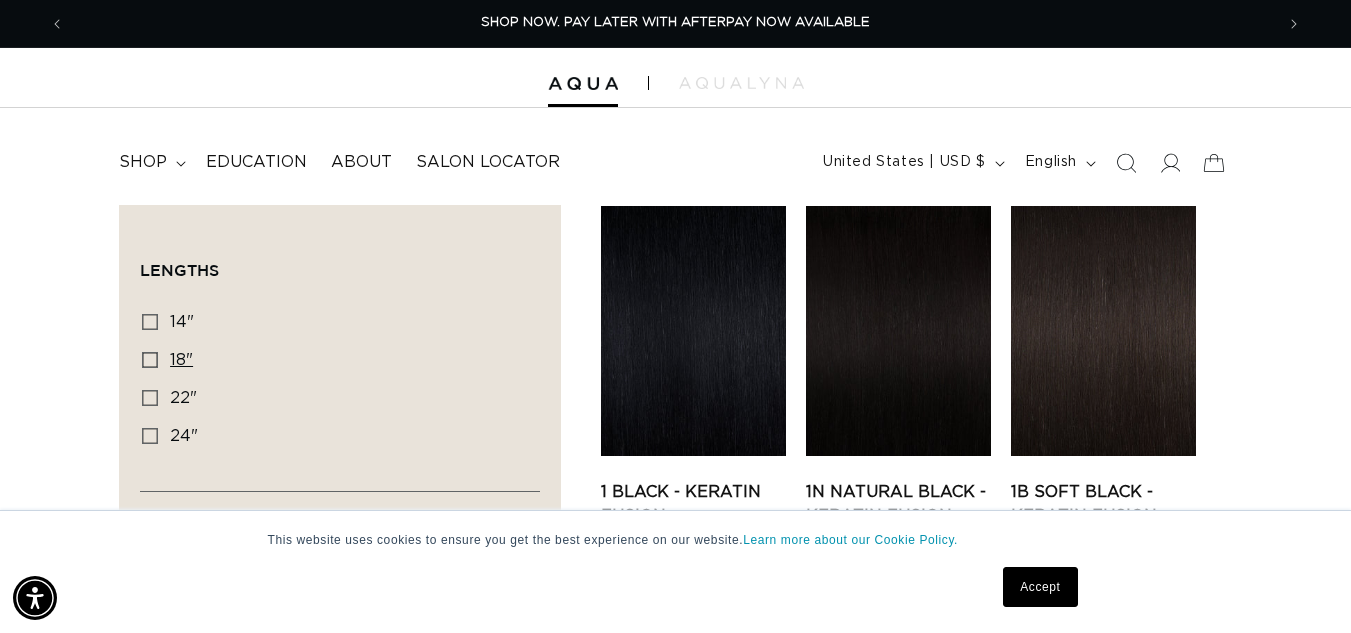 click 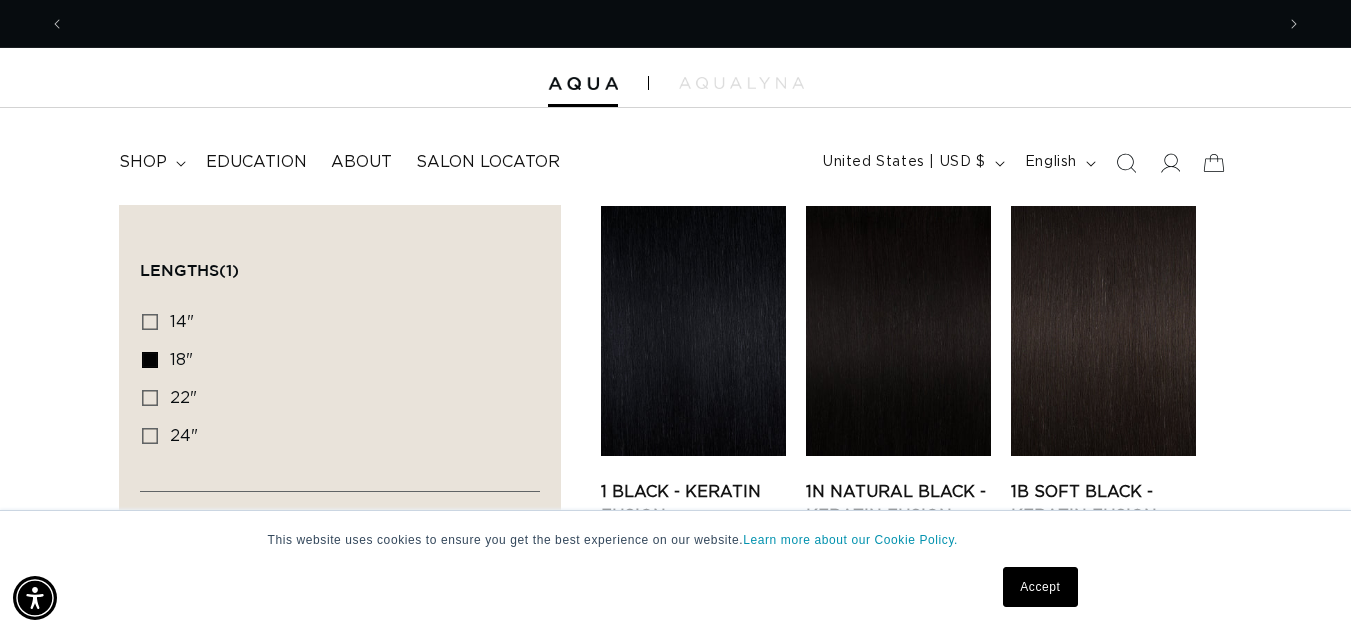 scroll, scrollTop: 0, scrollLeft: 1209, axis: horizontal 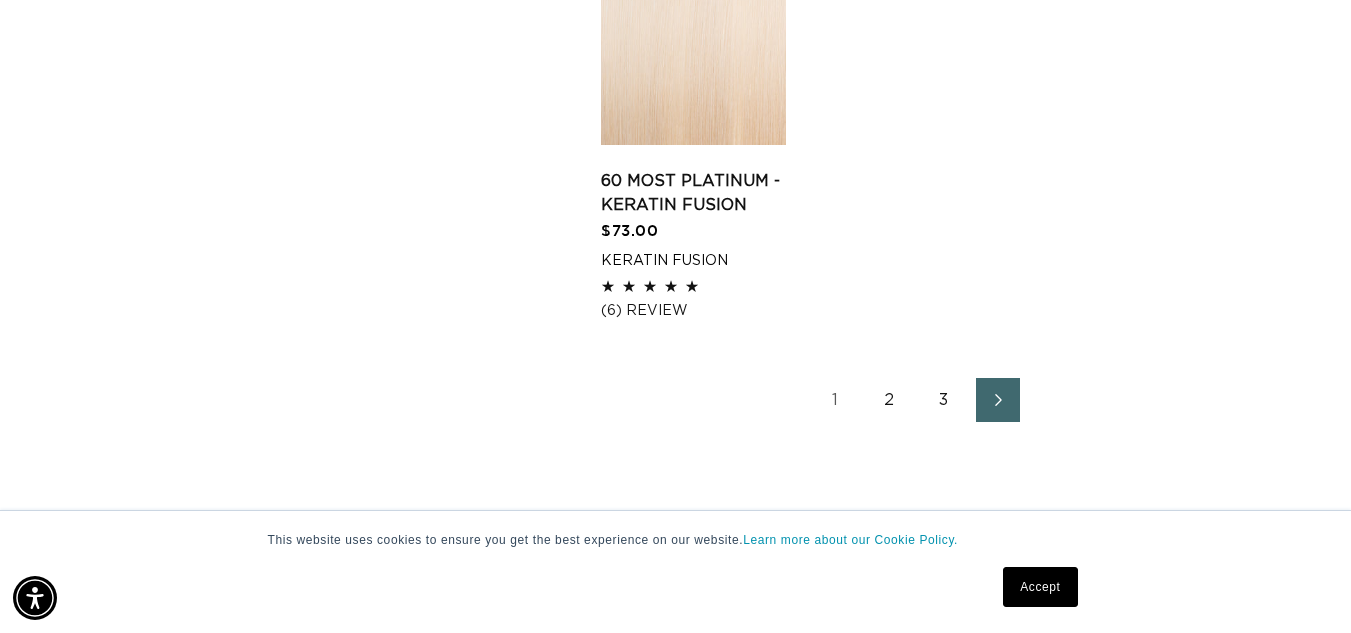 click on "2" at bounding box center (890, 400) 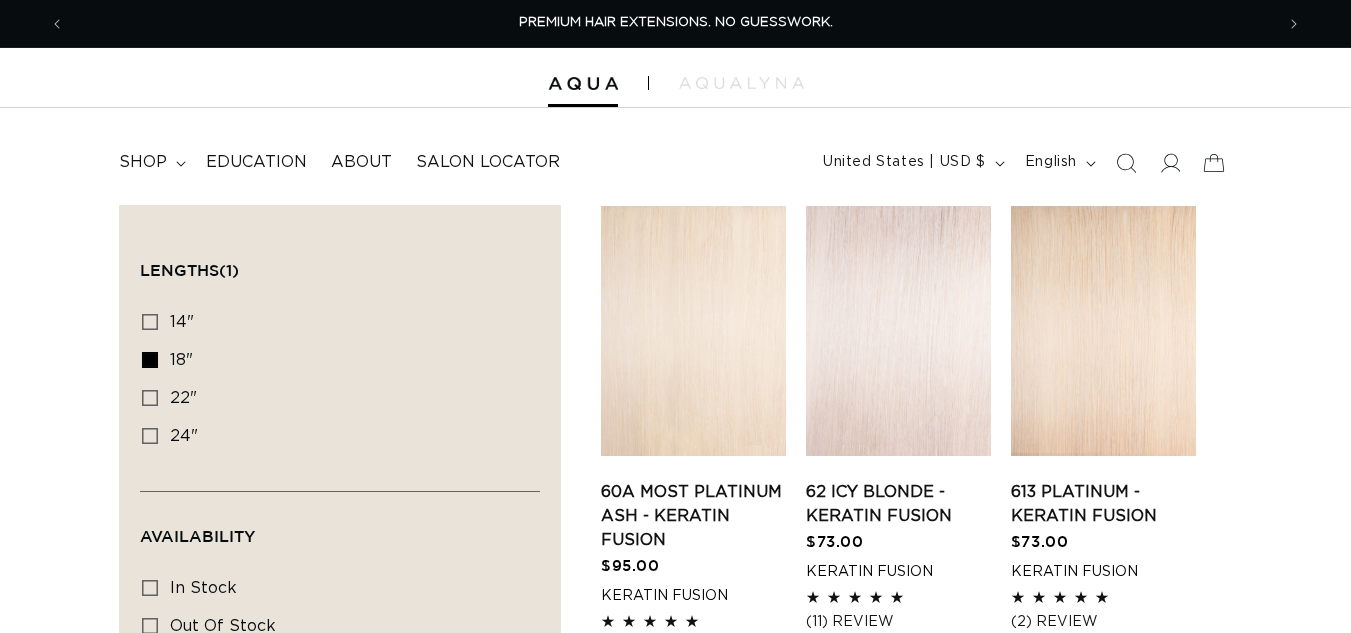 scroll, scrollTop: 0, scrollLeft: 0, axis: both 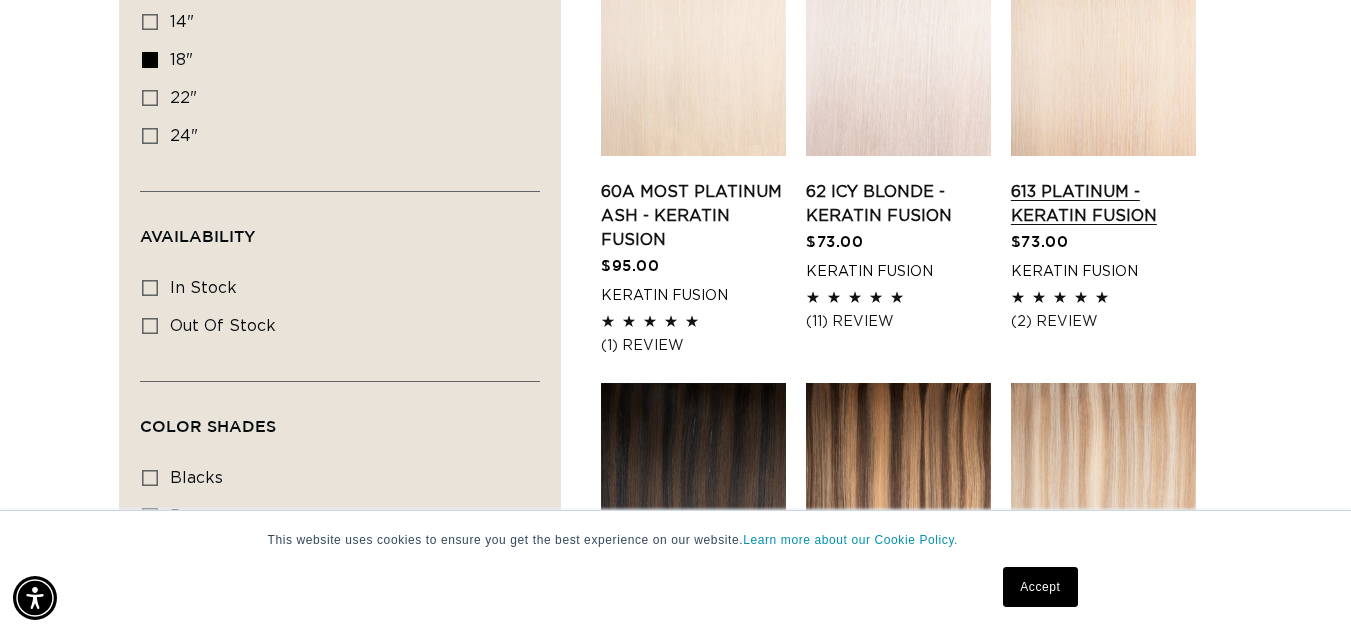 click on "613 Platinum - Keratin Fusion" at bounding box center [1103, 204] 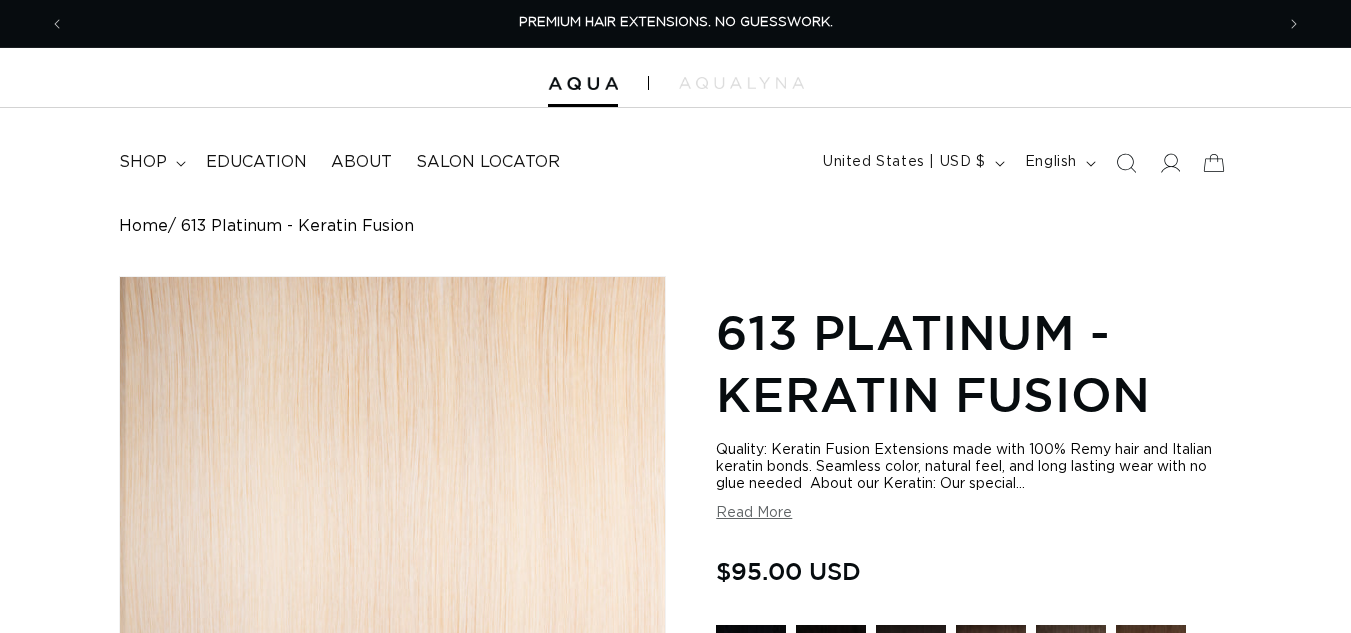 scroll, scrollTop: 0, scrollLeft: 0, axis: both 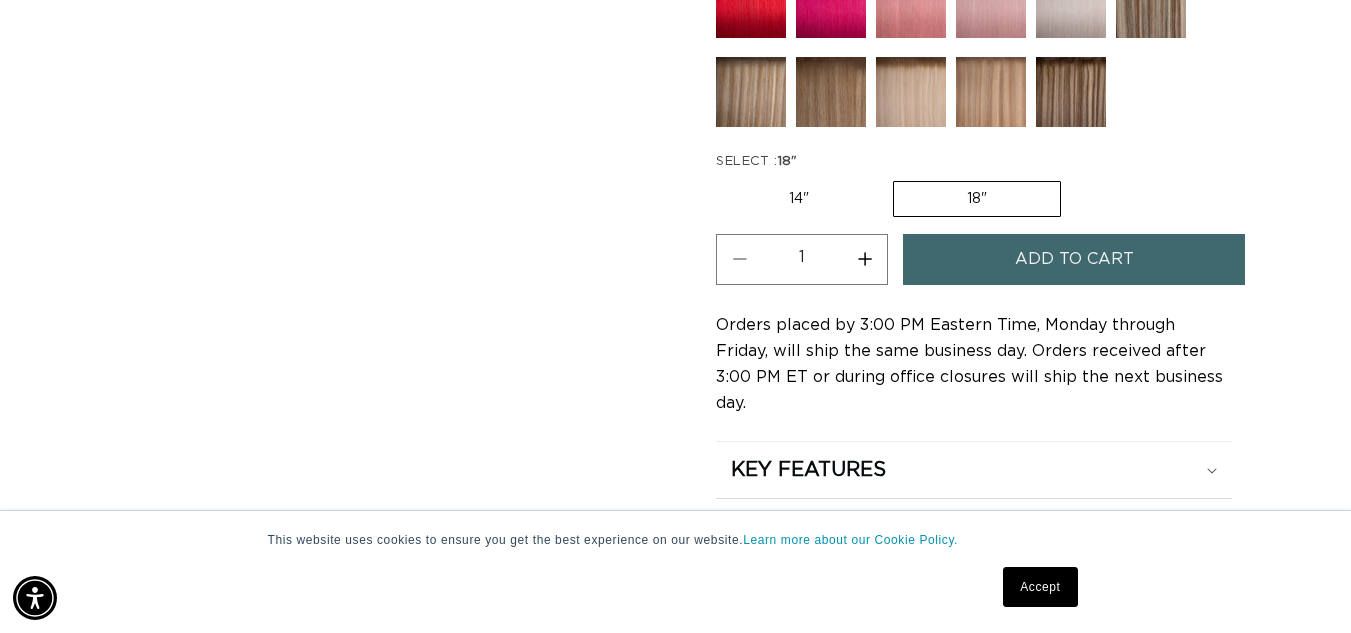 click on "Increase quantity for 613 Platinum - Keratin Fusion" at bounding box center (864, 259) 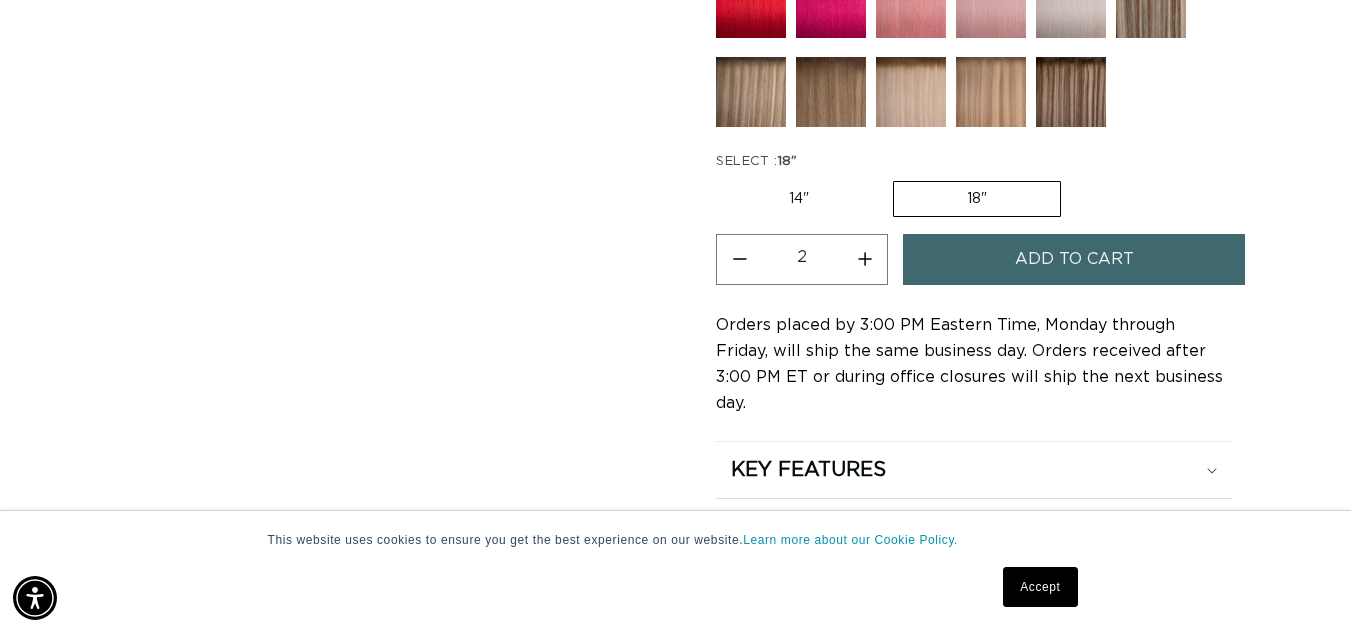 click on "Add to cart" at bounding box center [1074, 259] 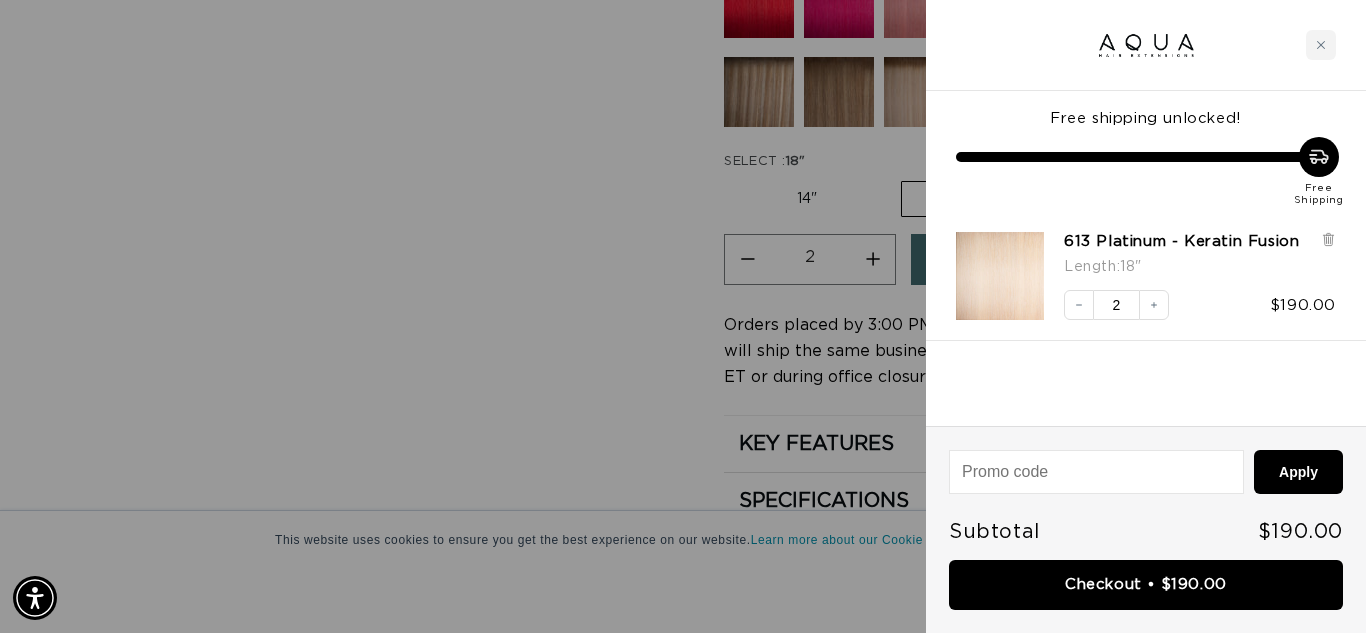 scroll, scrollTop: 0, scrollLeft: 0, axis: both 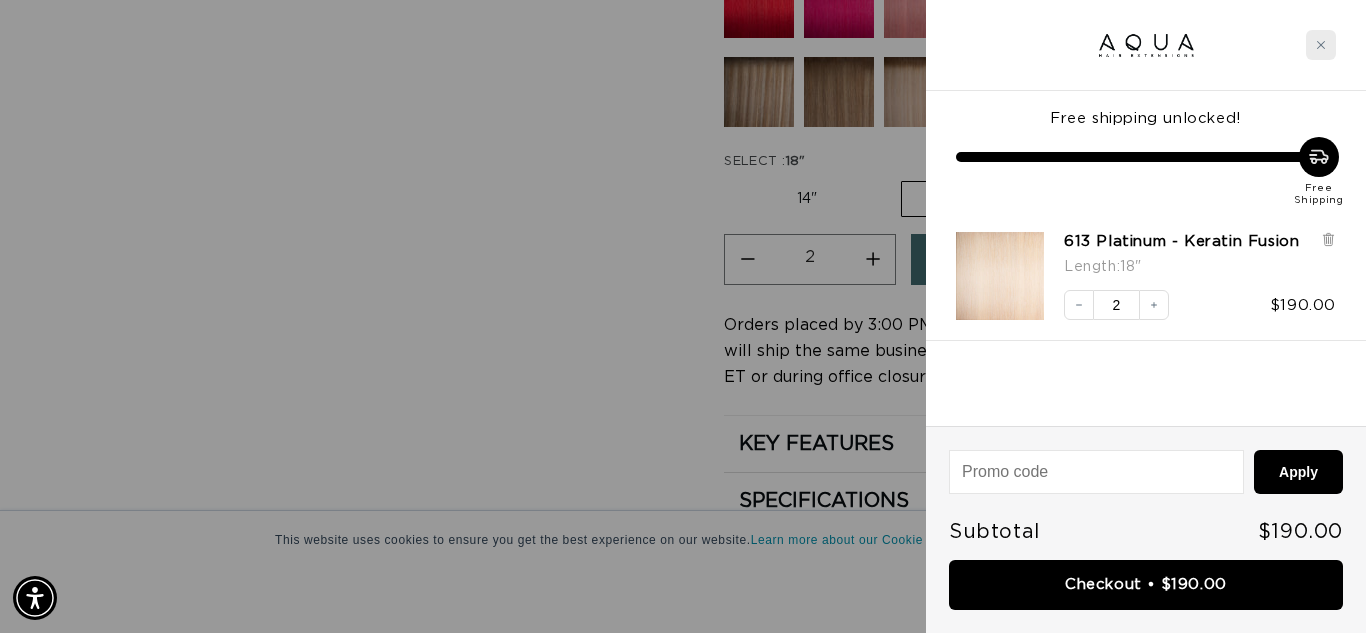 click 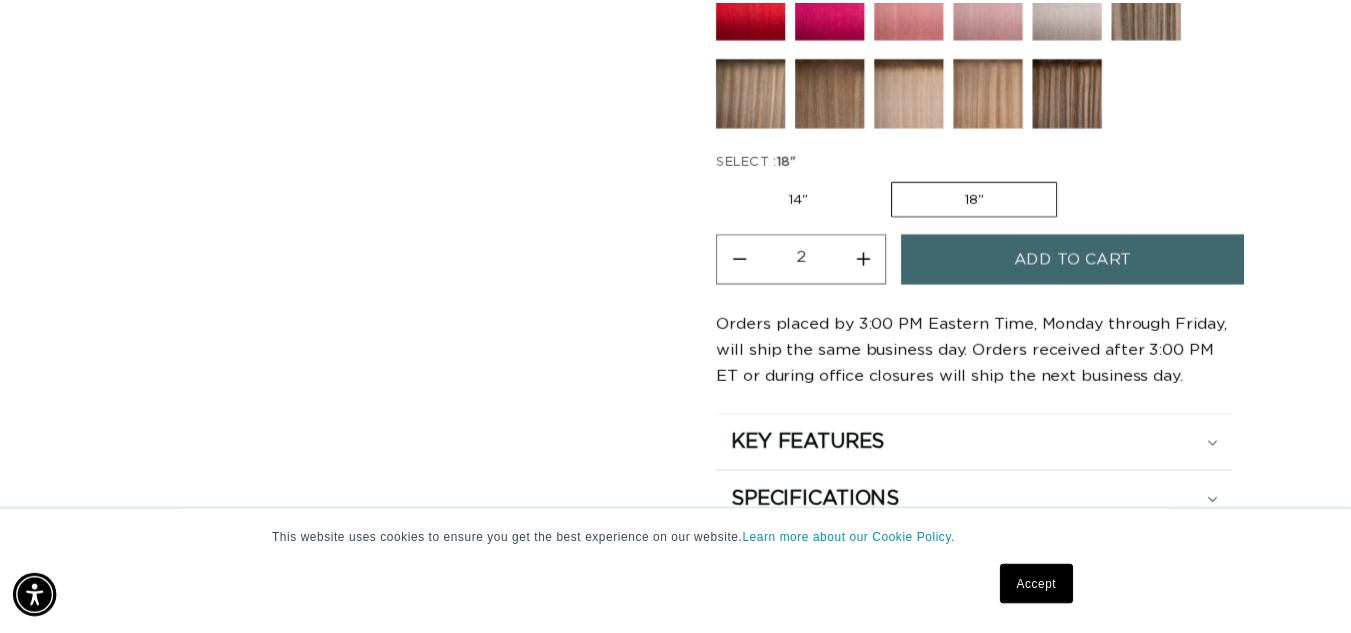scroll, scrollTop: 0, scrollLeft: 1209, axis: horizontal 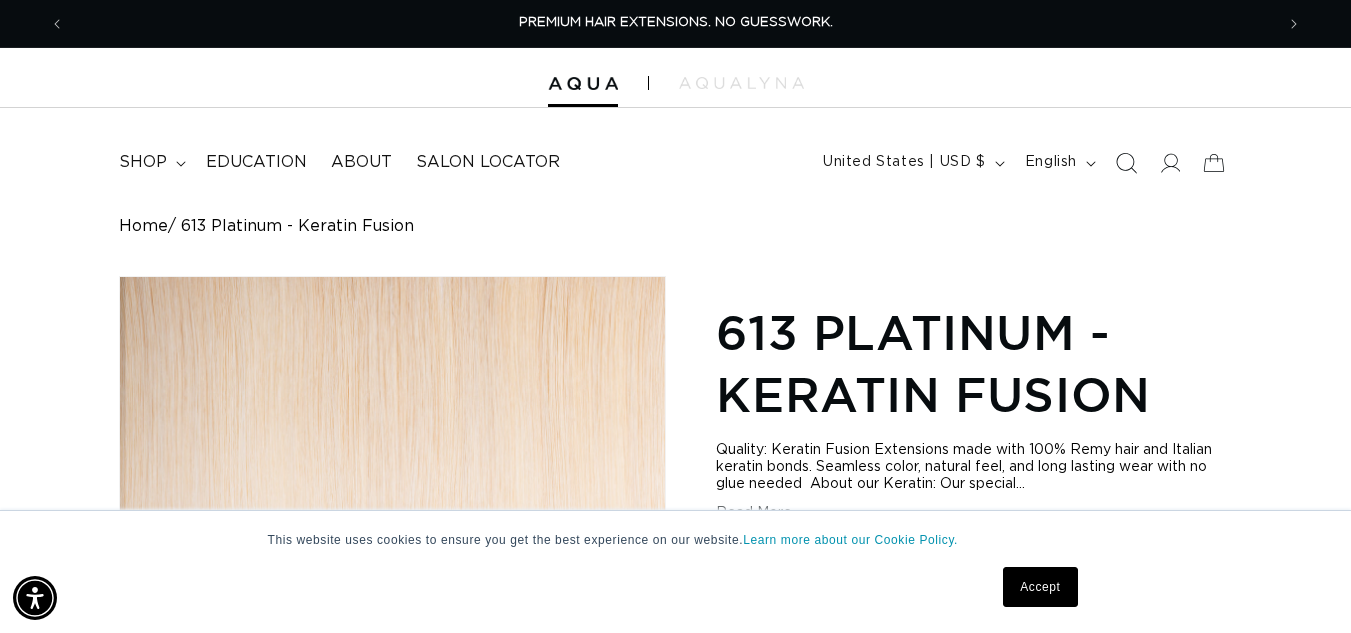 click 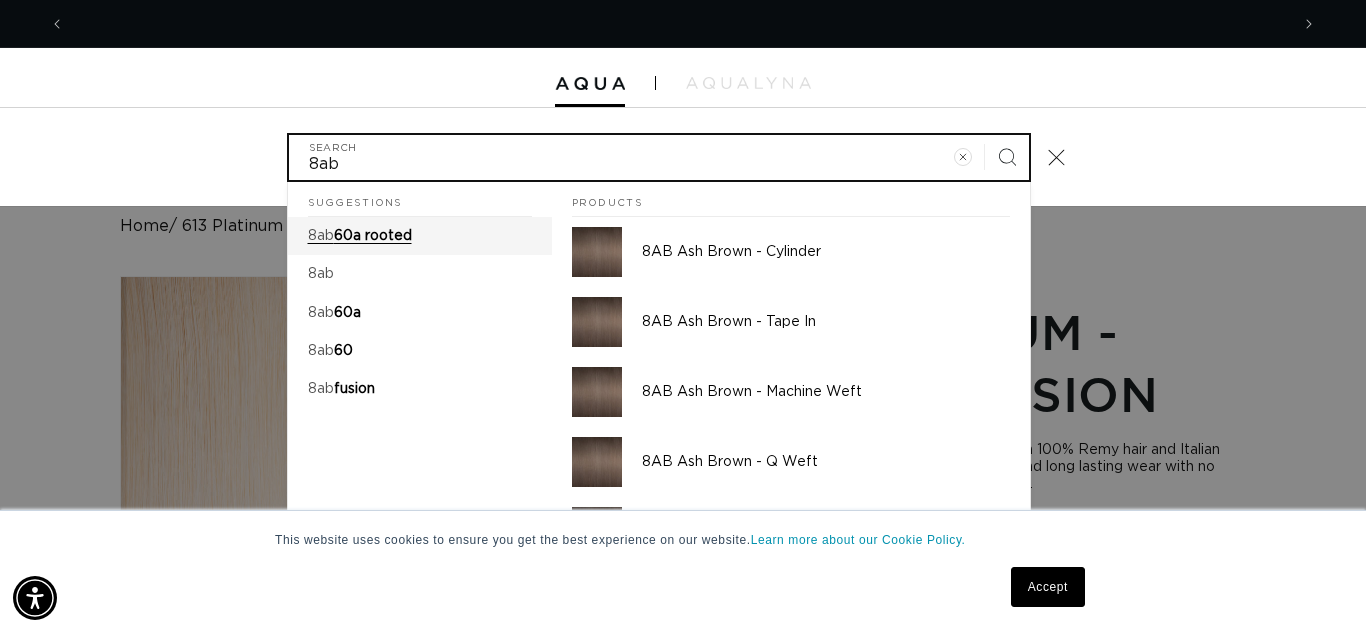 scroll, scrollTop: 0, scrollLeft: 2448, axis: horizontal 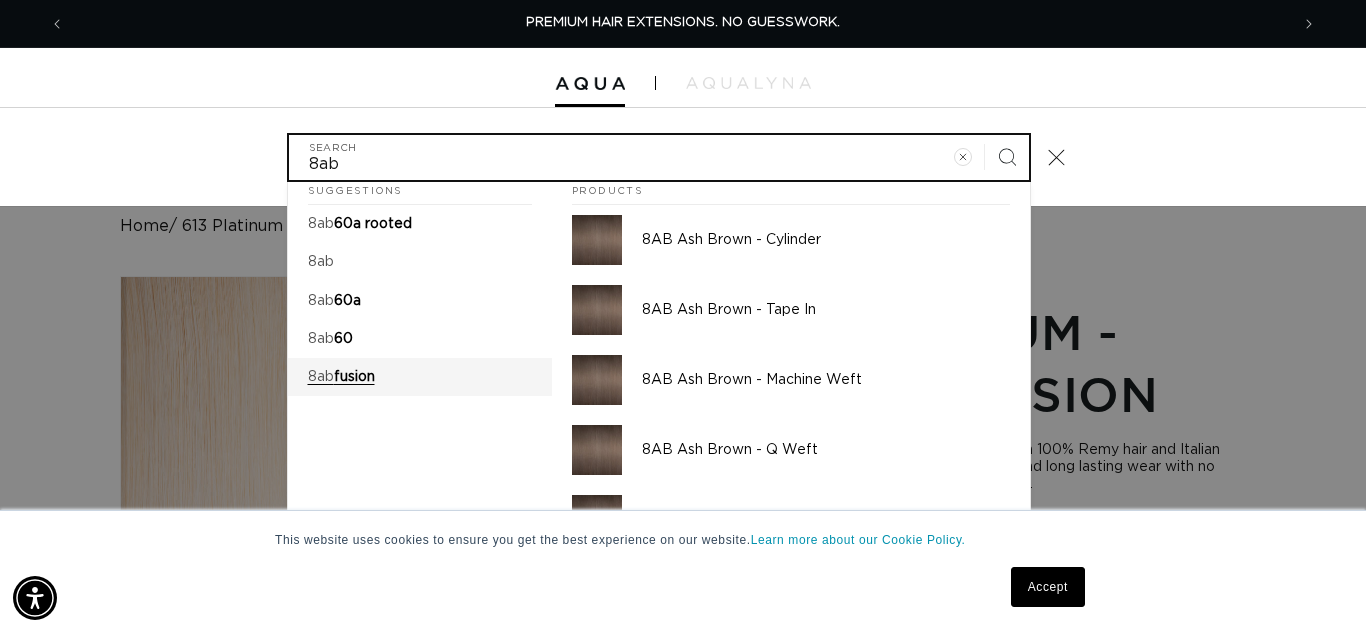 type on "8ab" 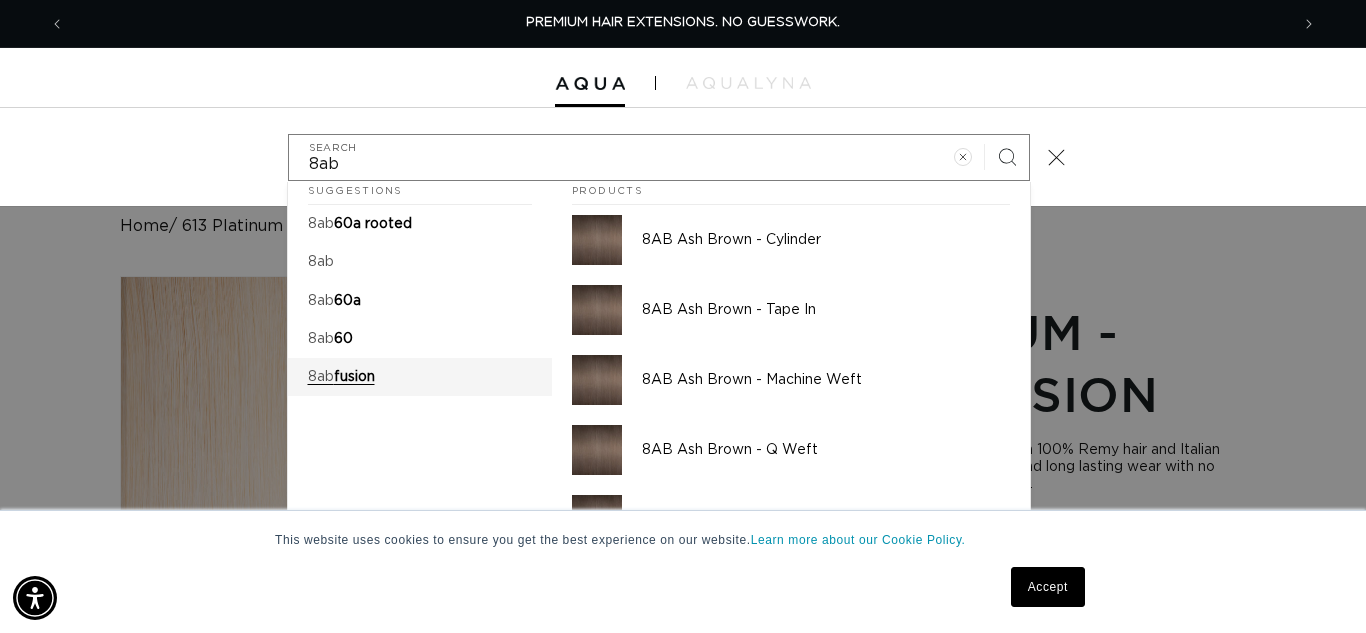 click on "fusion" at bounding box center [354, 377] 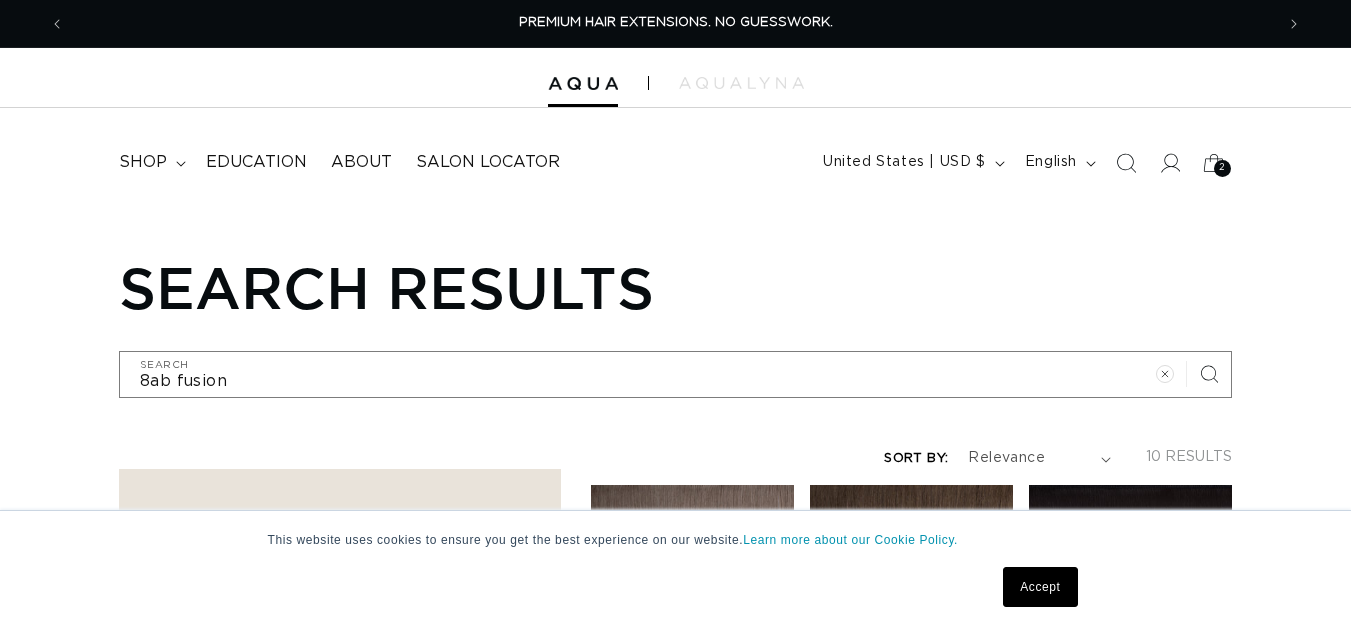 scroll, scrollTop: 0, scrollLeft: 0, axis: both 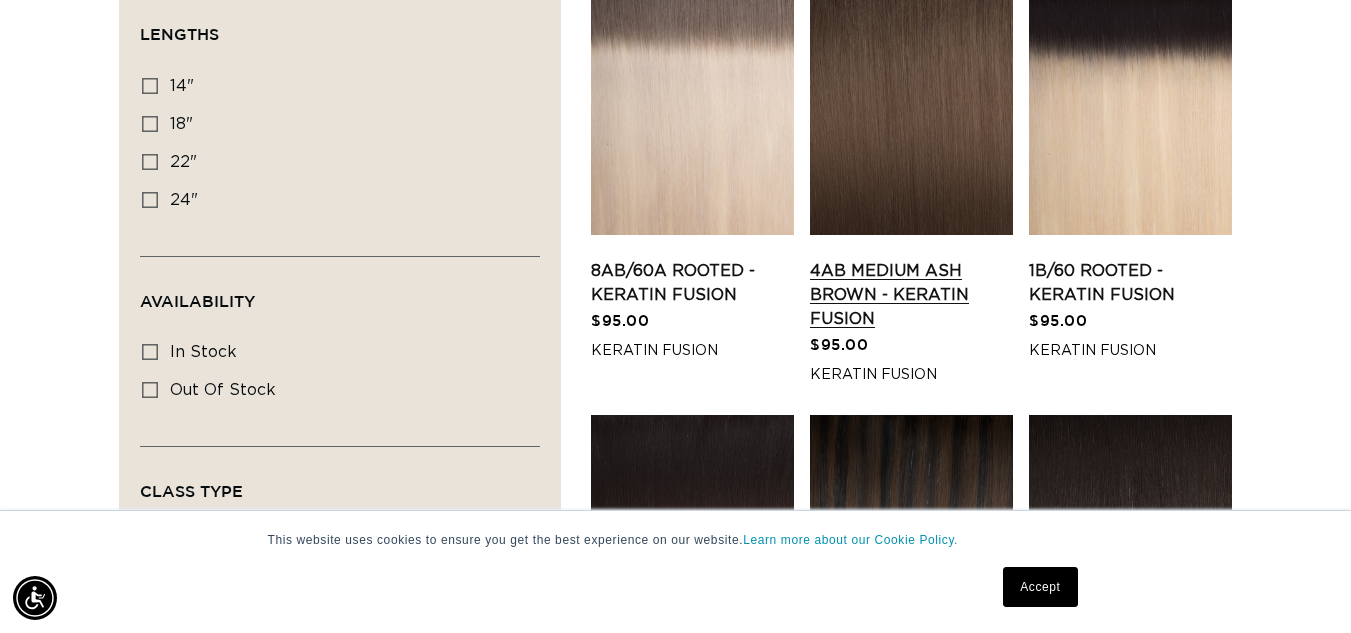 click on "4AB Medium Ash Brown - Keratin Fusion" at bounding box center [911, 295] 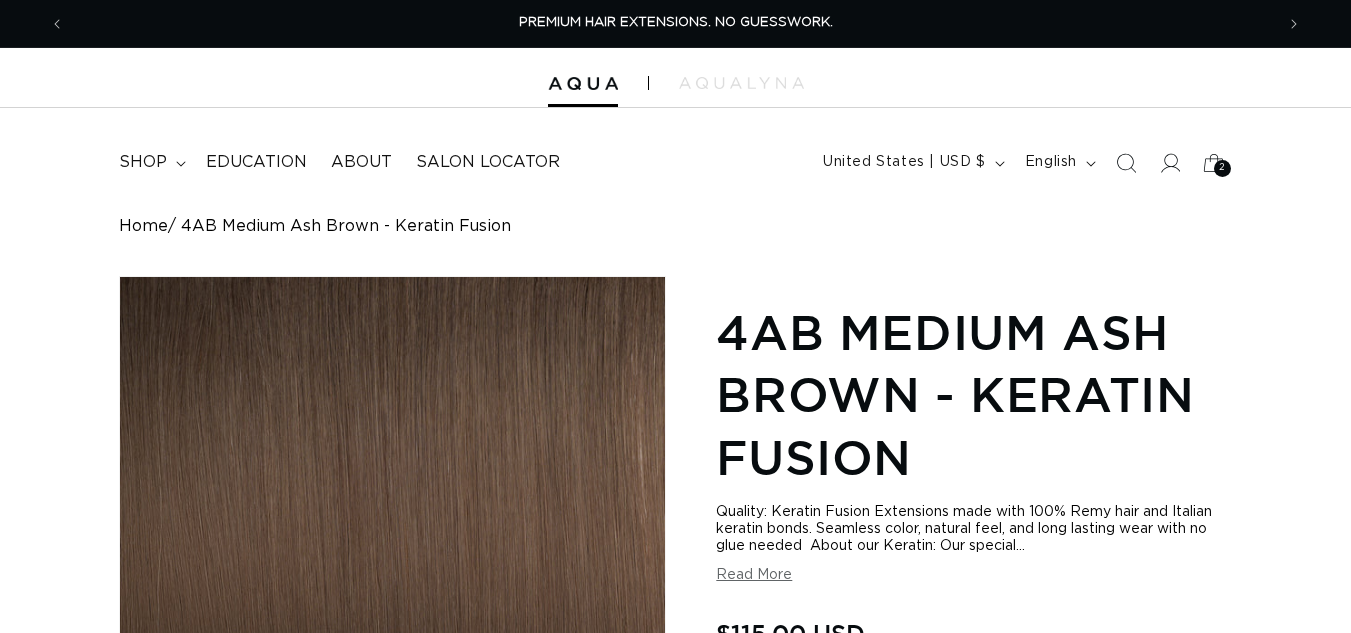 scroll, scrollTop: 0, scrollLeft: 0, axis: both 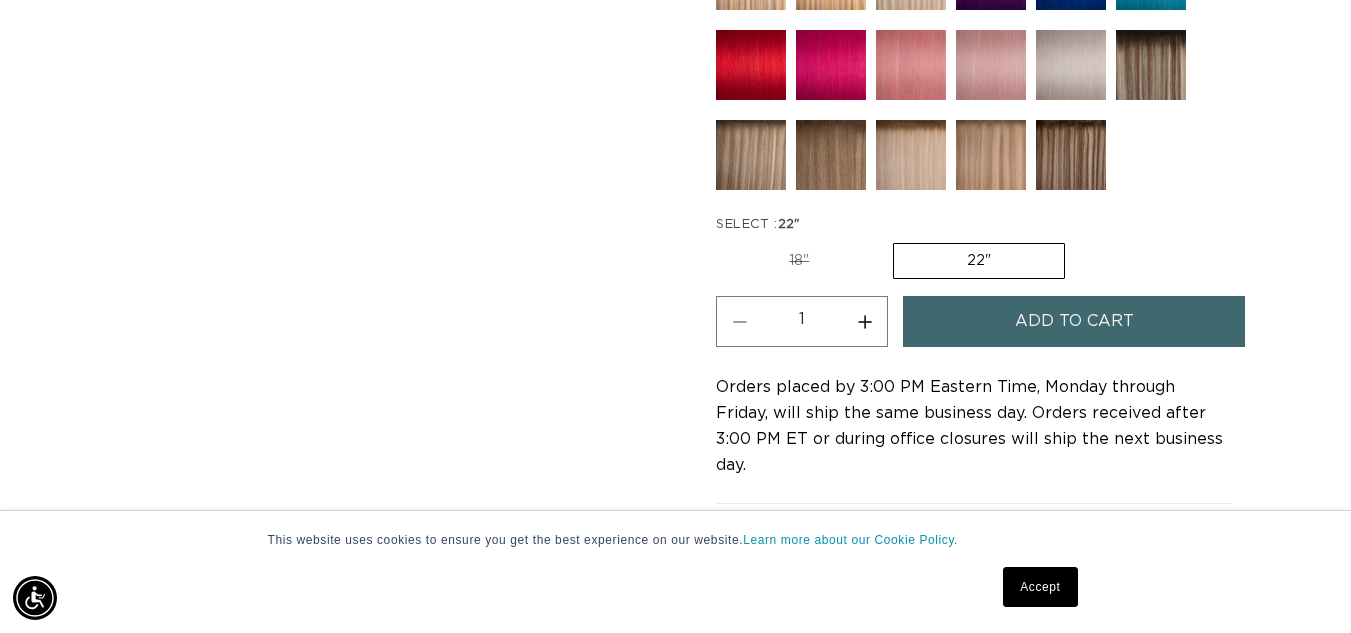 click on "18" Variant sold out or unavailable" at bounding box center [799, 261] 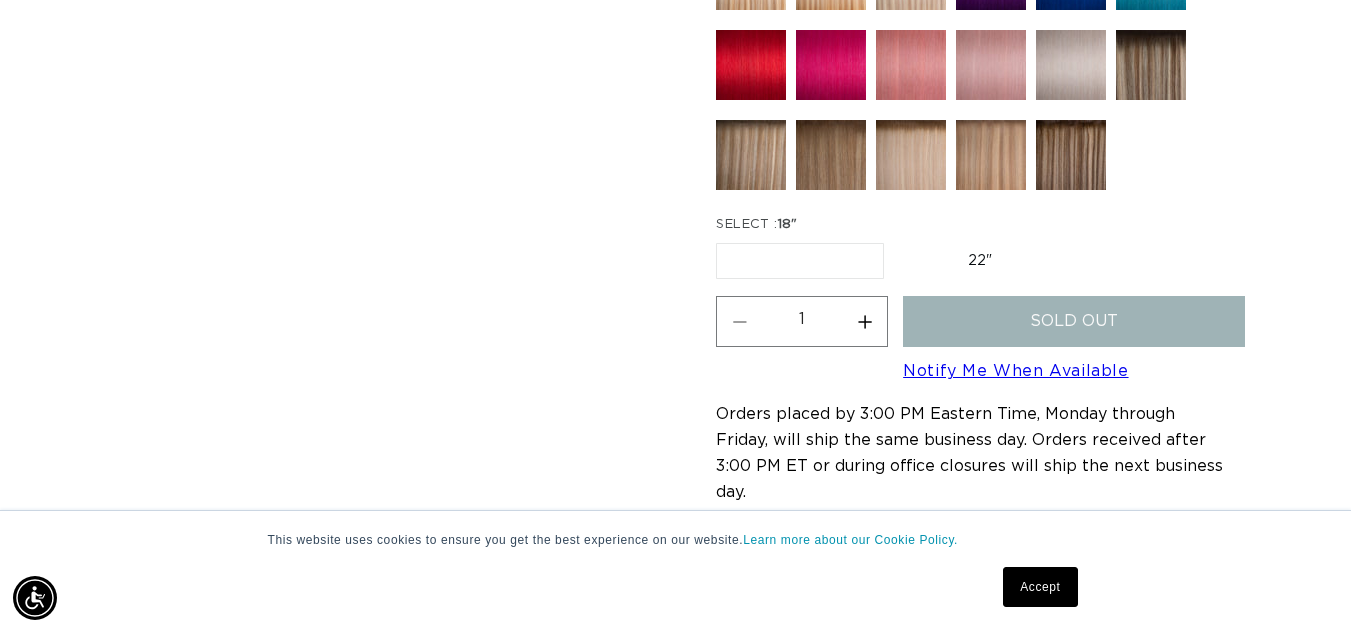 scroll, scrollTop: 0, scrollLeft: 0, axis: both 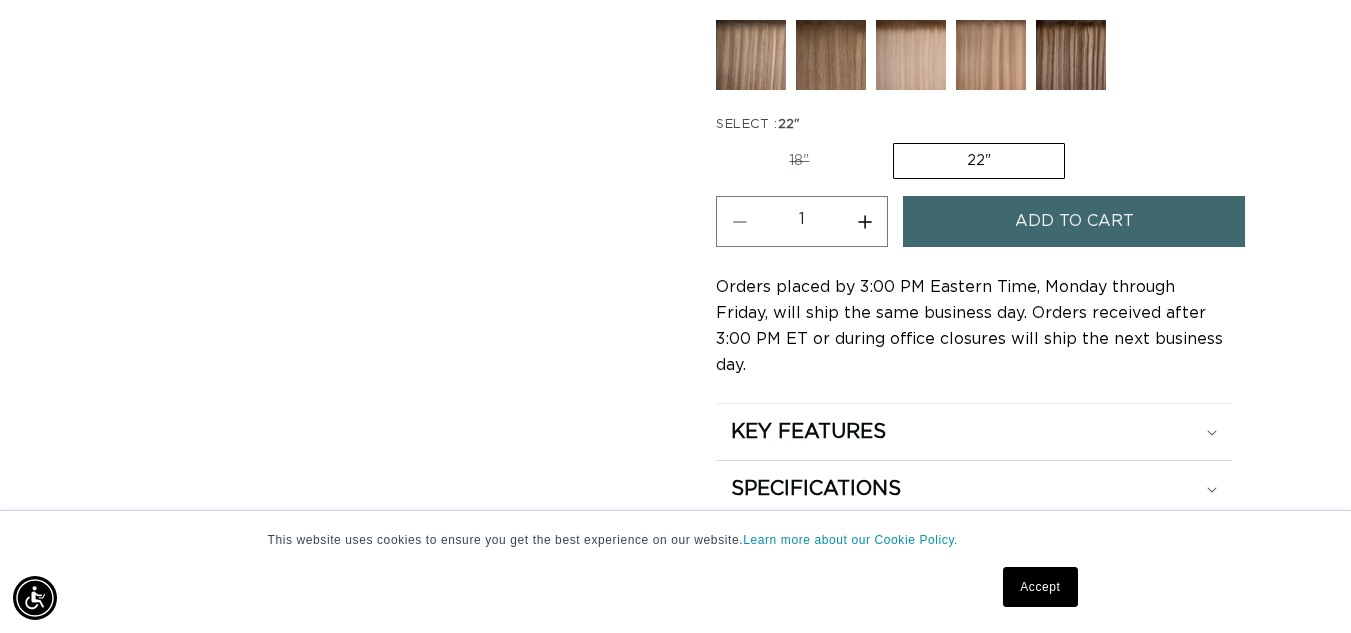 click on "Increase quantity for 4AB Medium Ash Brown - Keratin Fusion" at bounding box center (864, 221) 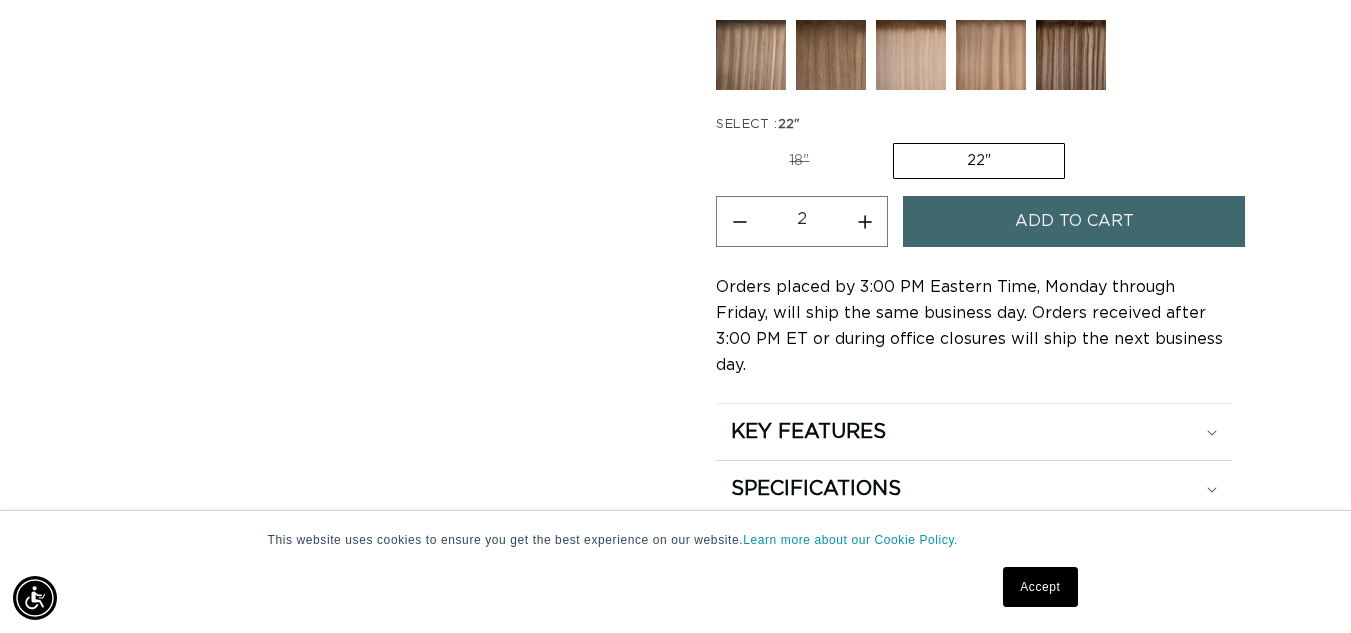 click on "Add to cart" at bounding box center (1074, 221) 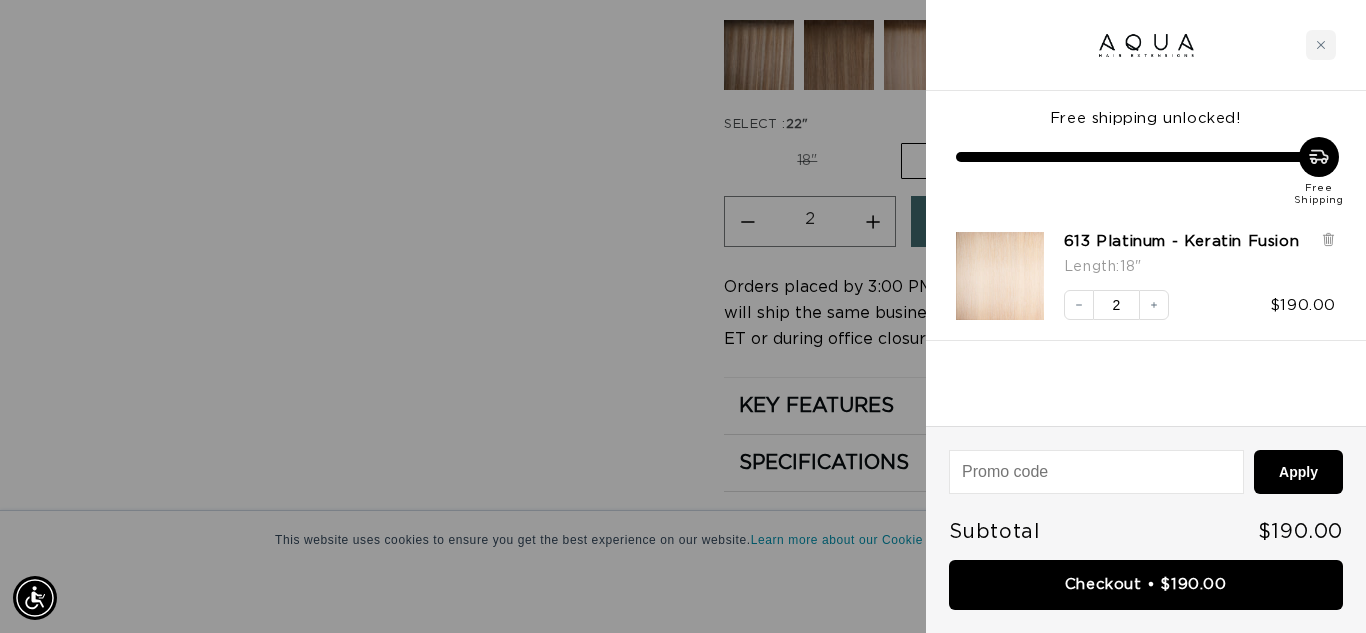 scroll, scrollTop: 0, scrollLeft: 0, axis: both 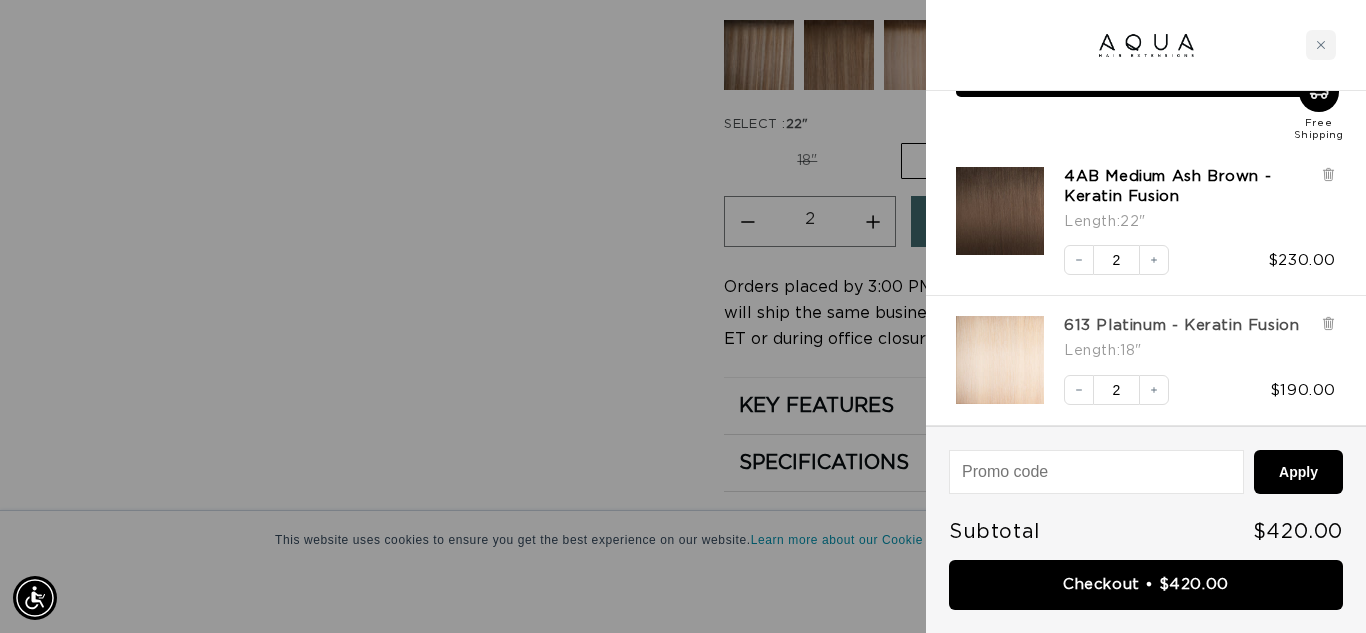 click on "613 Platinum - Keratin Fusion" at bounding box center (1181, 326) 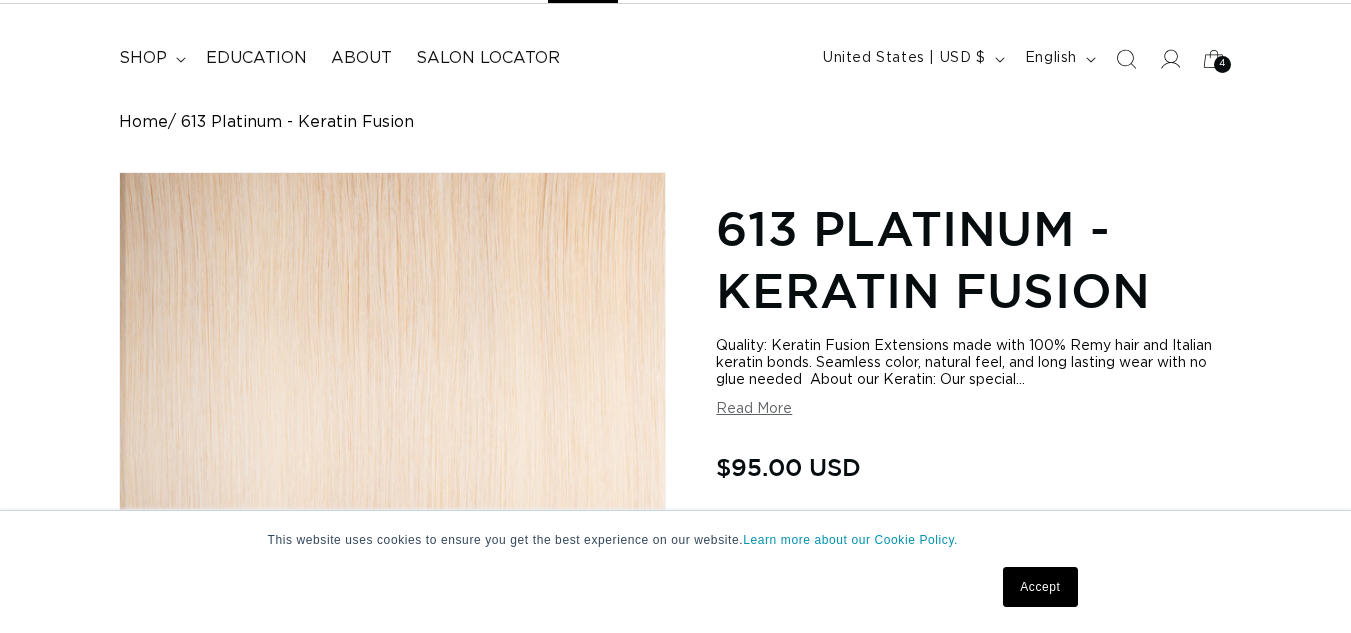 scroll, scrollTop: 308, scrollLeft: 0, axis: vertical 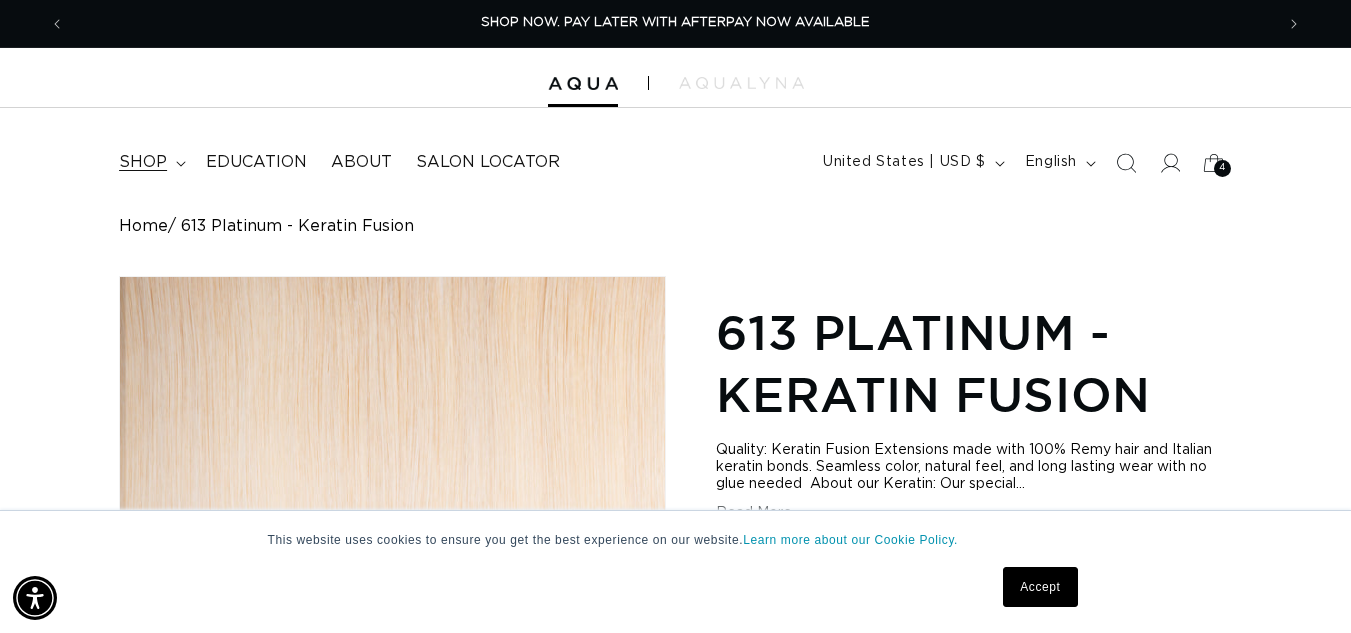 click on "shop" at bounding box center [150, 162] 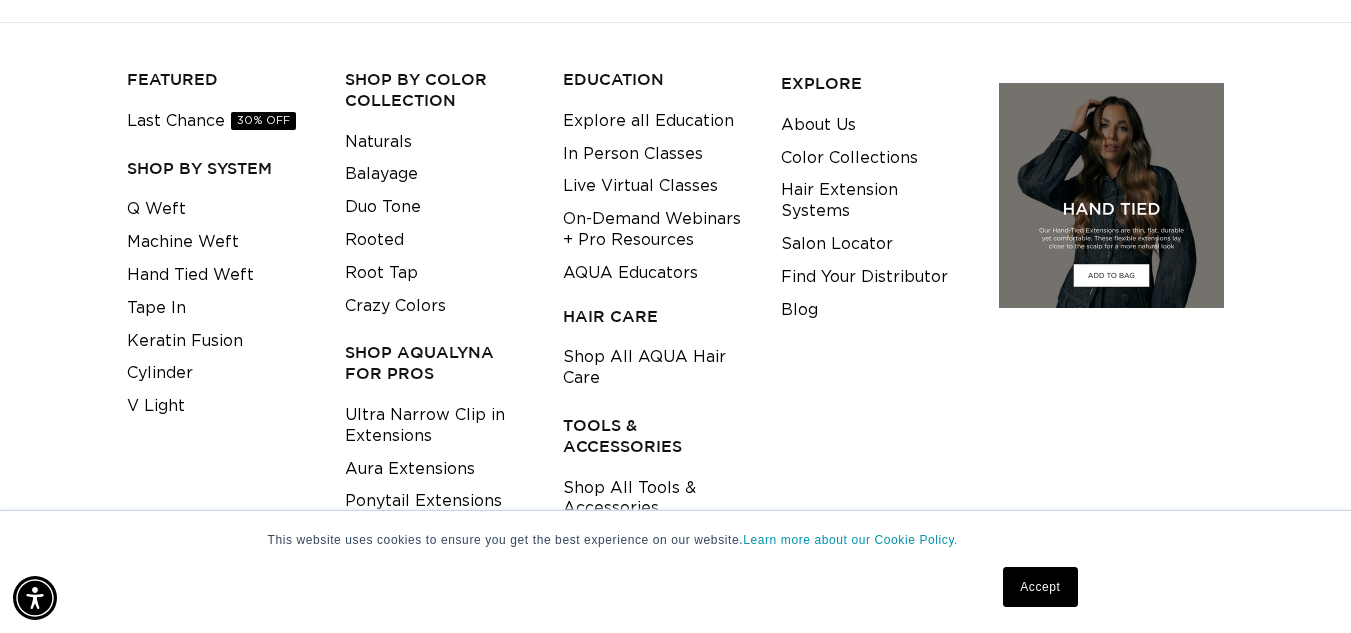 scroll, scrollTop: 200, scrollLeft: 0, axis: vertical 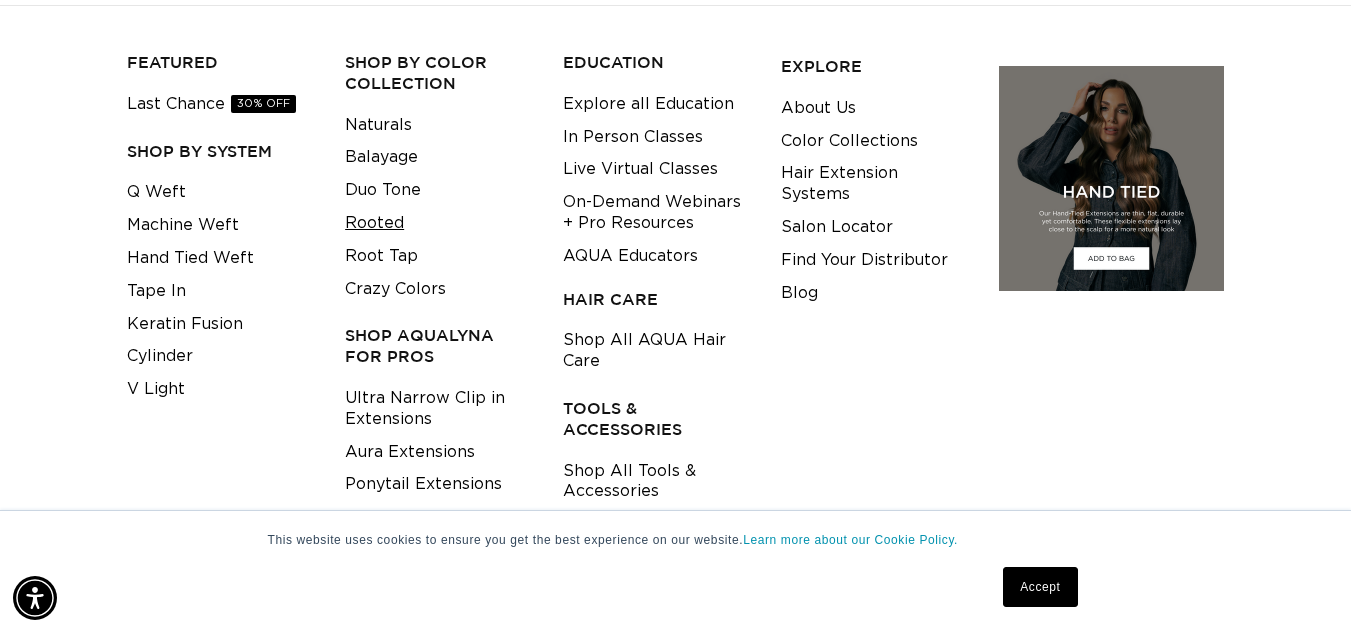 click on "Rooted" at bounding box center (374, 223) 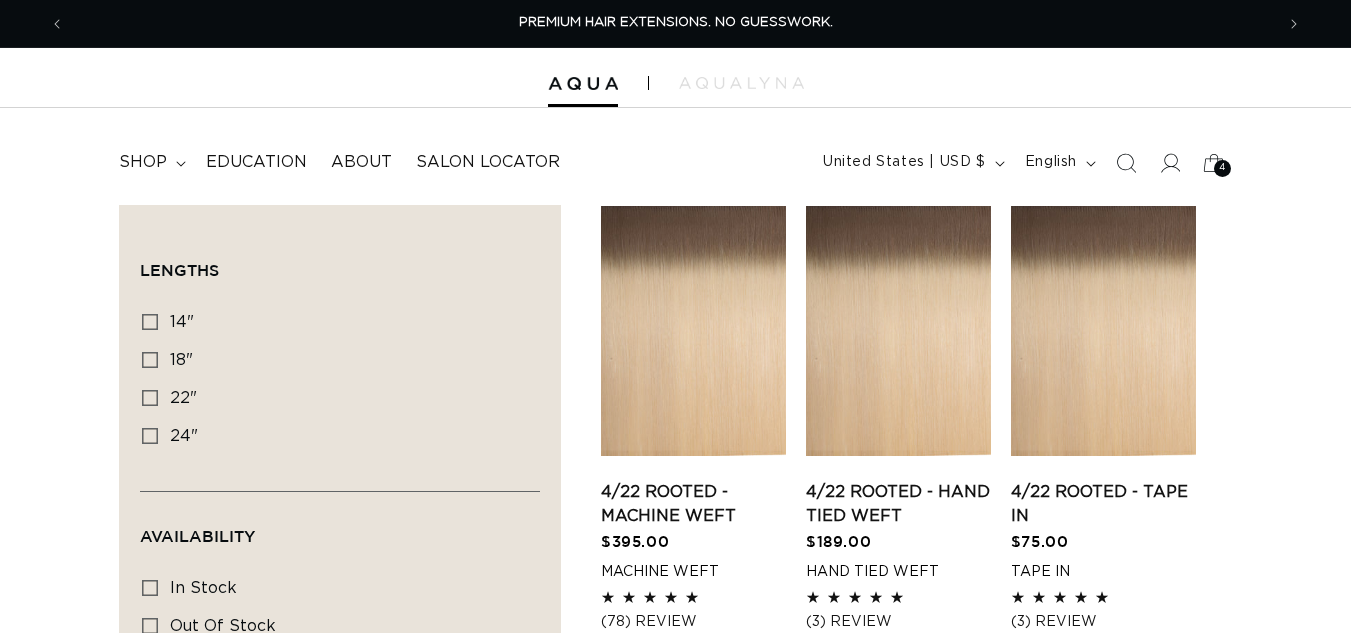 scroll, scrollTop: 0, scrollLeft: 0, axis: both 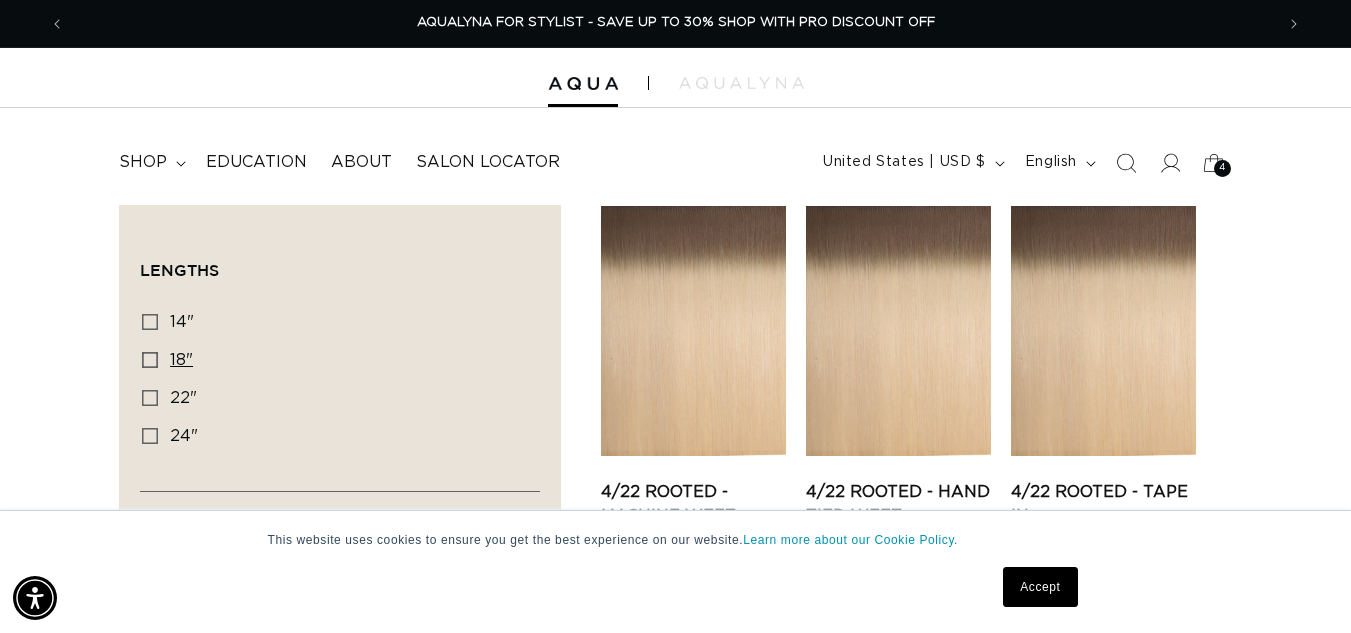 click 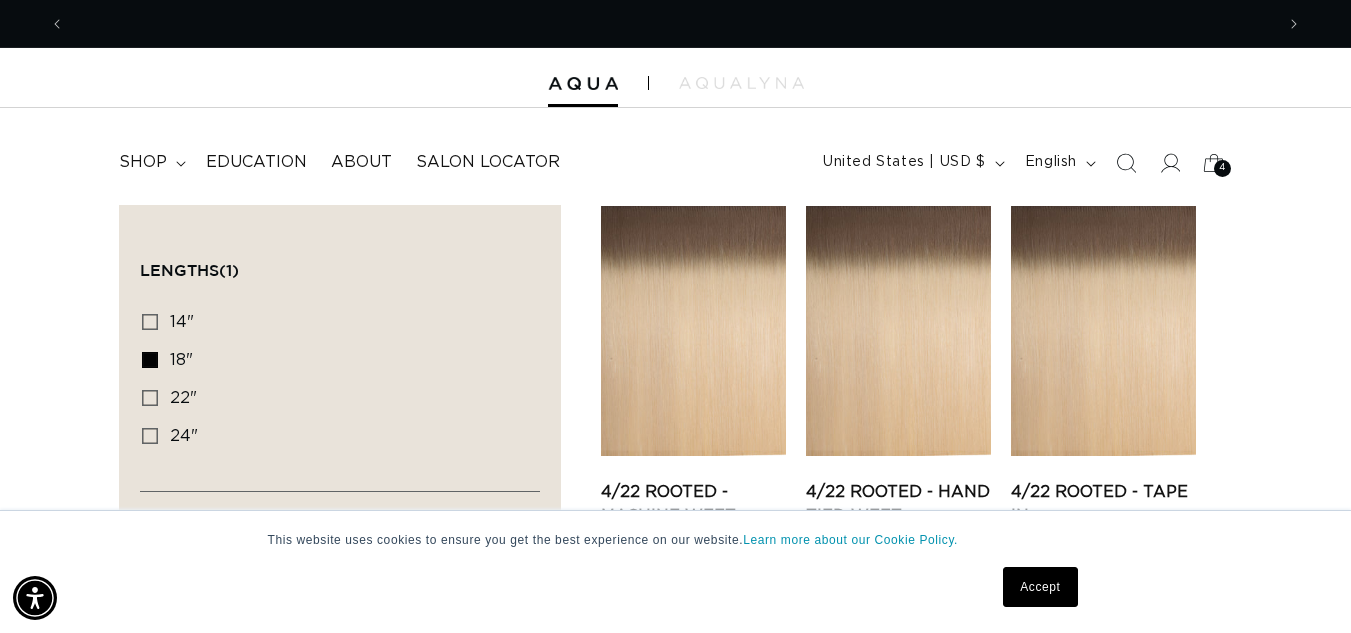 scroll, scrollTop: 0, scrollLeft: 1209, axis: horizontal 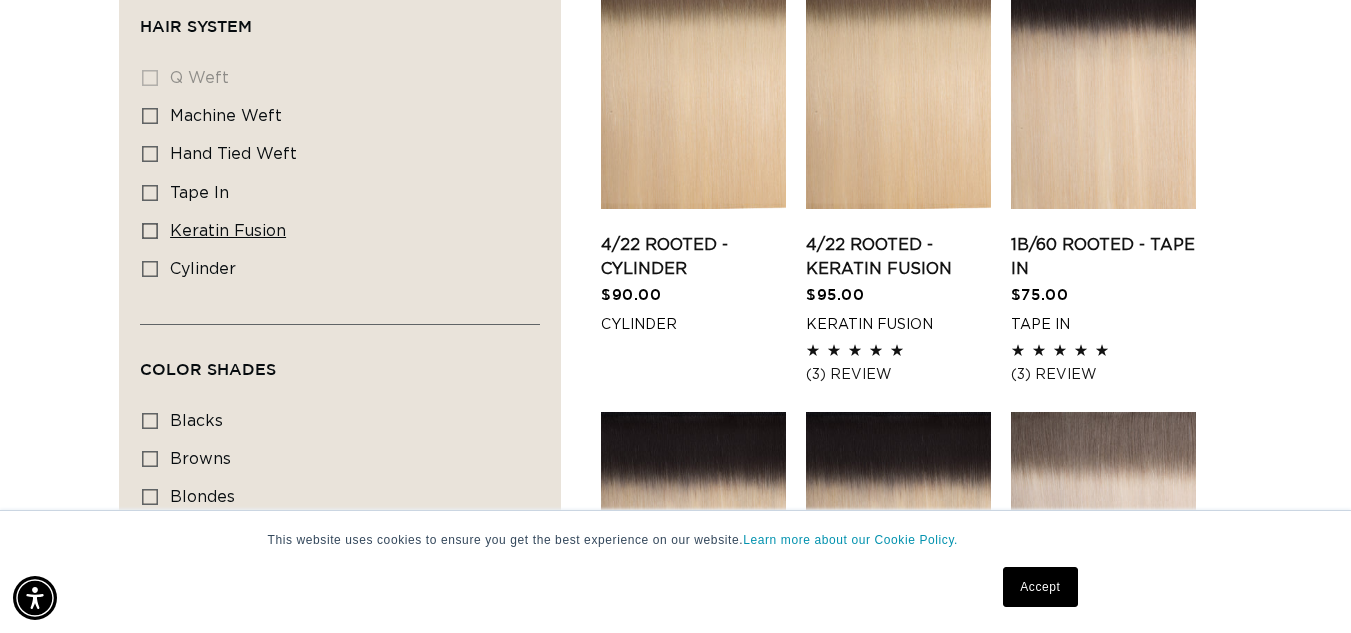 click 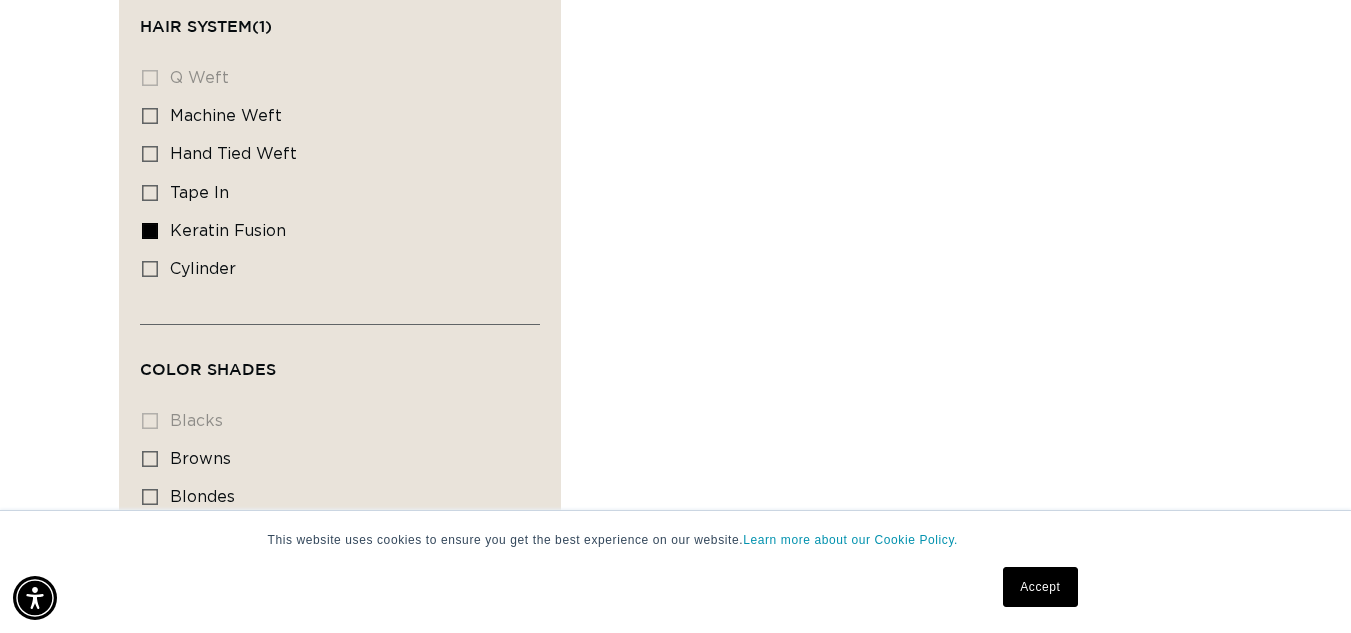 scroll, scrollTop: 0, scrollLeft: 2418, axis: horizontal 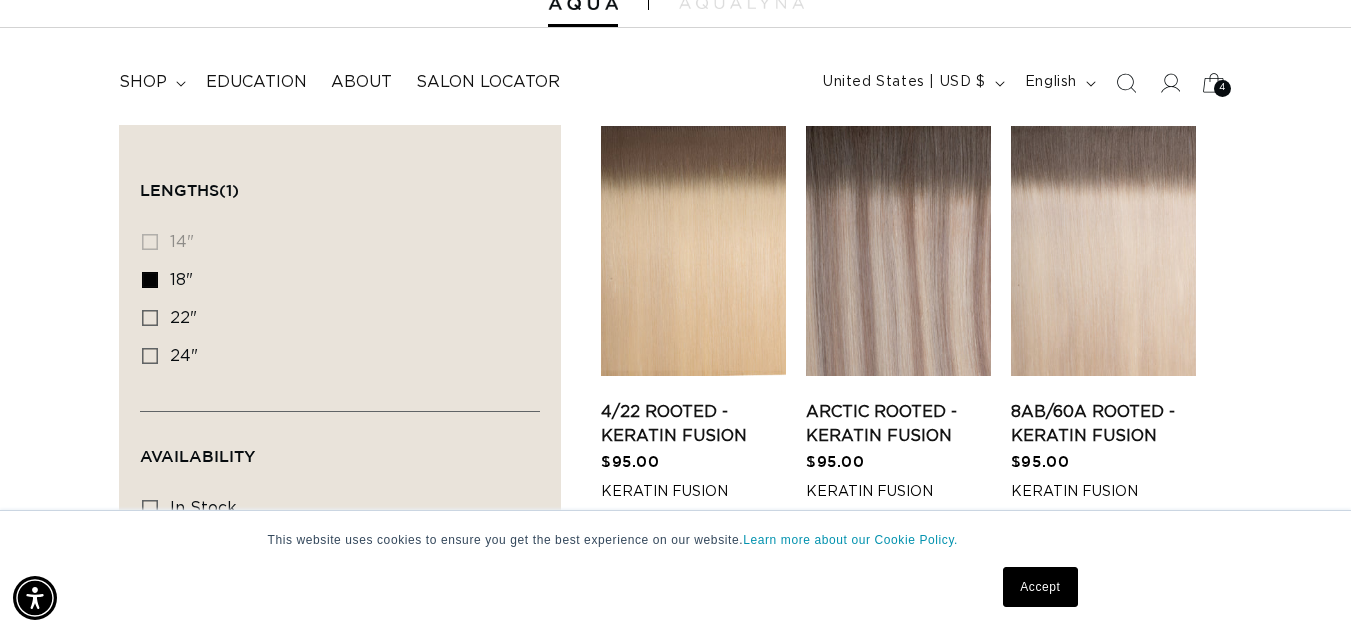 click 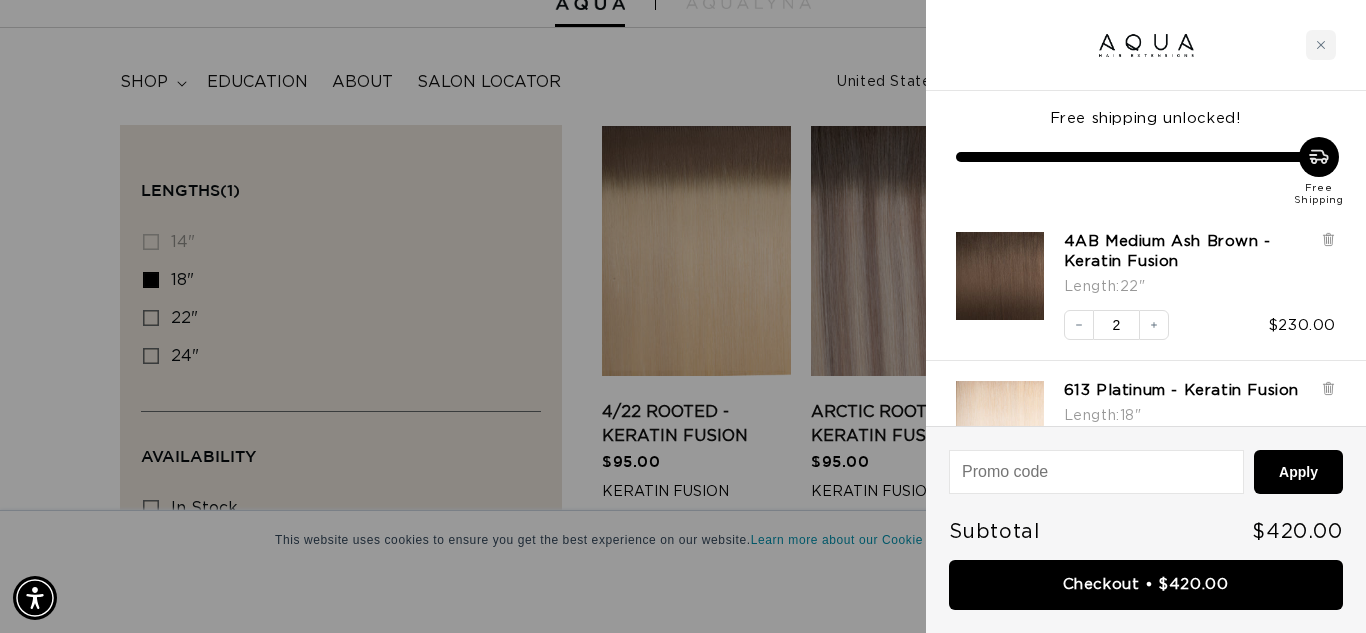 scroll, scrollTop: 0, scrollLeft: 0, axis: both 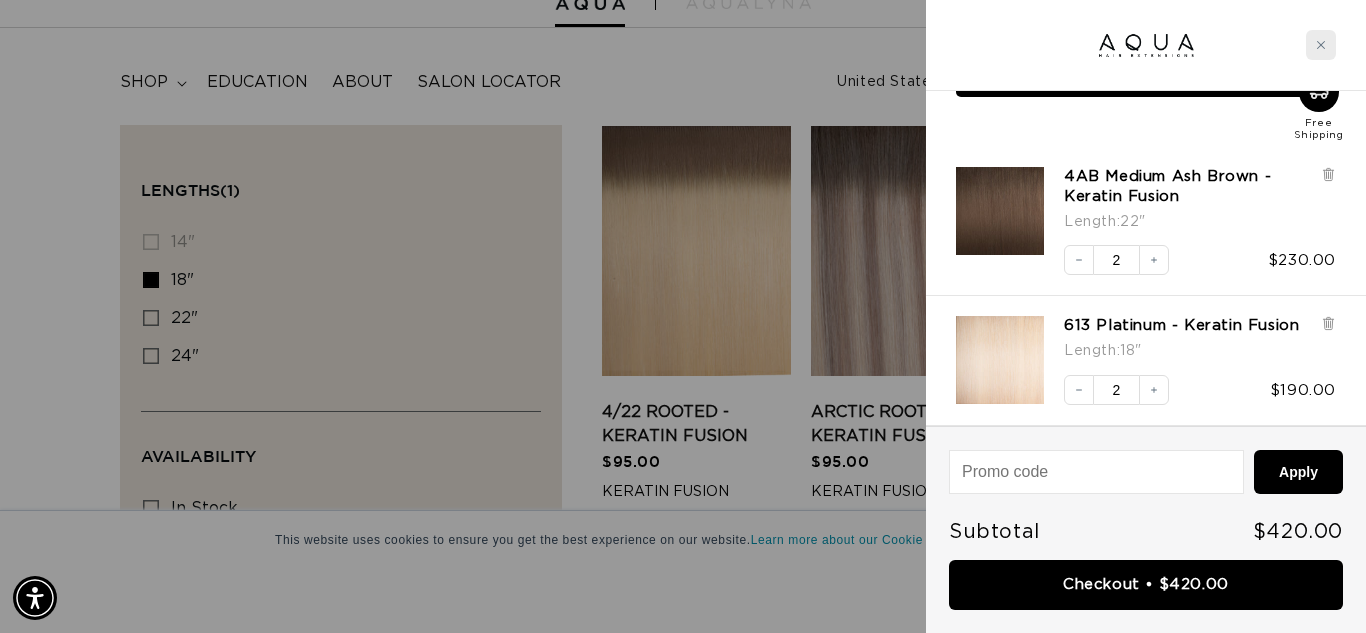 click at bounding box center [1321, 45] 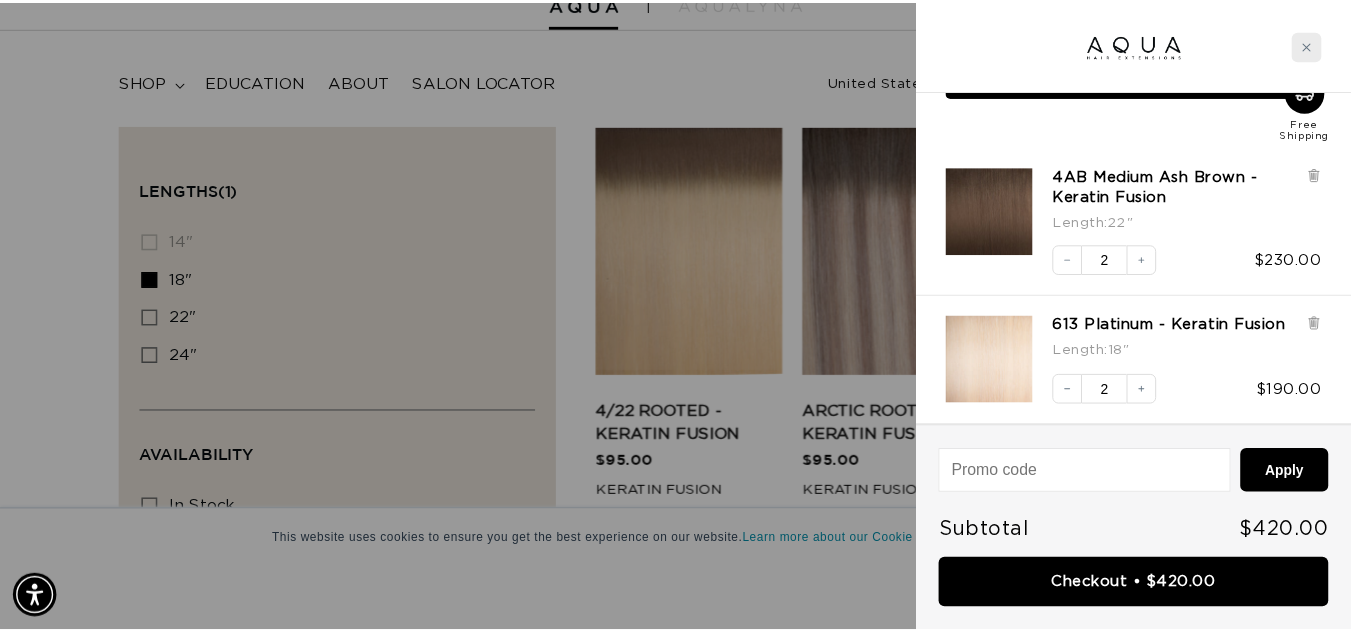 scroll, scrollTop: 0, scrollLeft: 2418, axis: horizontal 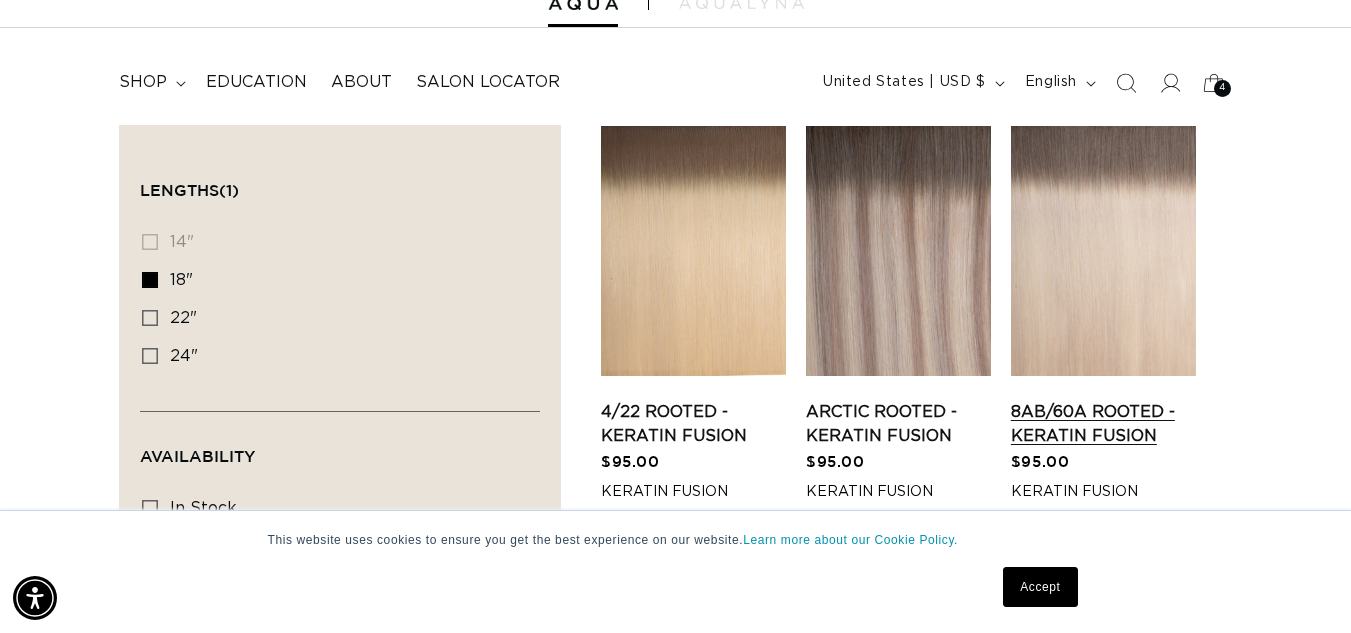 click on "8AB/60A Rooted - Keratin Fusion" at bounding box center (1103, 424) 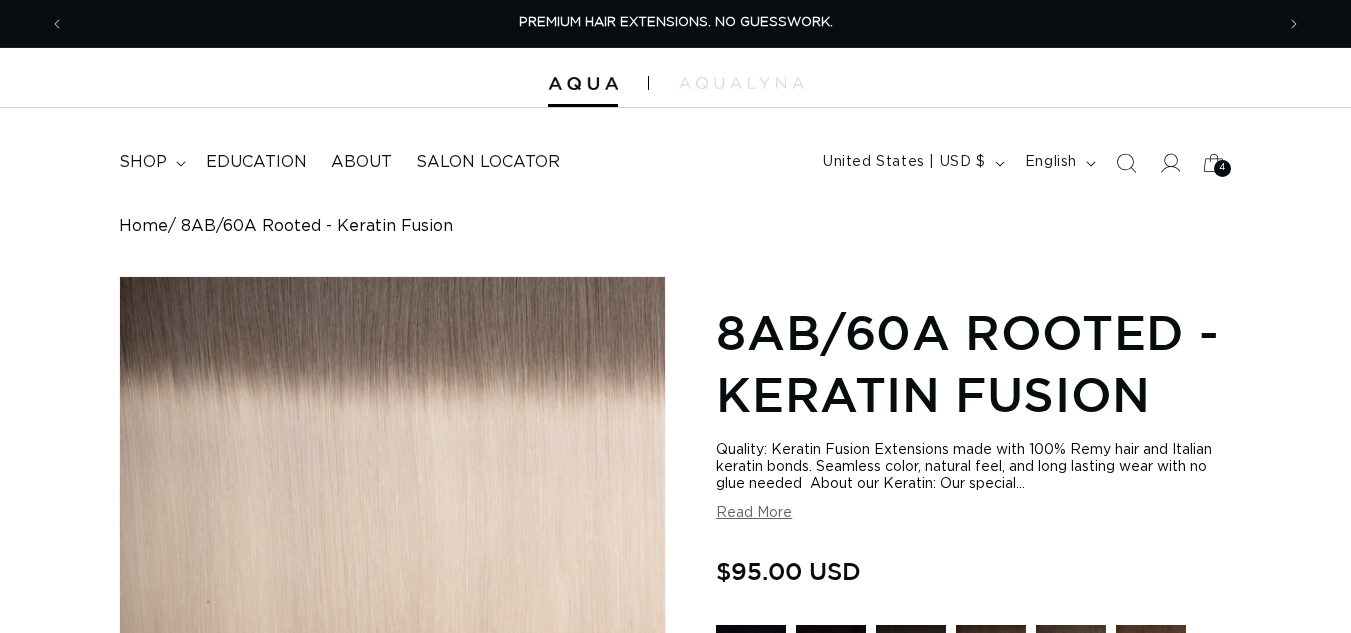 scroll, scrollTop: 0, scrollLeft: 0, axis: both 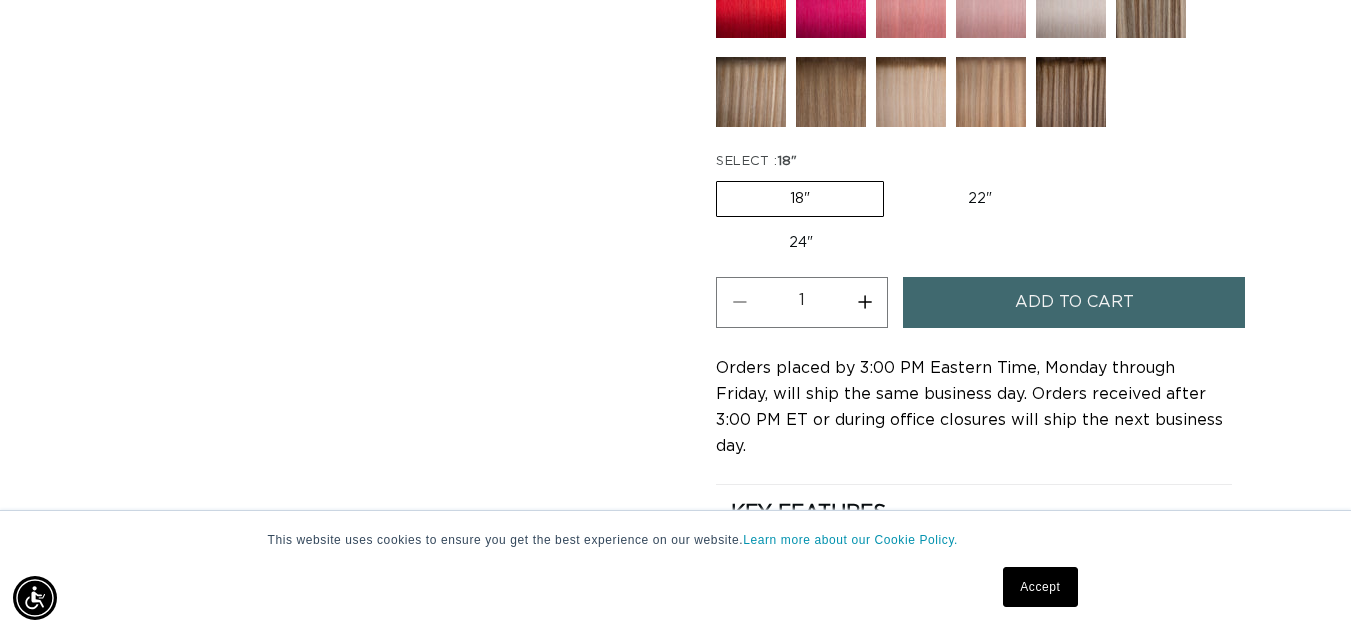 click on "Increase quantity for 8AB/60A Rooted - Keratin Fusion" at bounding box center [864, 302] 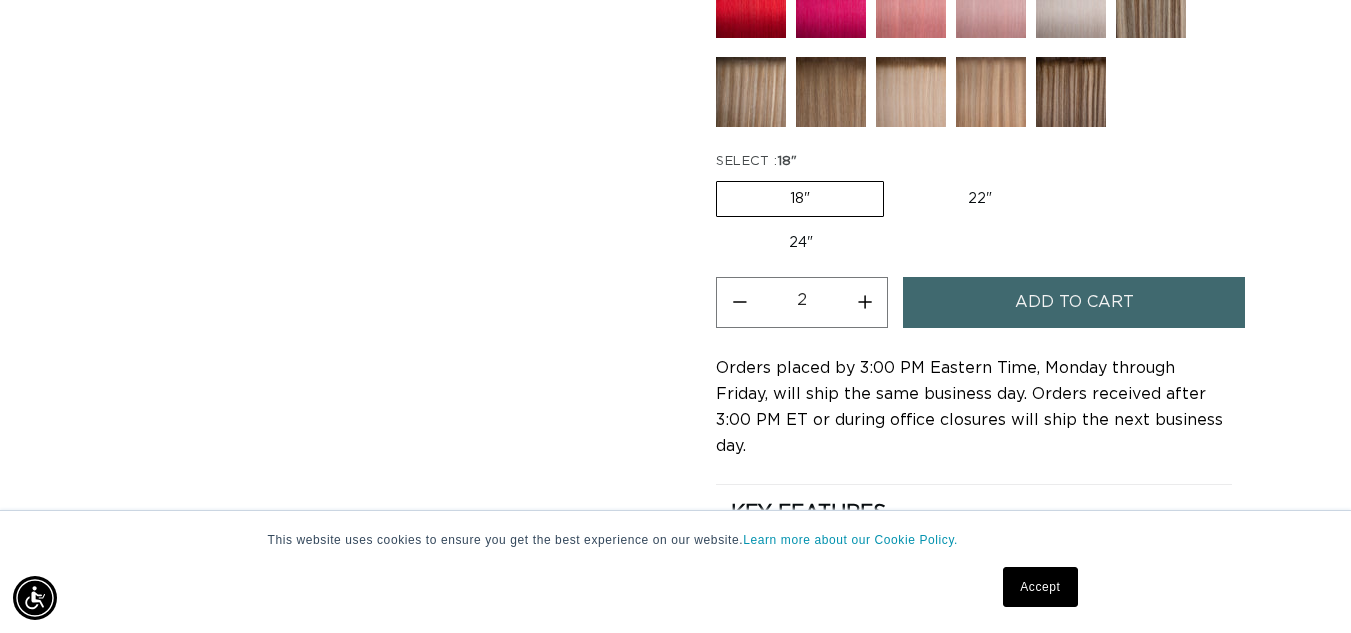 click on "Add to cart" at bounding box center [1074, 302] 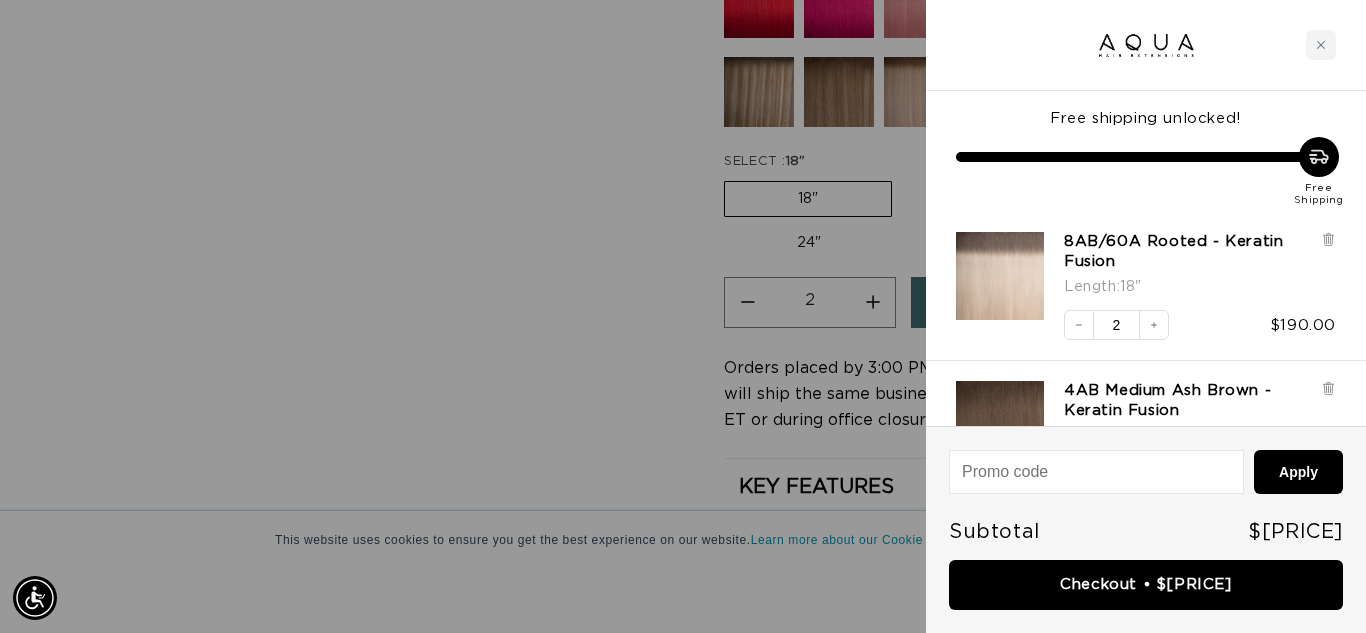 scroll, scrollTop: 0, scrollLeft: 2448, axis: horizontal 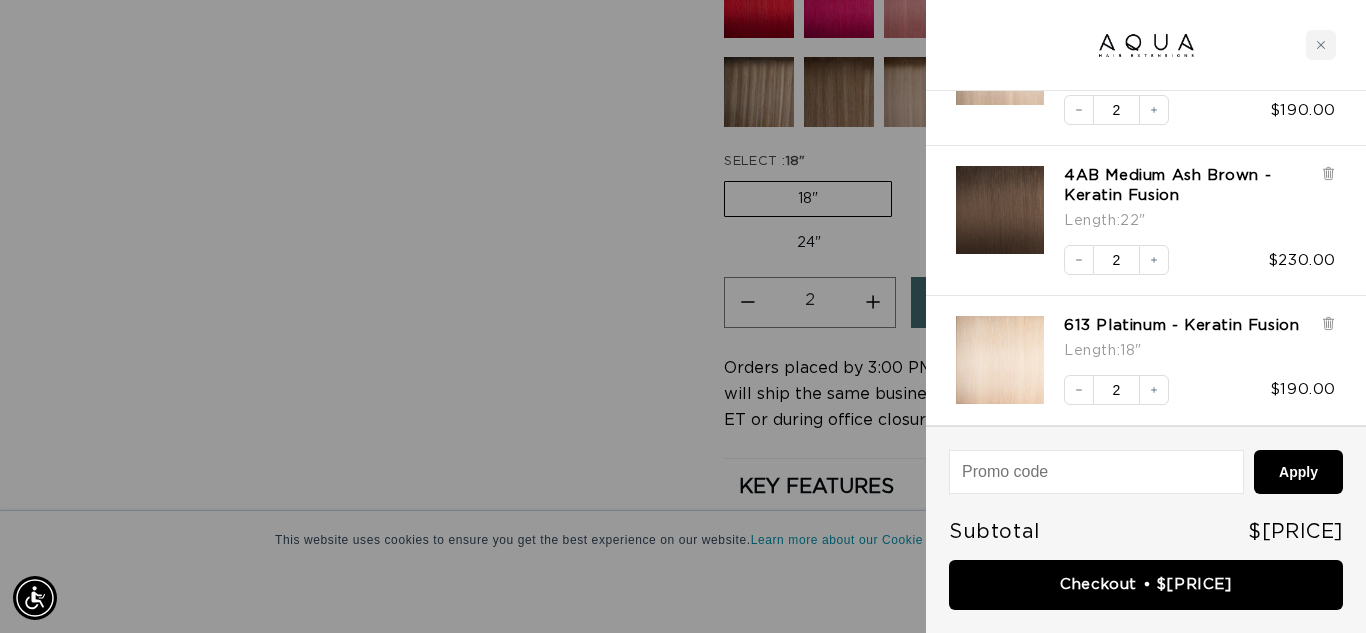 click at bounding box center (683, 316) 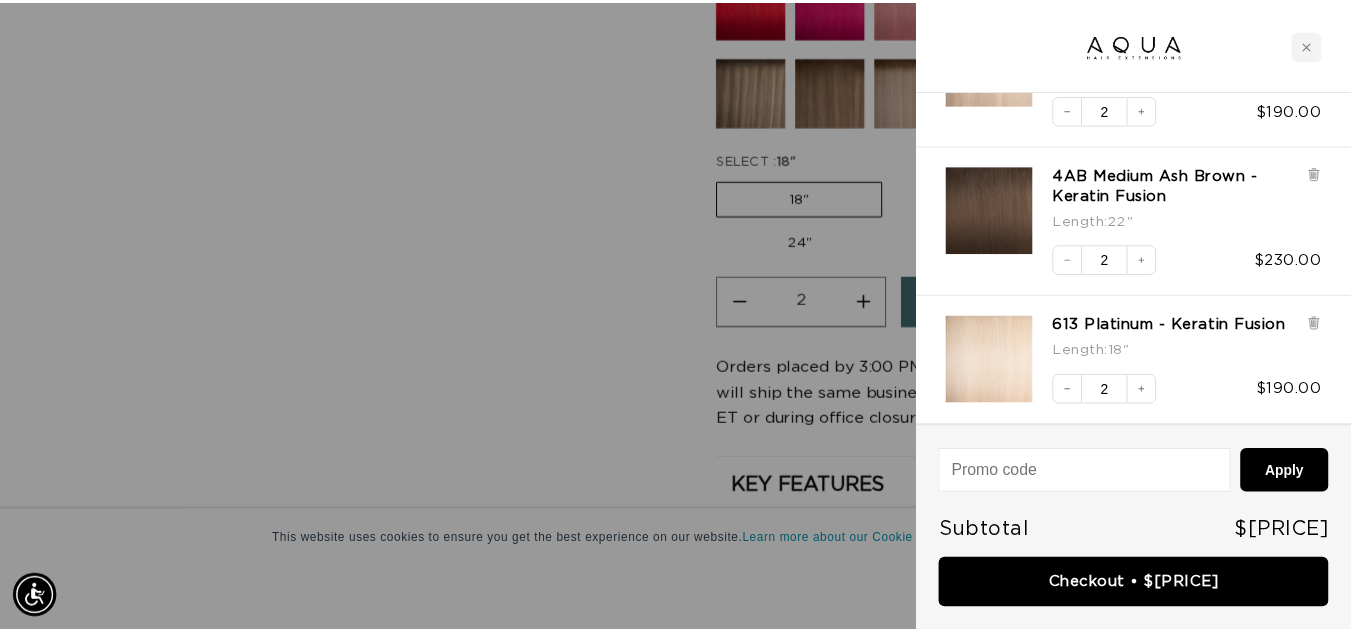 scroll, scrollTop: 0, scrollLeft: 2418, axis: horizontal 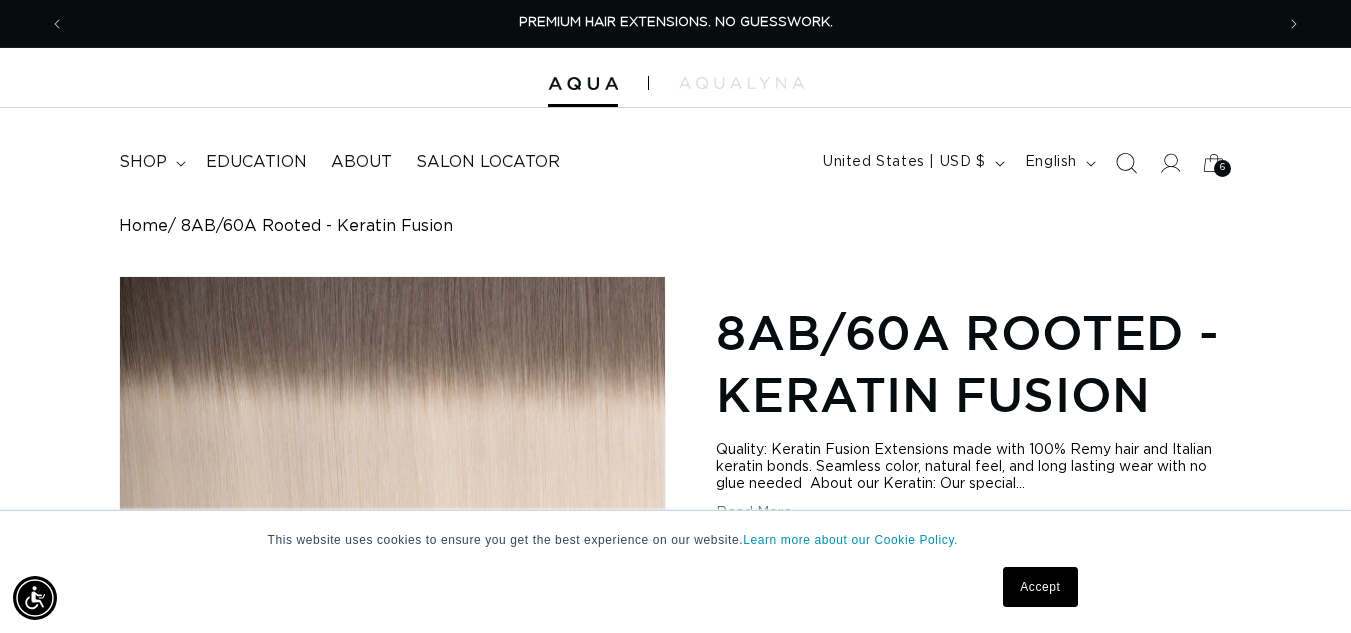 click 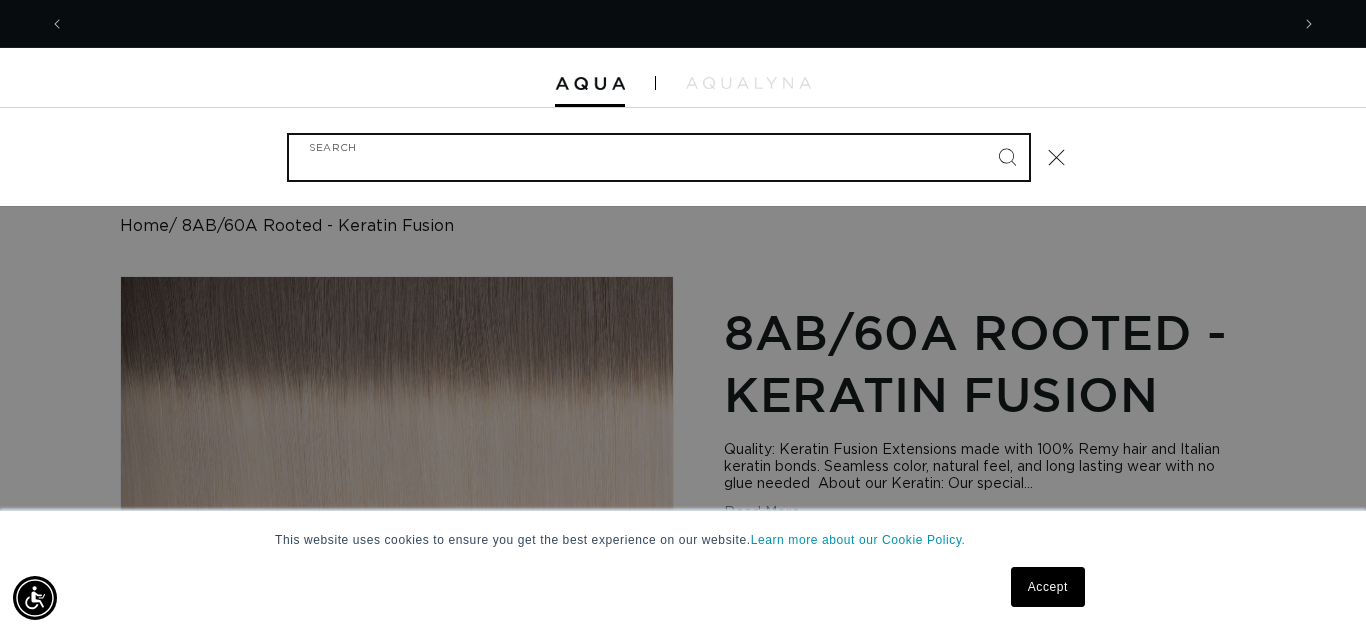 scroll, scrollTop: 0, scrollLeft: 1224, axis: horizontal 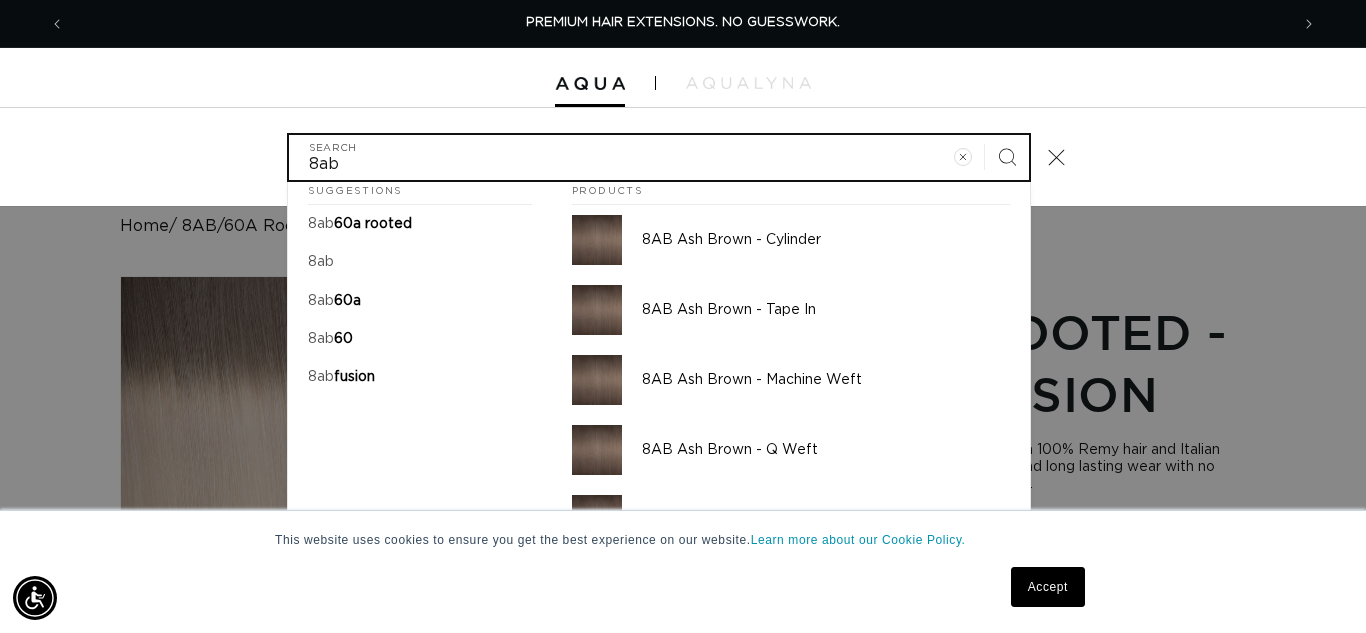 type on "8ab" 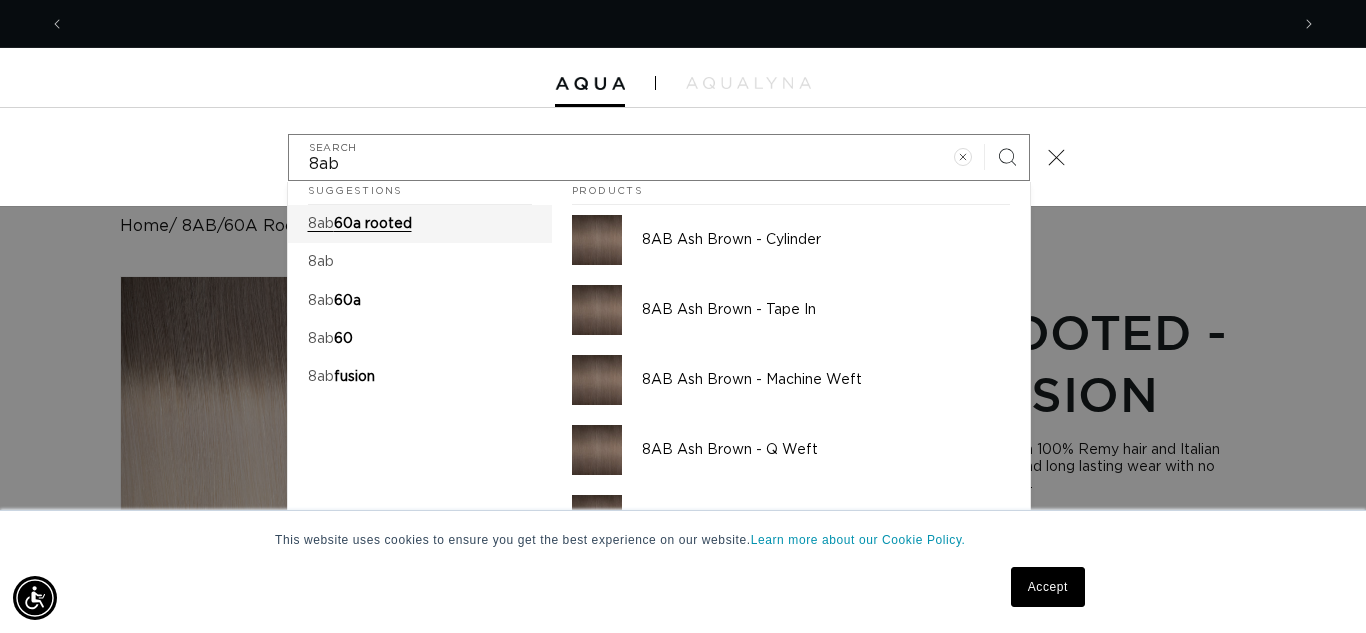 scroll, scrollTop: 0, scrollLeft: 1224, axis: horizontal 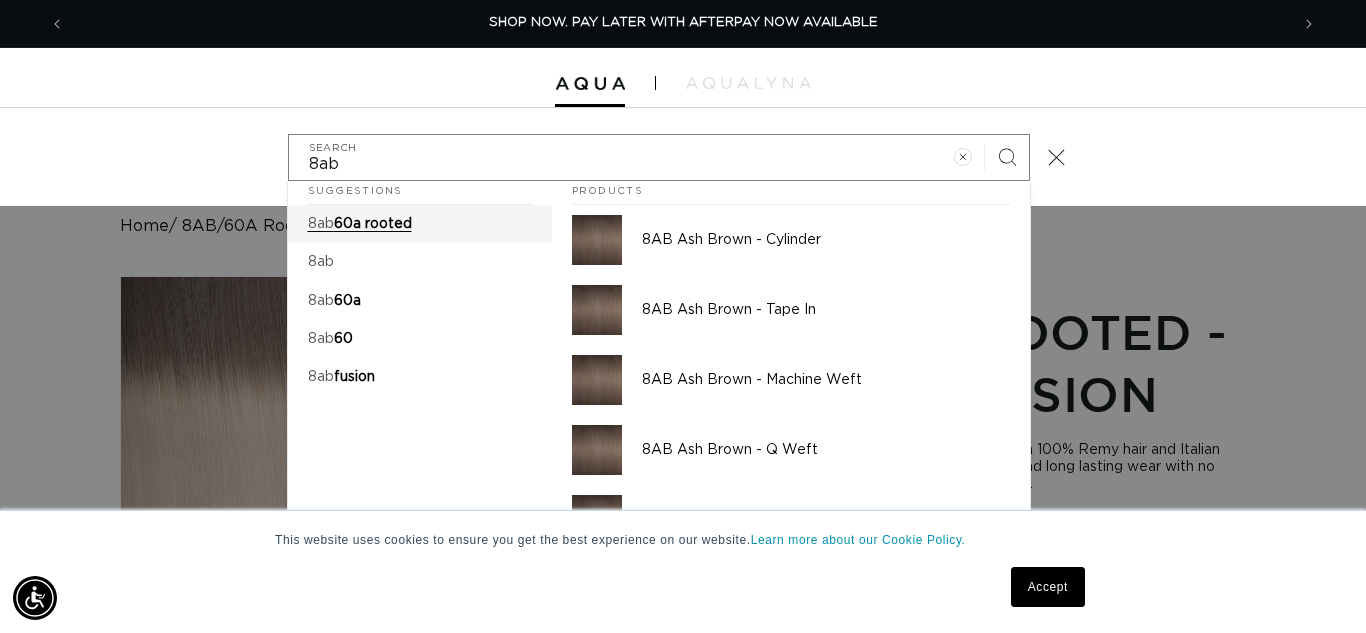 click on "60a rooted" at bounding box center [373, 224] 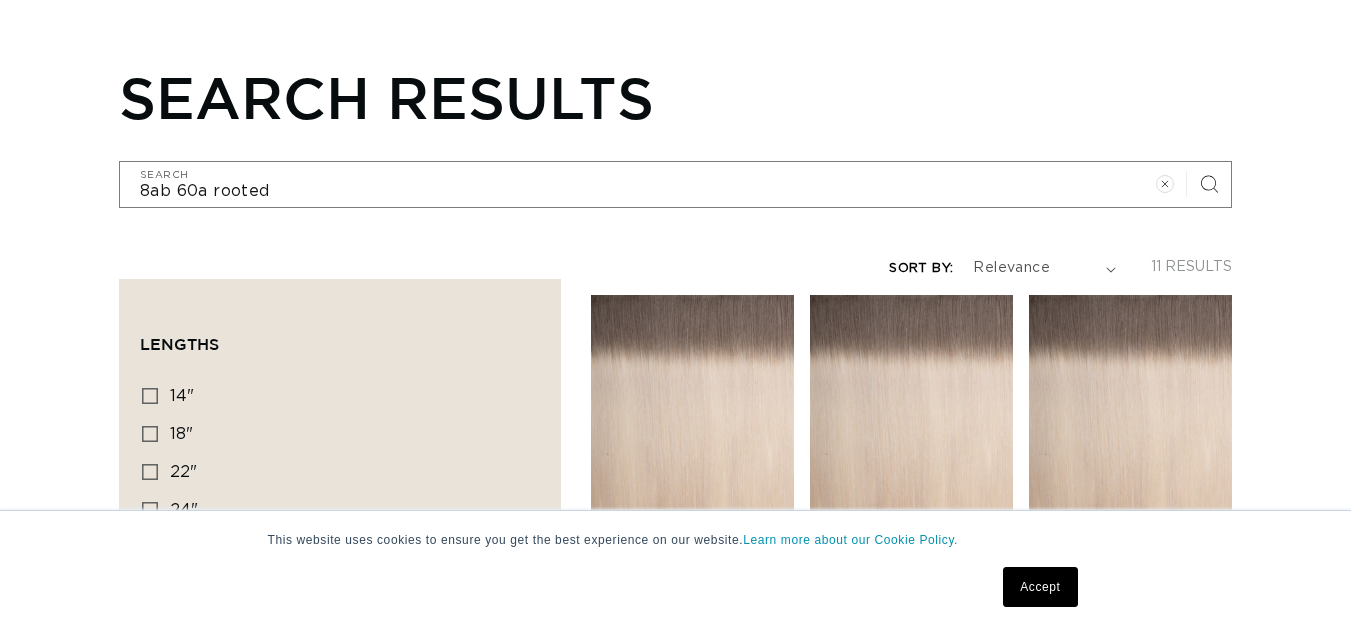 scroll, scrollTop: 300, scrollLeft: 0, axis: vertical 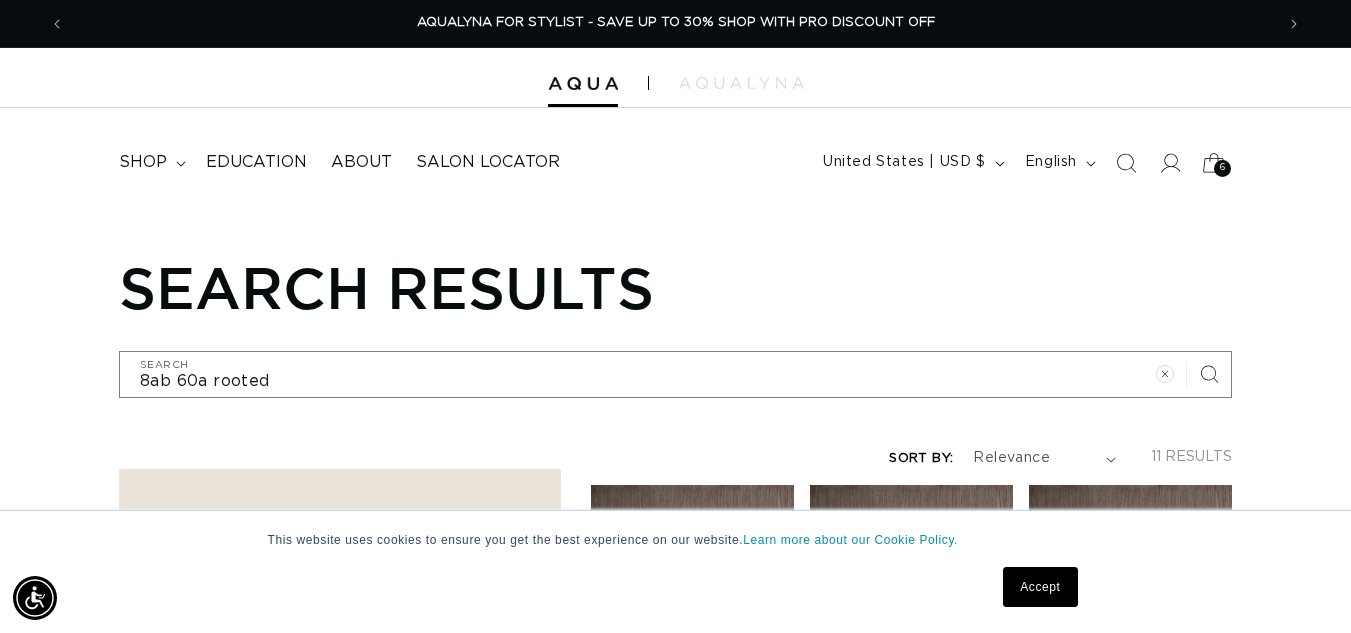 click on "6" at bounding box center [1223, 168] 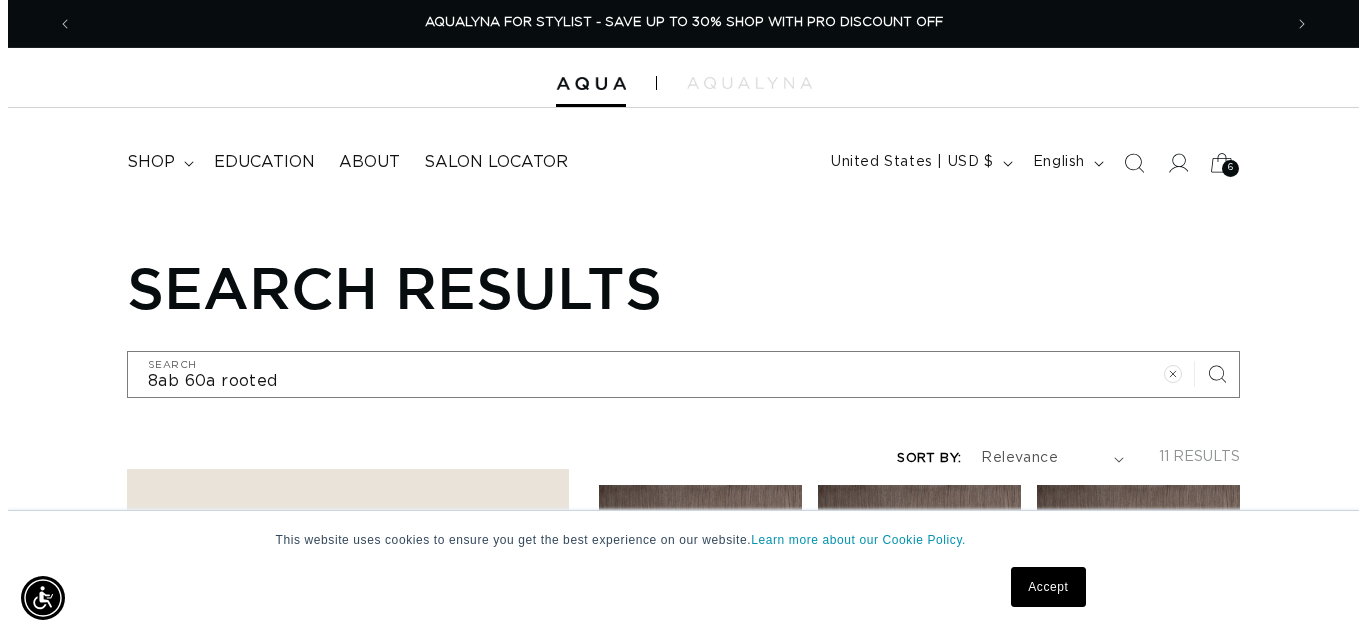scroll, scrollTop: 0, scrollLeft: 2448, axis: horizontal 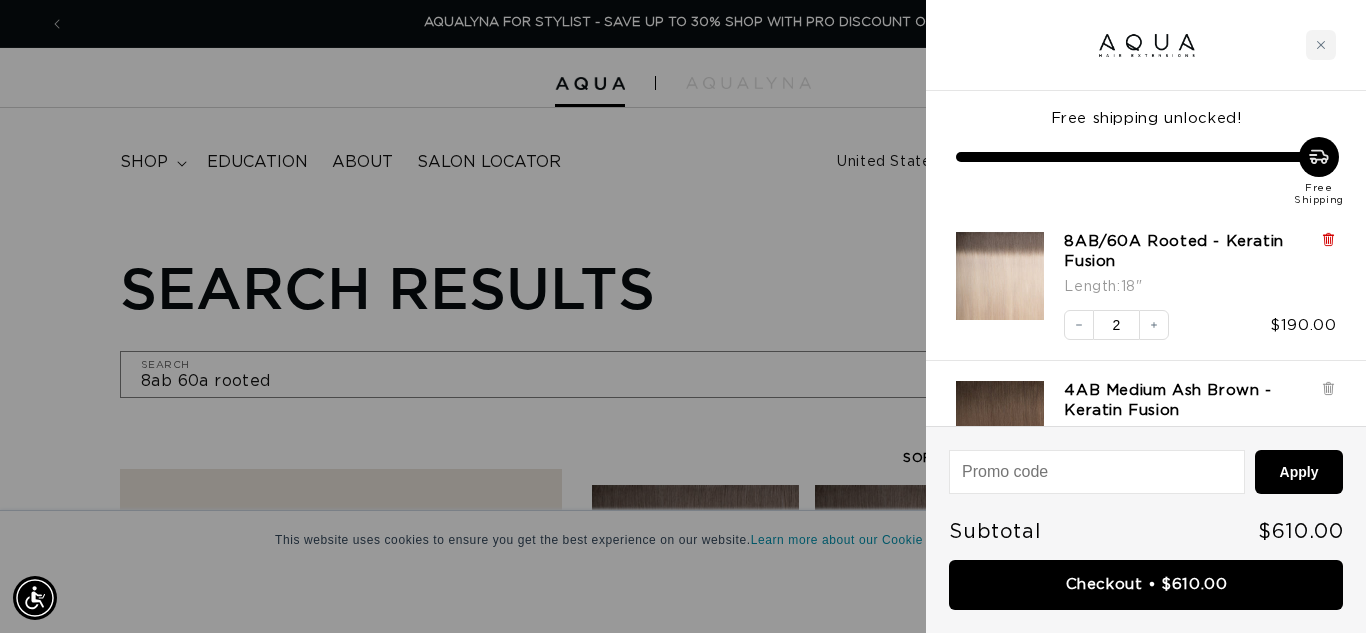 click 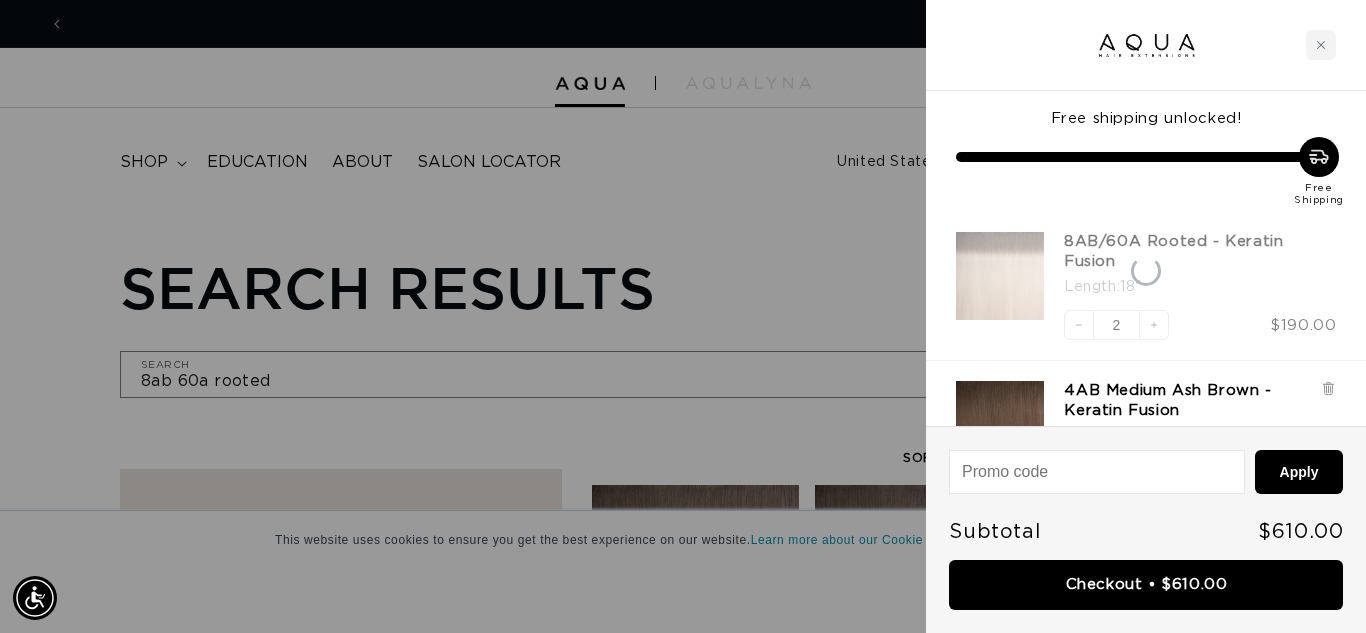 scroll, scrollTop: 0, scrollLeft: 0, axis: both 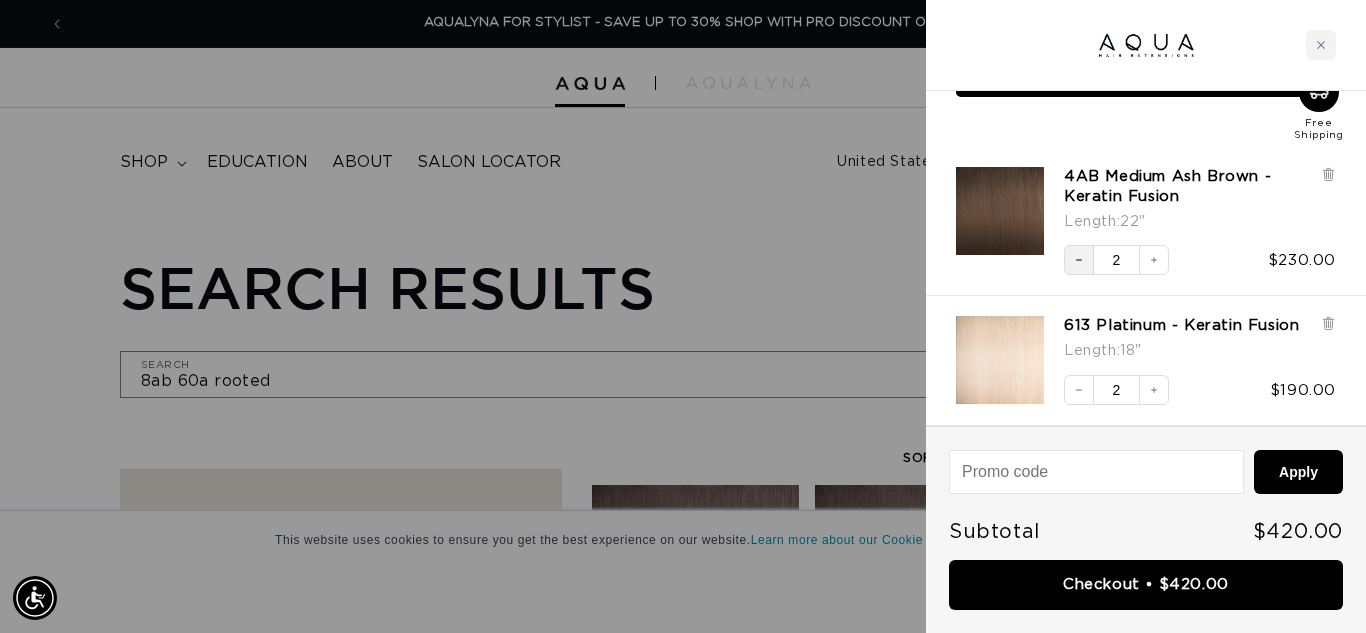 click 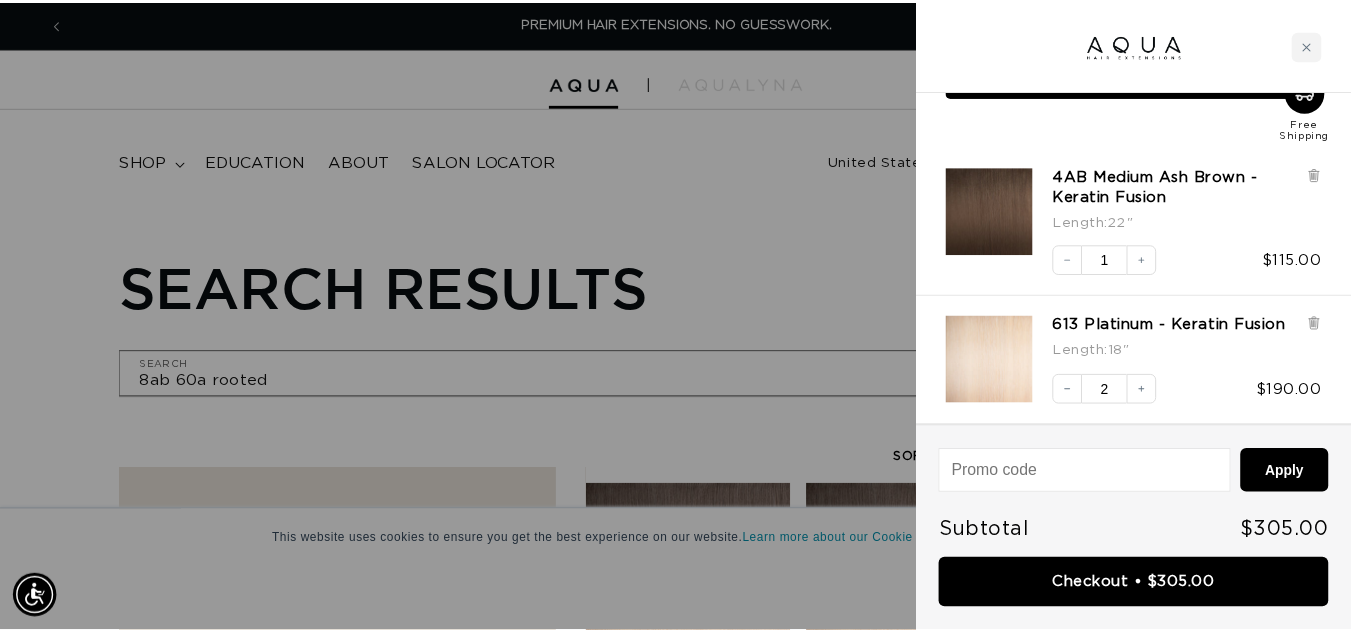 scroll, scrollTop: 0, scrollLeft: 1224, axis: horizontal 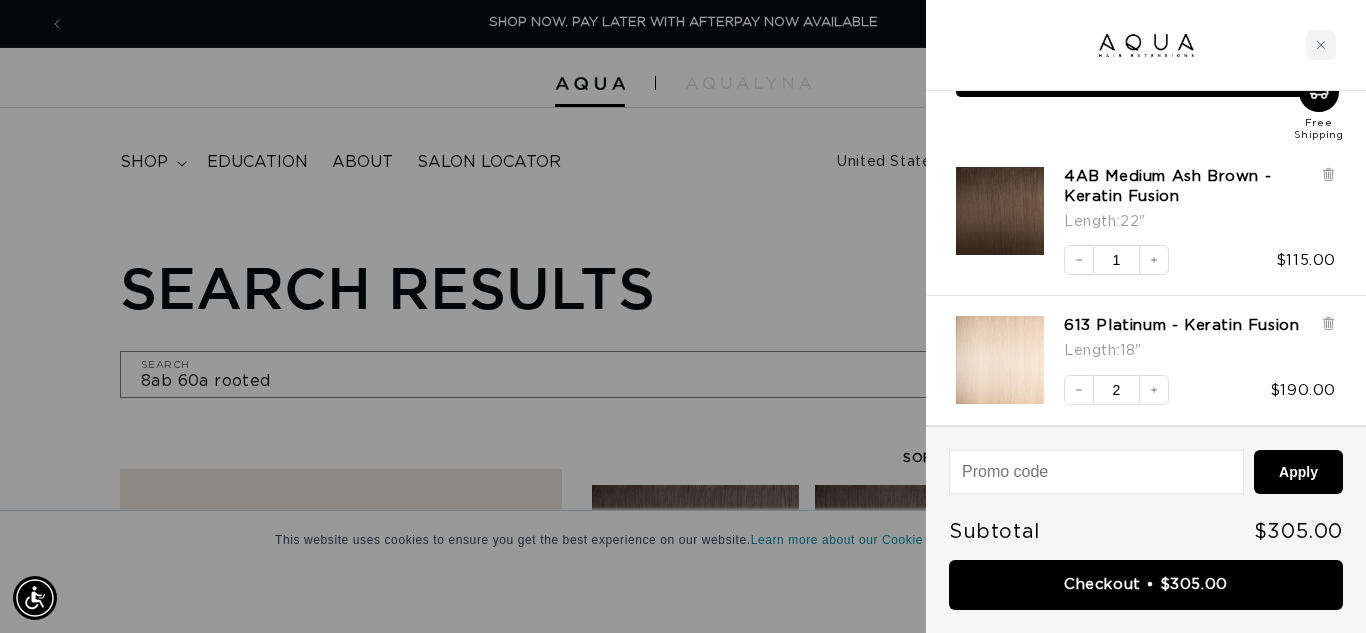 click at bounding box center (683, 316) 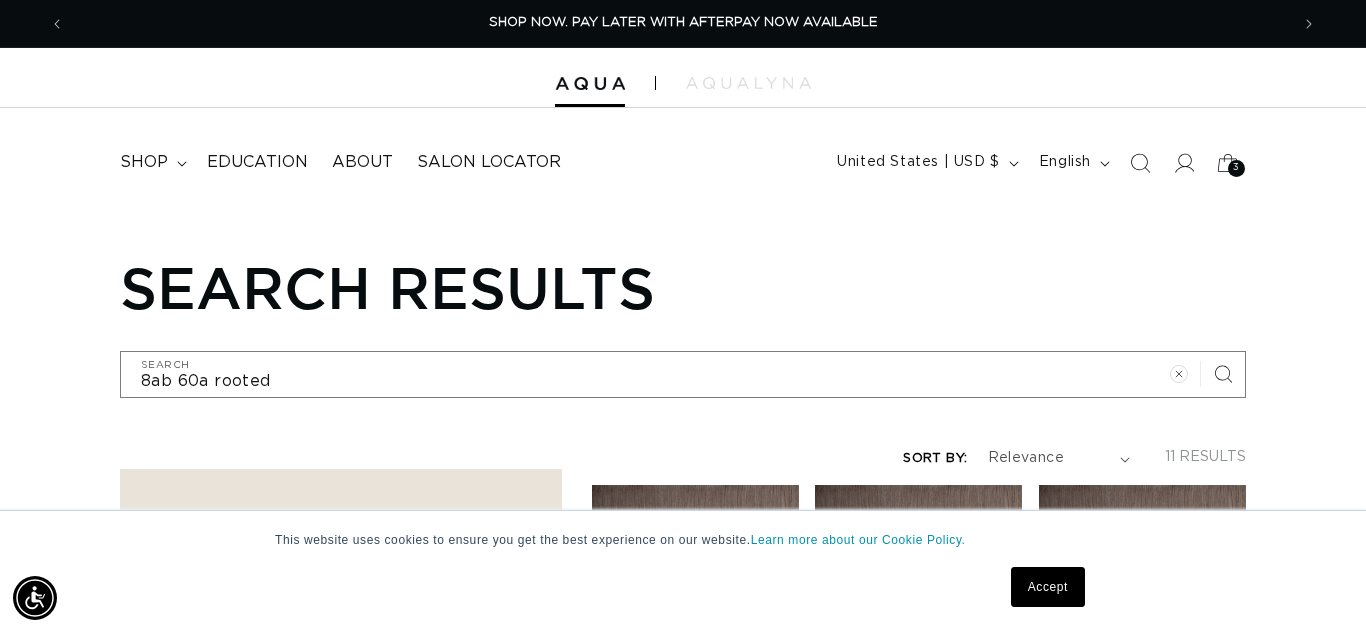 scroll, scrollTop: 0, scrollLeft: 1209, axis: horizontal 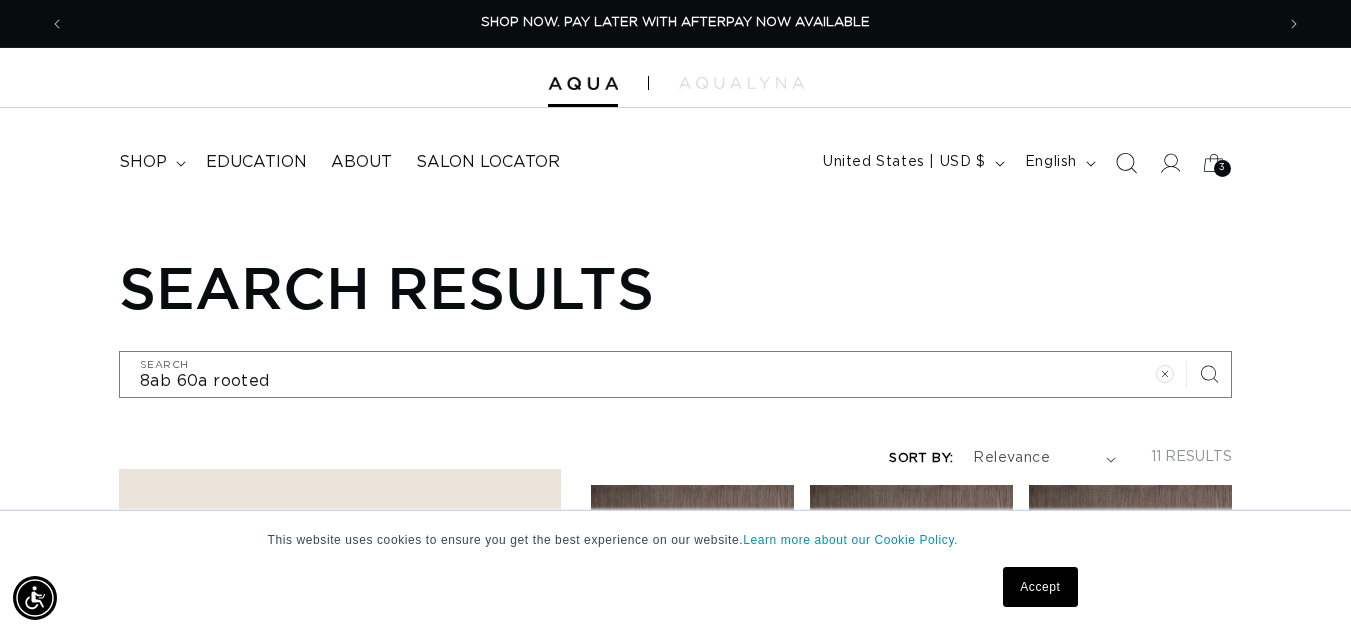 click 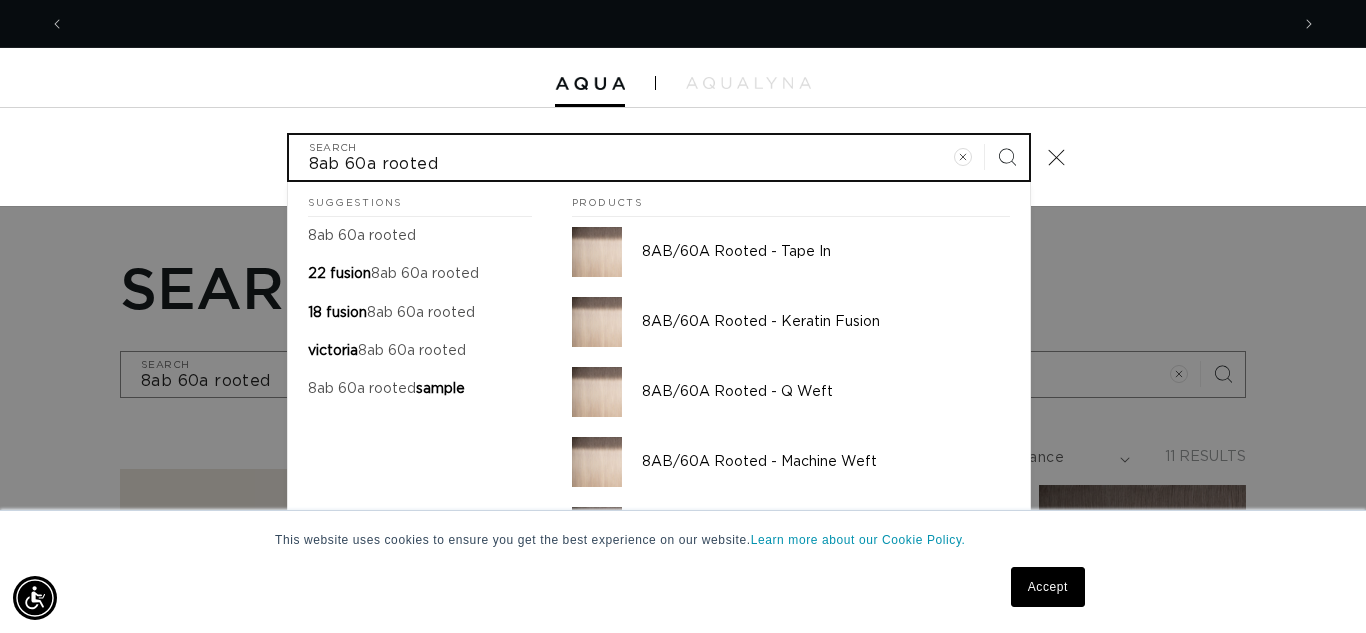 scroll, scrollTop: 0, scrollLeft: 2448, axis: horizontal 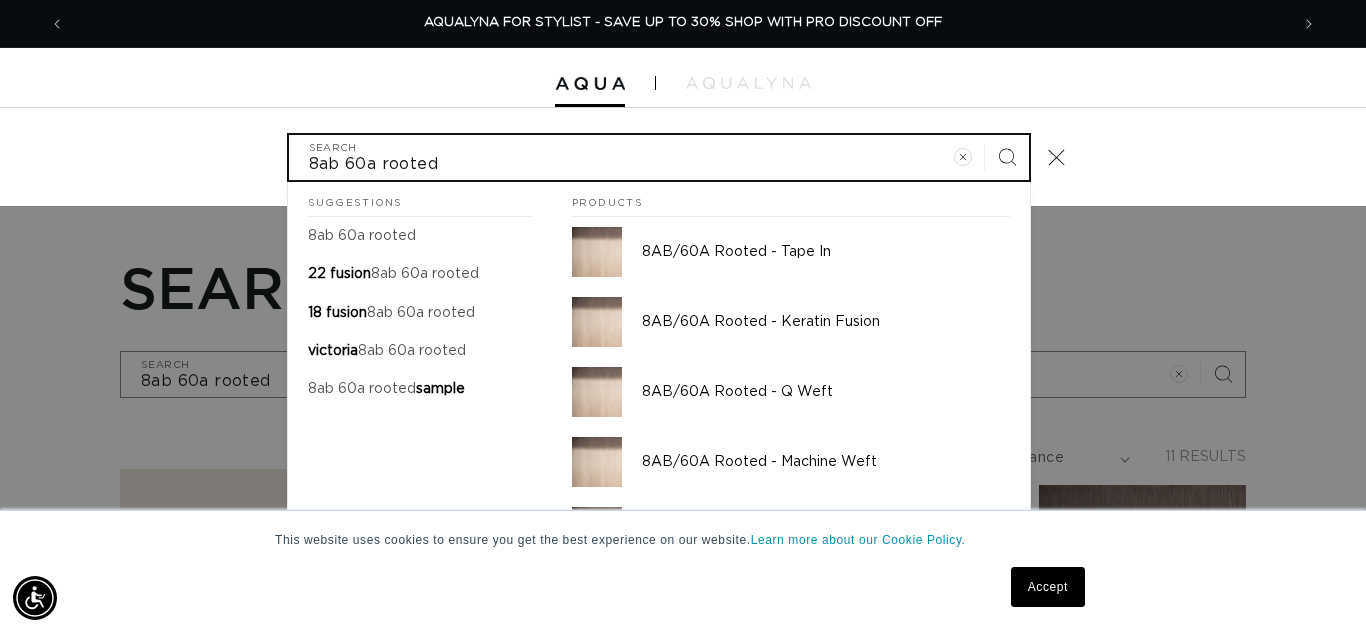 type on "a" 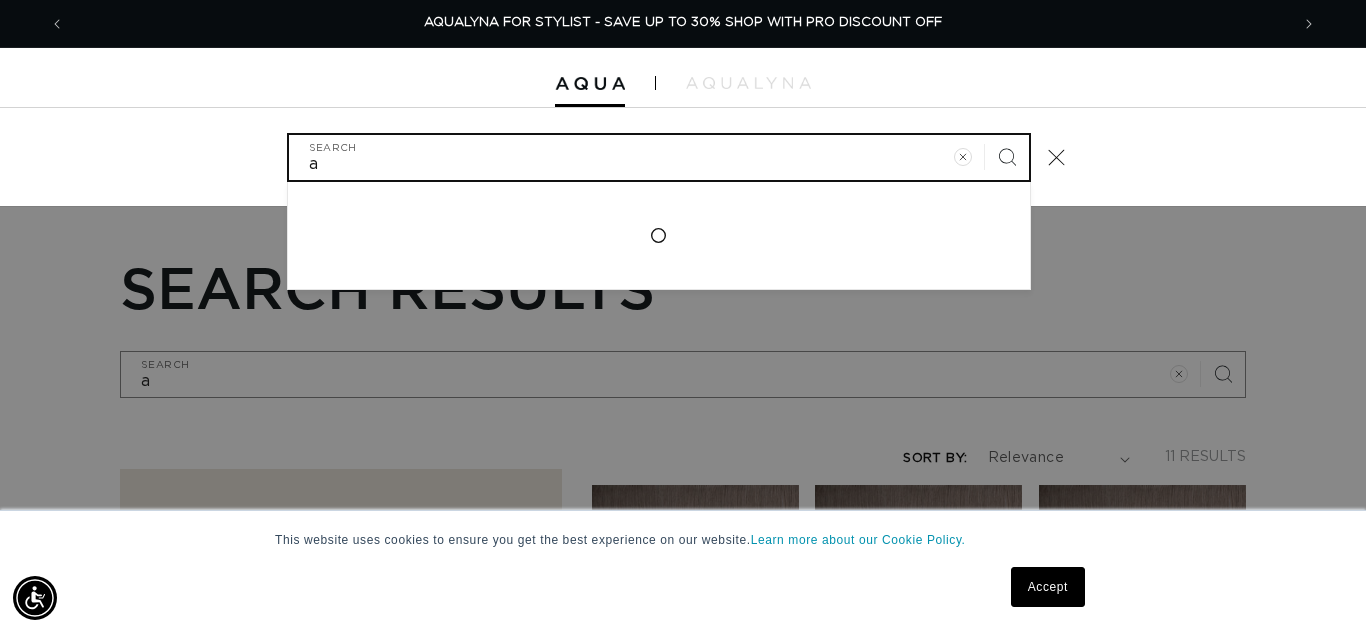 type on "ar" 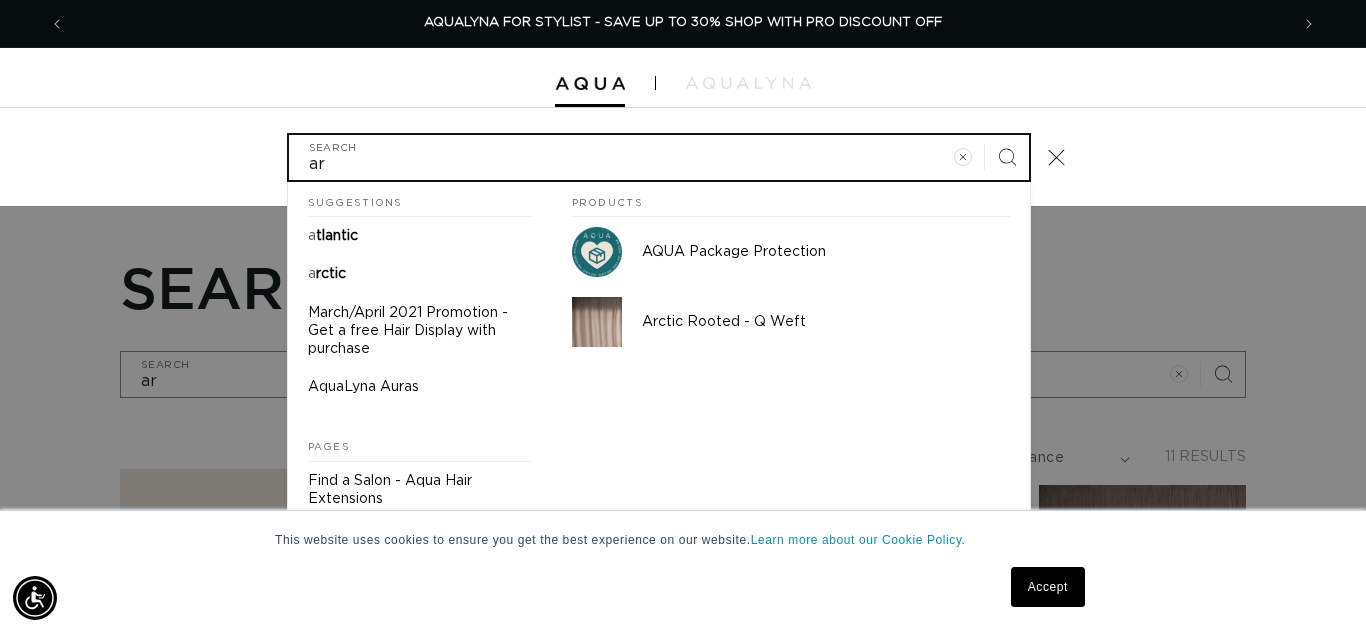 type on "arc" 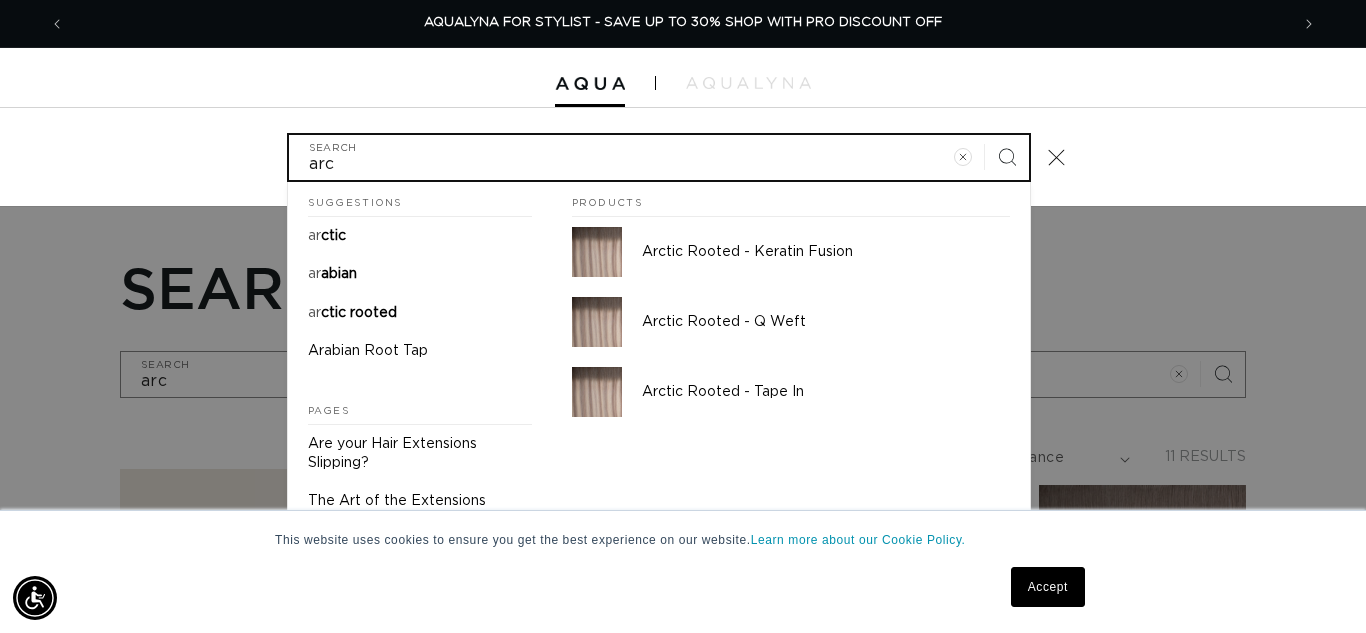 type on "arct" 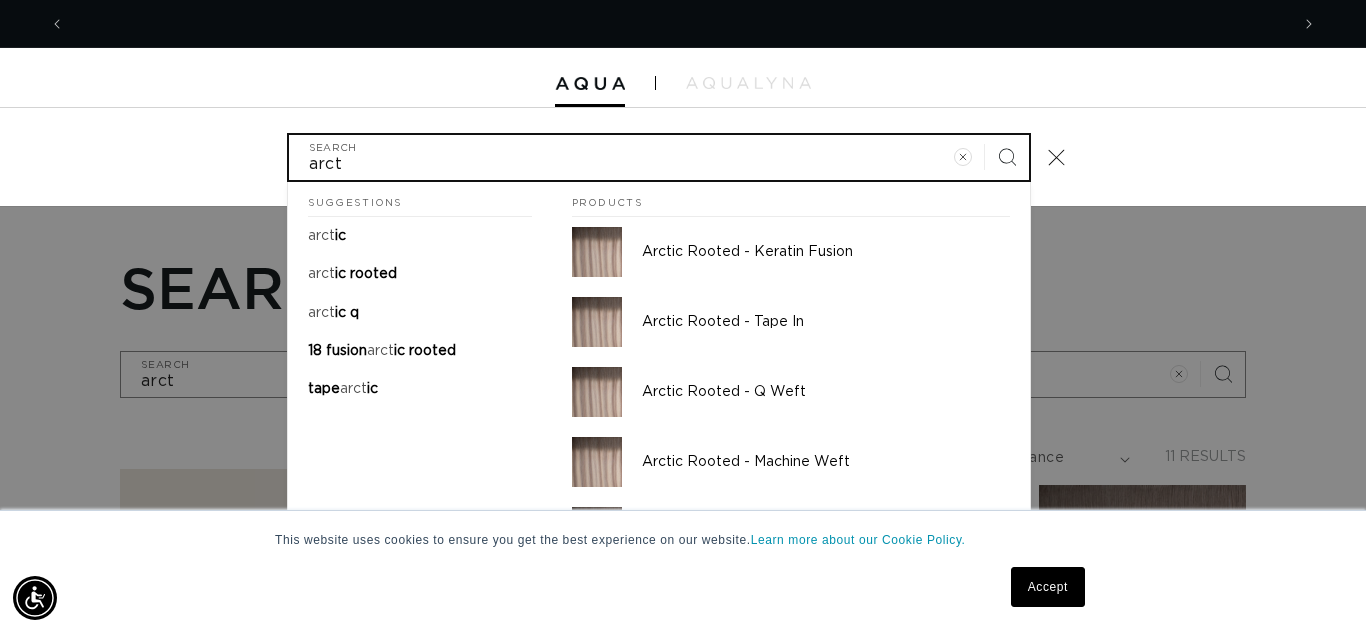 type on "arc" 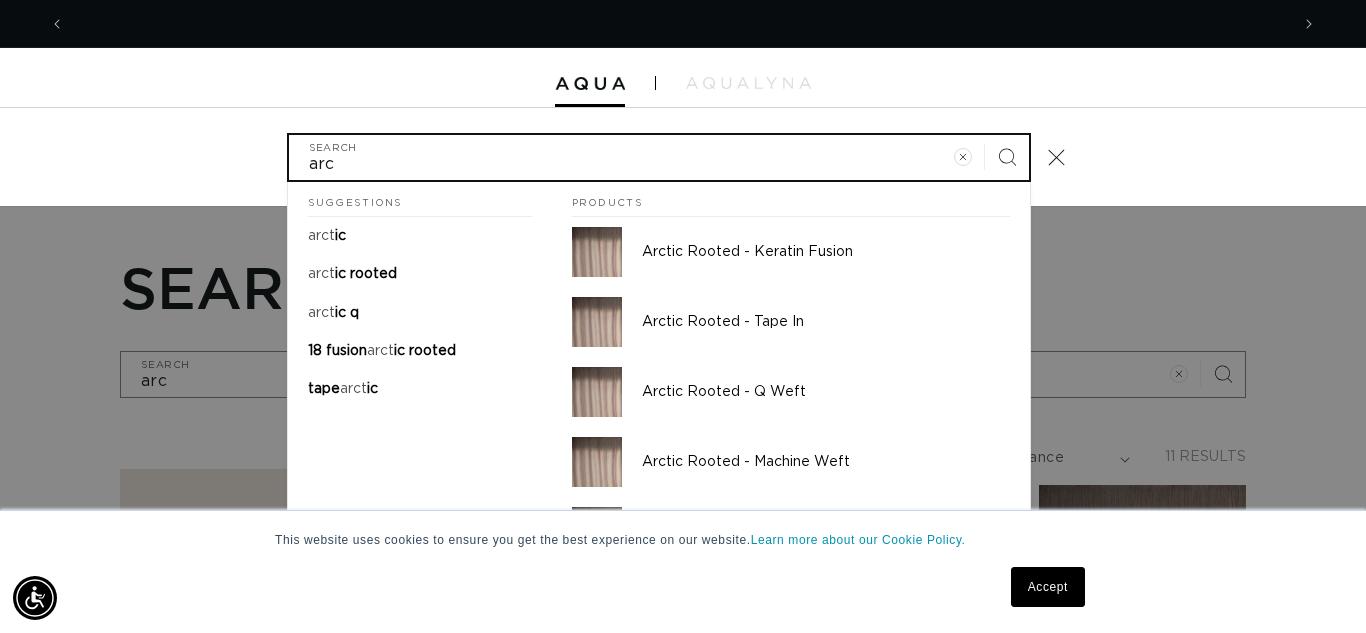 scroll, scrollTop: 0, scrollLeft: 0, axis: both 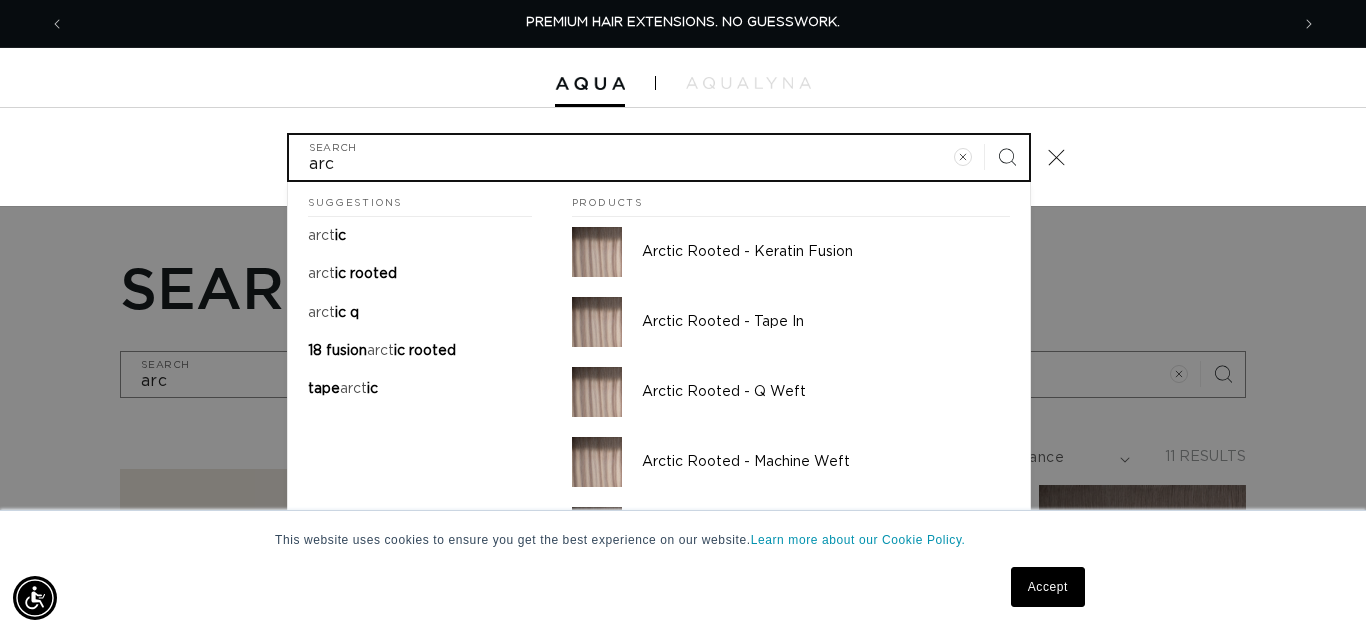 type on "ar" 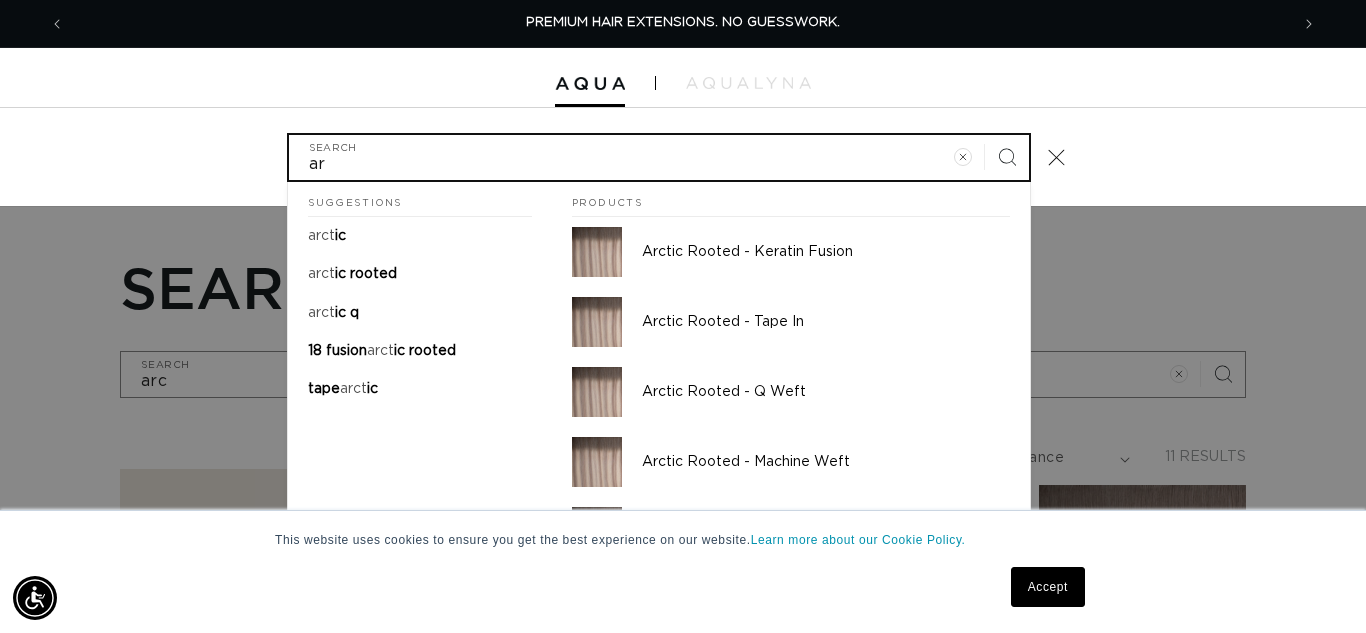 type on "ar" 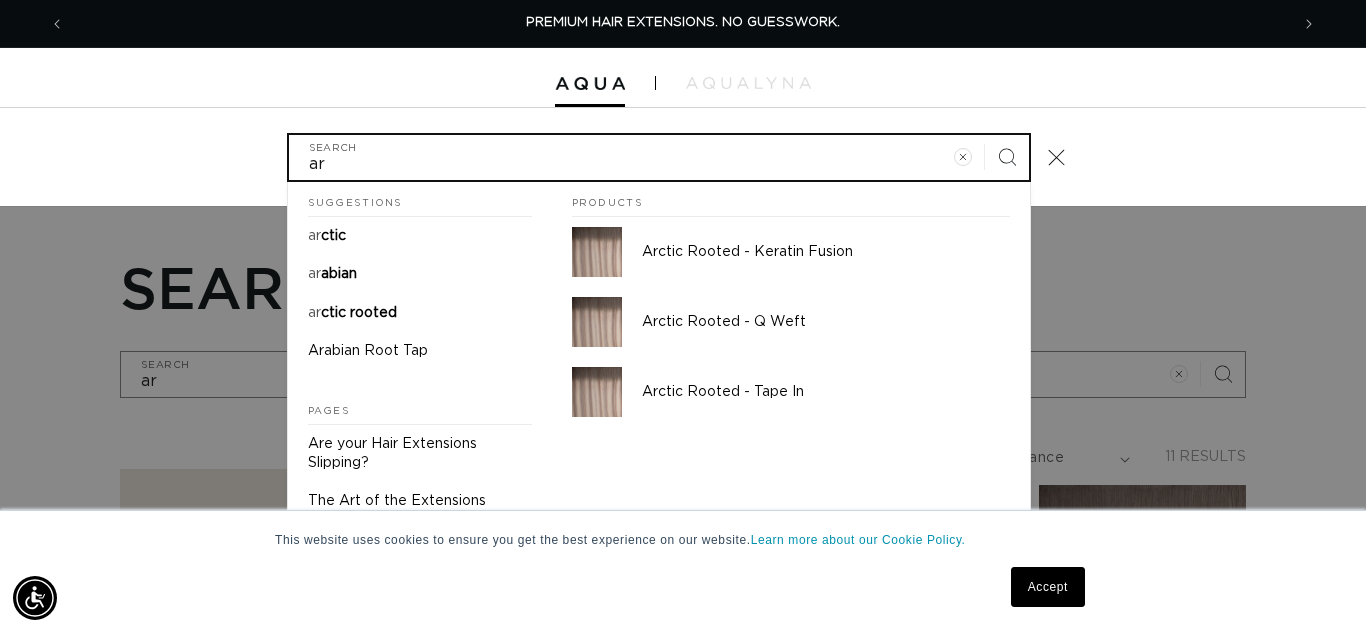 type on "arc" 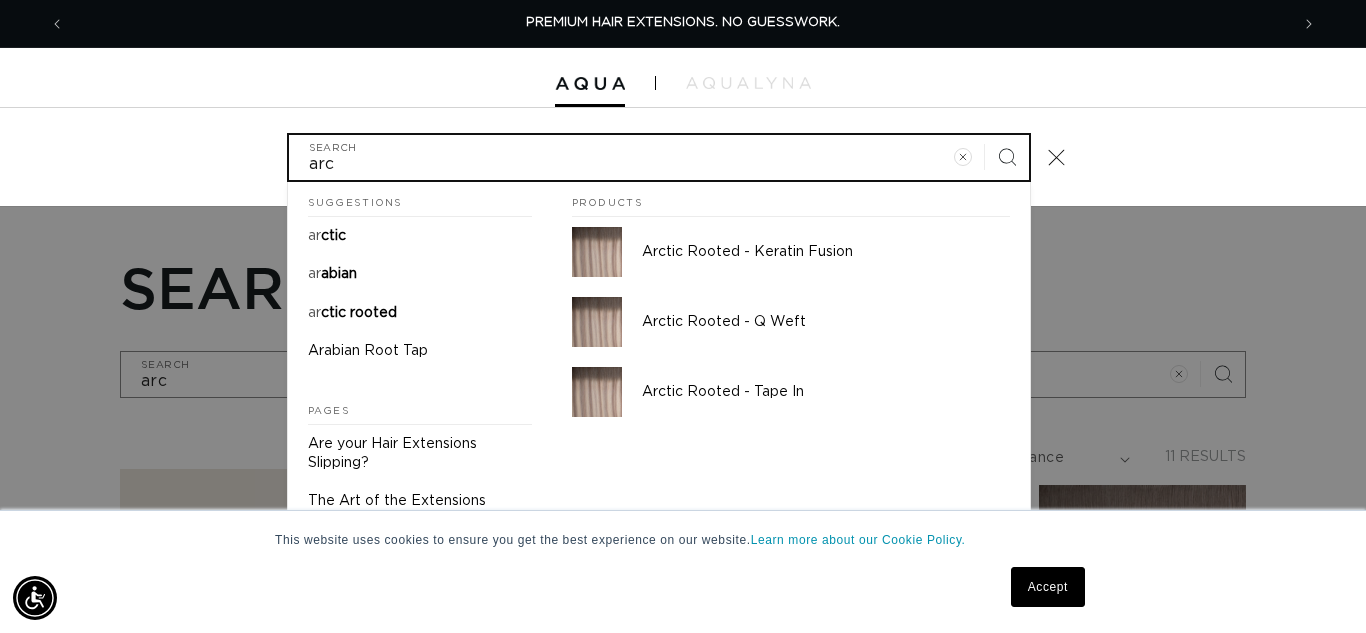 type on "arct" 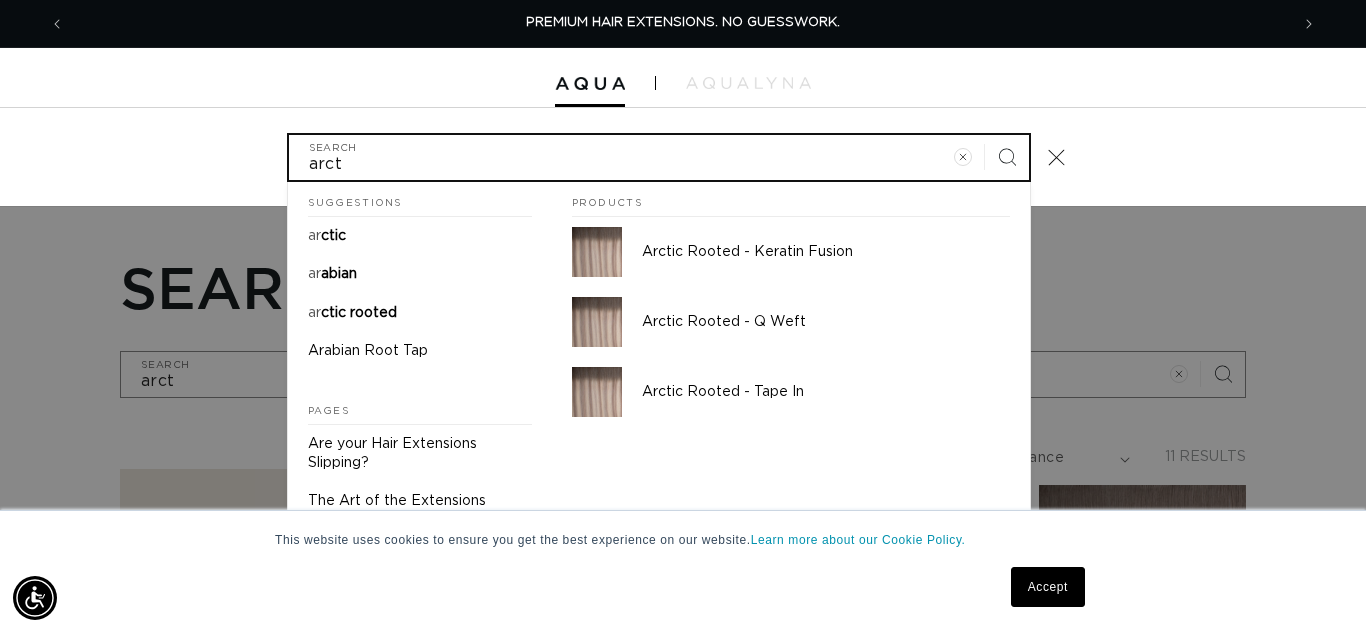 type on "arcti" 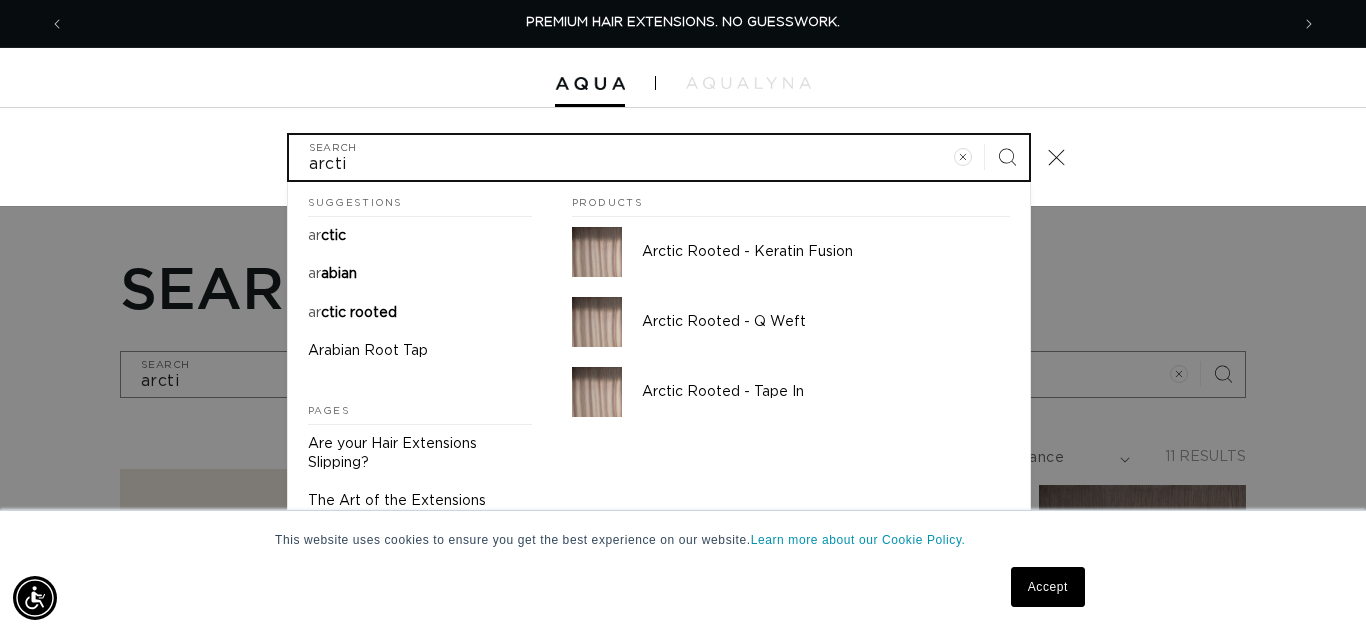 type on "arctic" 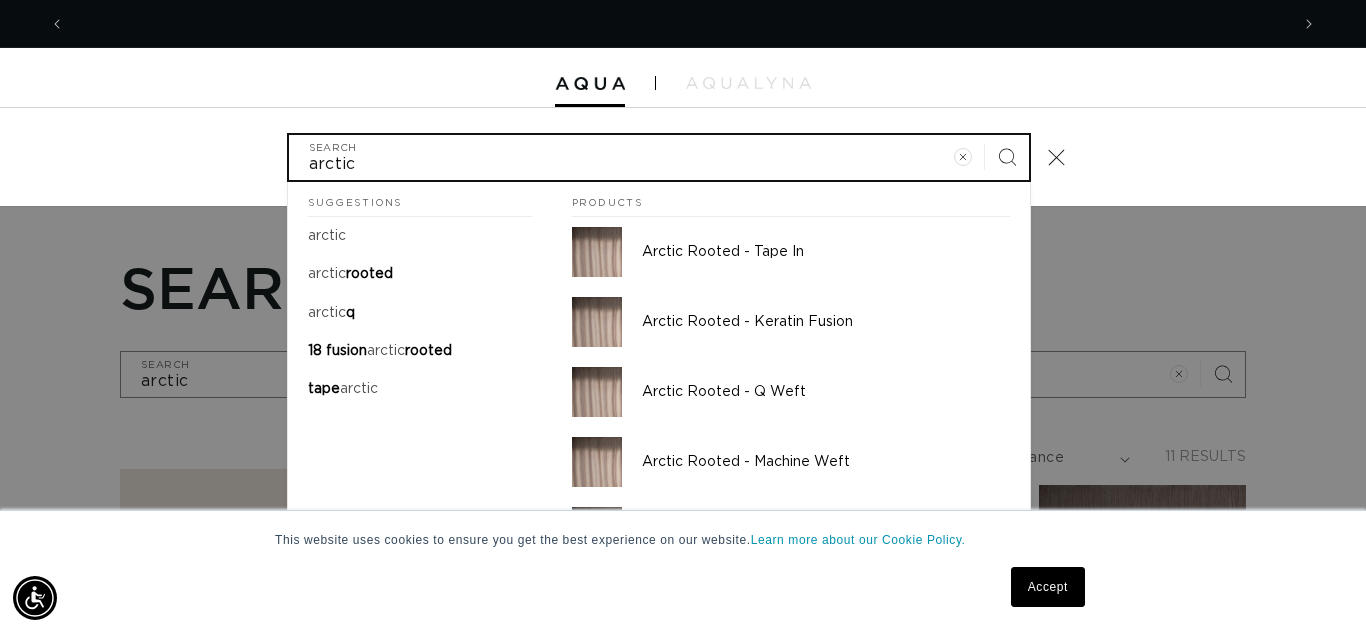 scroll, scrollTop: 0, scrollLeft: 1224, axis: horizontal 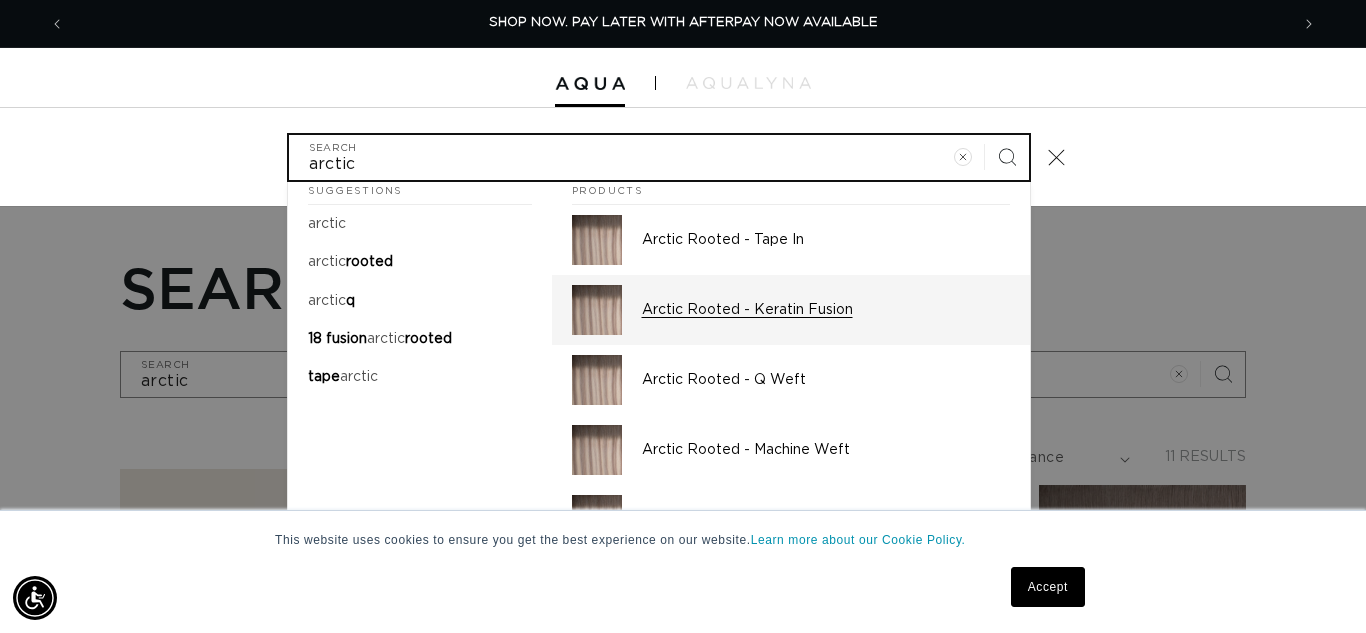 type on "arctic" 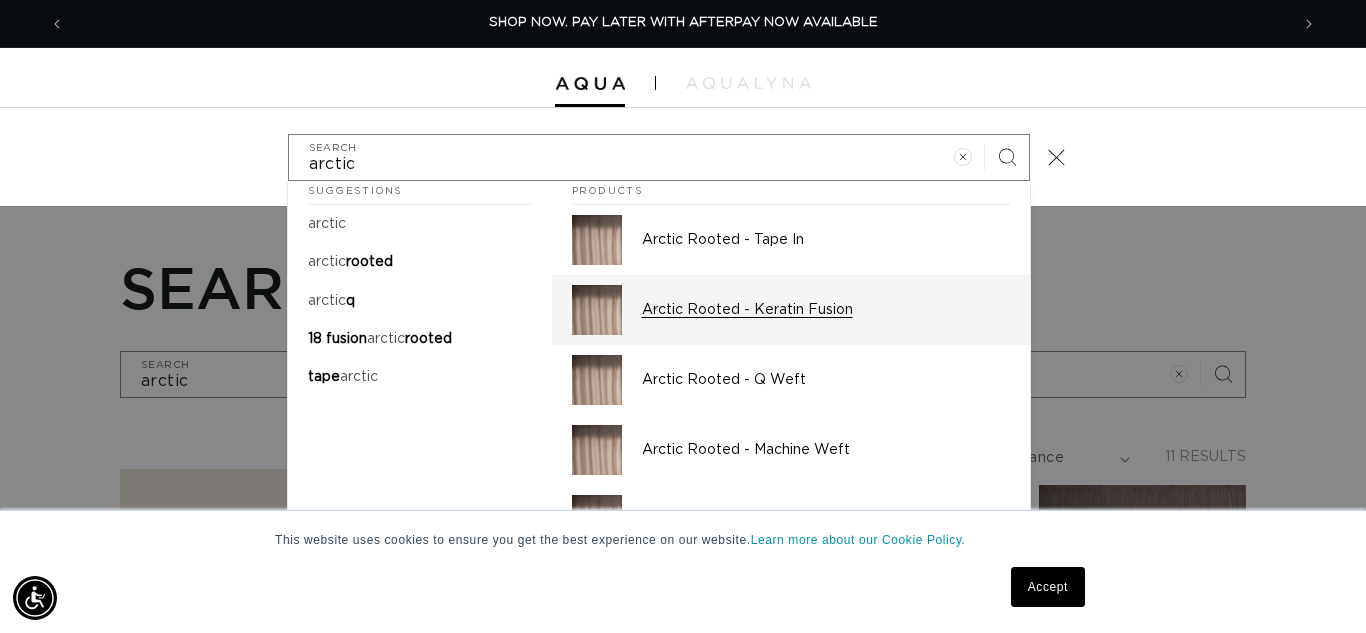click on "Arctic Rooted - Keratin Fusion" at bounding box center [826, 310] 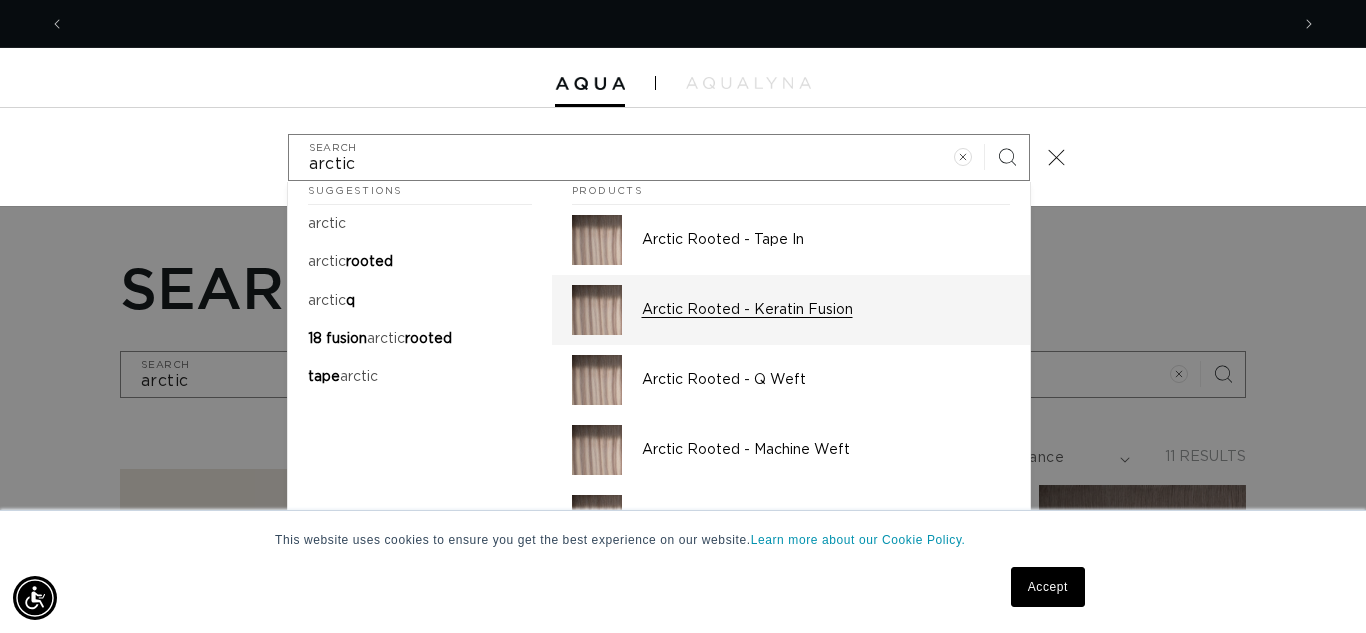 scroll, scrollTop: 0, scrollLeft: 2448, axis: horizontal 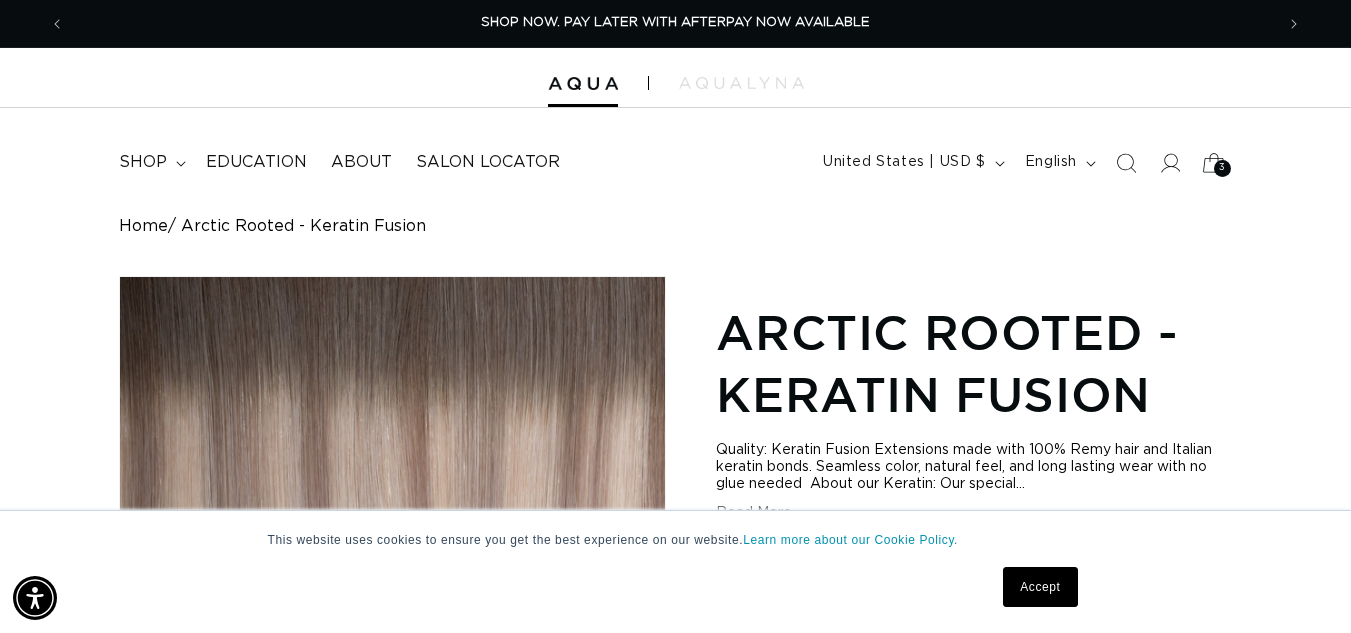 click 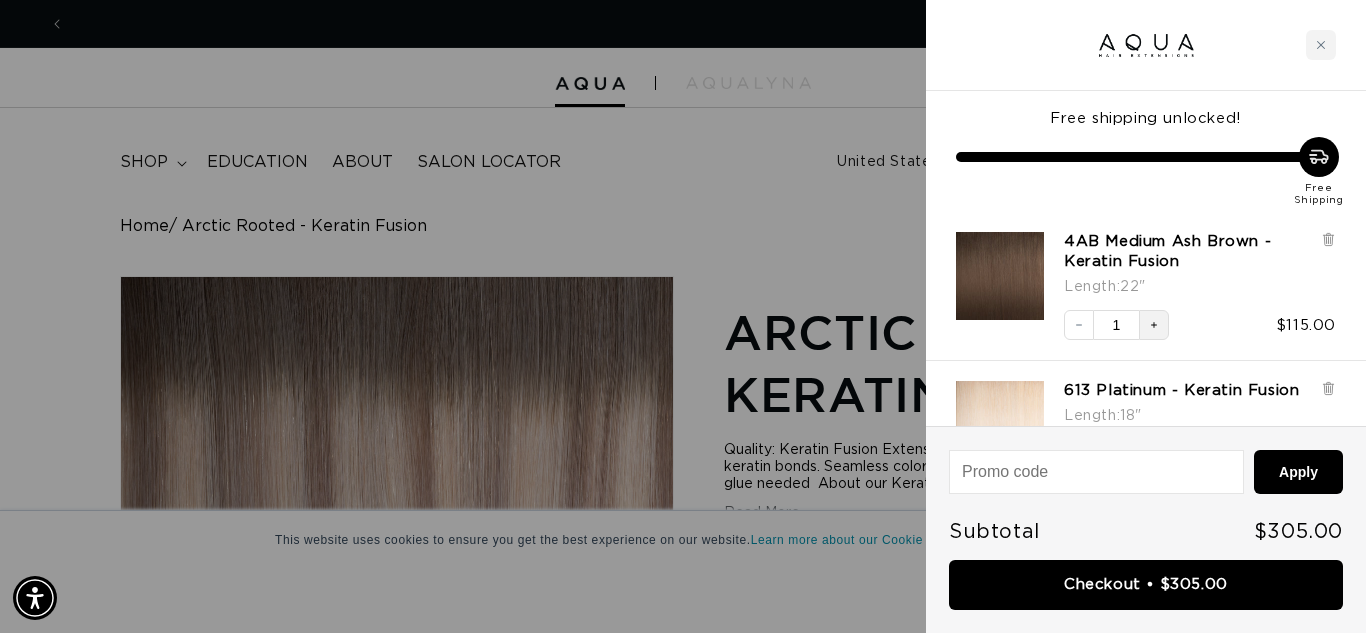scroll, scrollTop: 0, scrollLeft: 2448, axis: horizontal 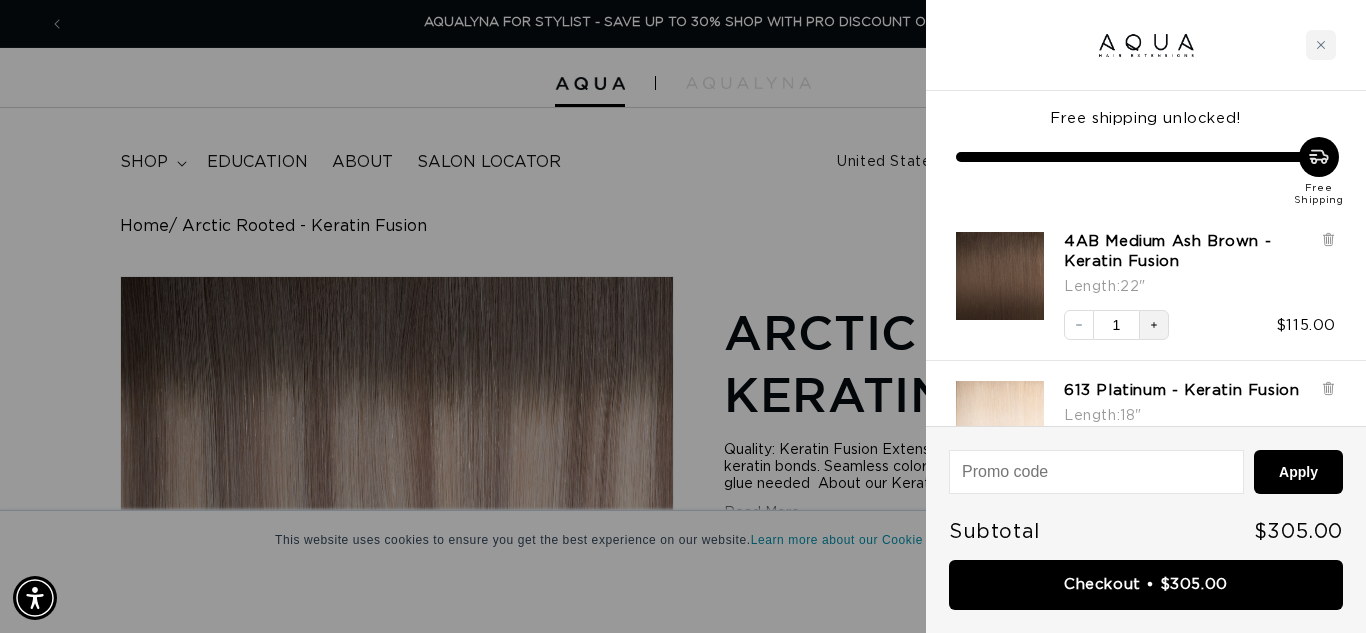click on "Increase quantity" at bounding box center [1154, 325] 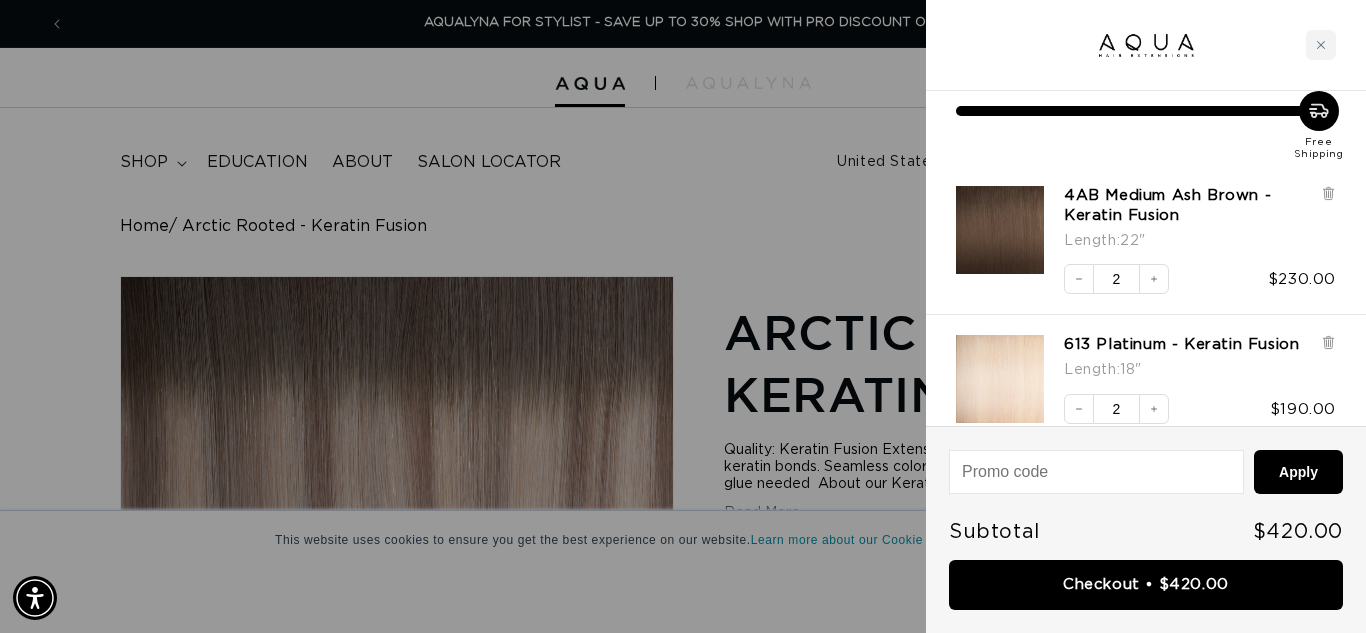 scroll, scrollTop: 65, scrollLeft: 0, axis: vertical 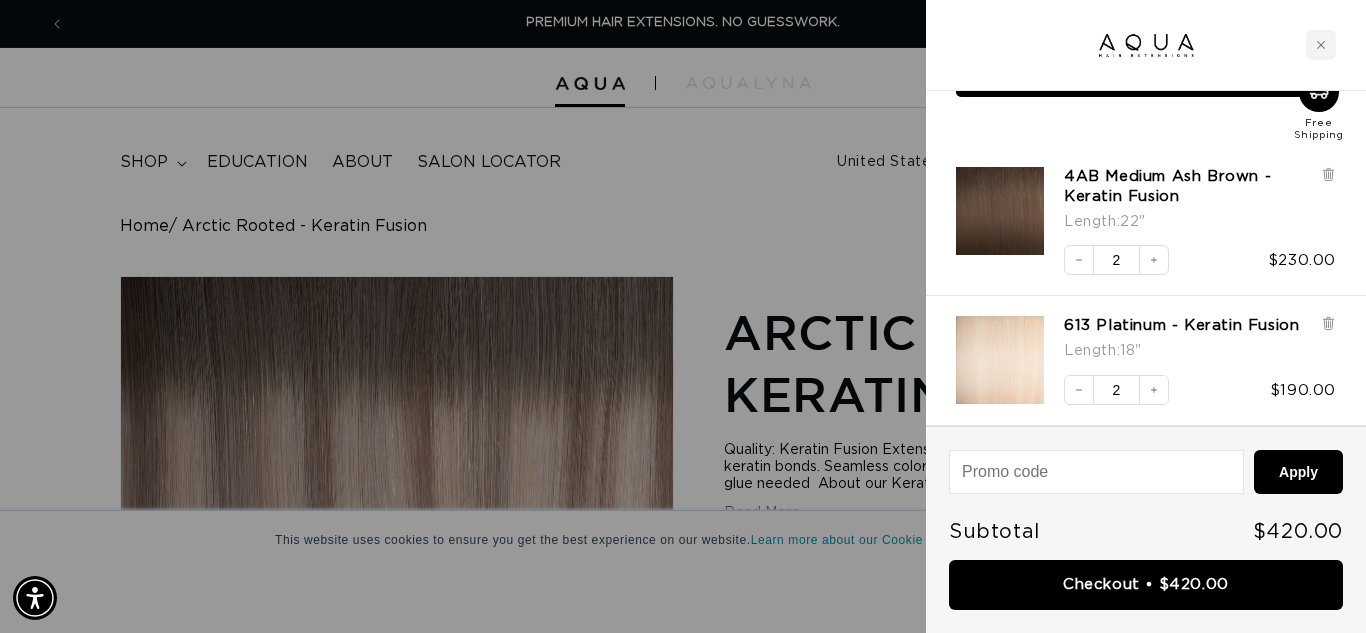 click at bounding box center (683, 316) 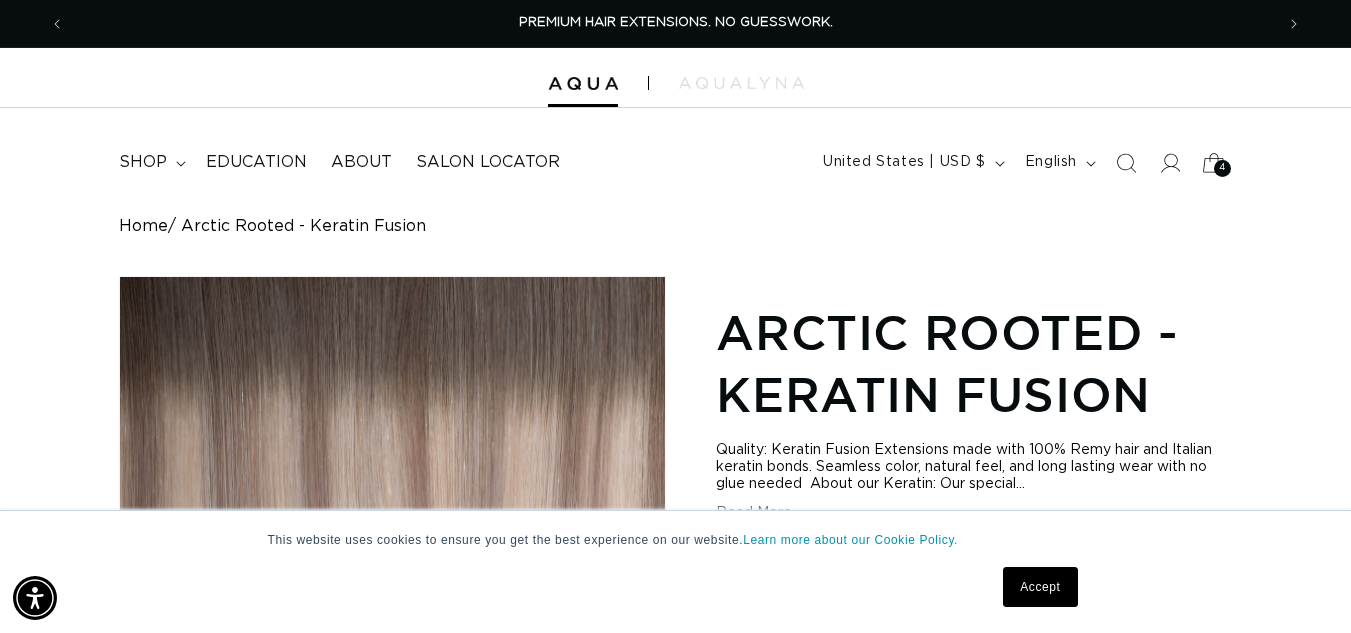 click 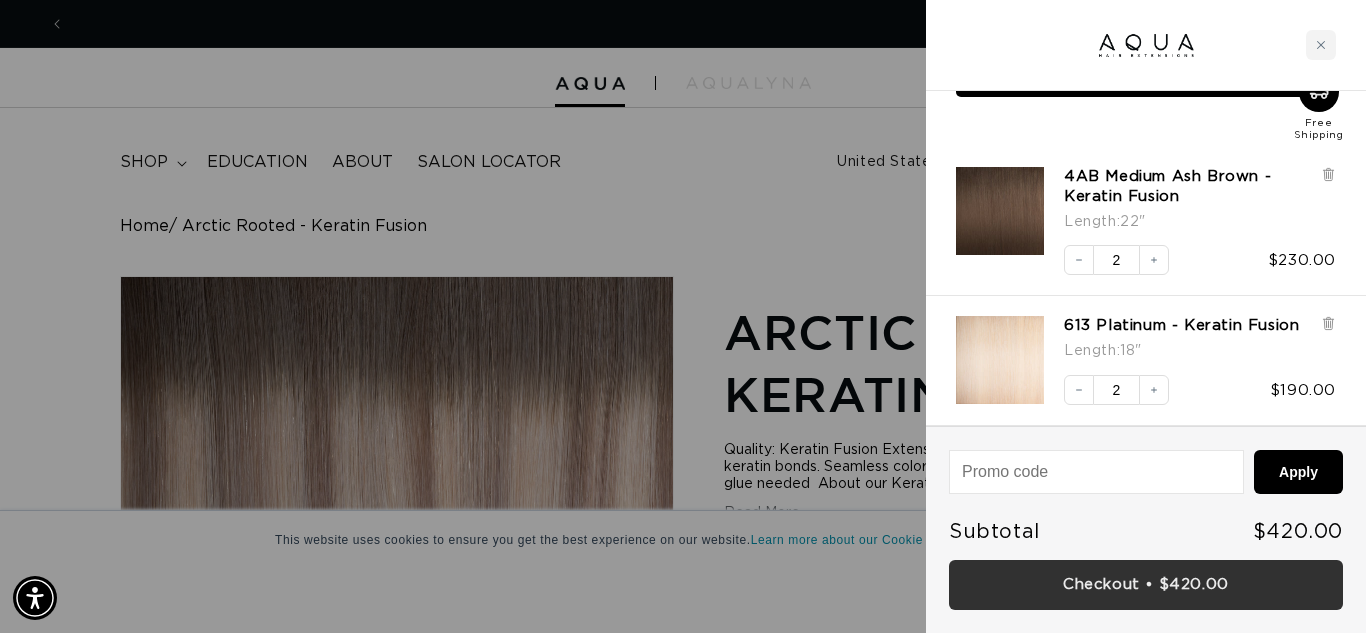 scroll, scrollTop: 0, scrollLeft: 2448, axis: horizontal 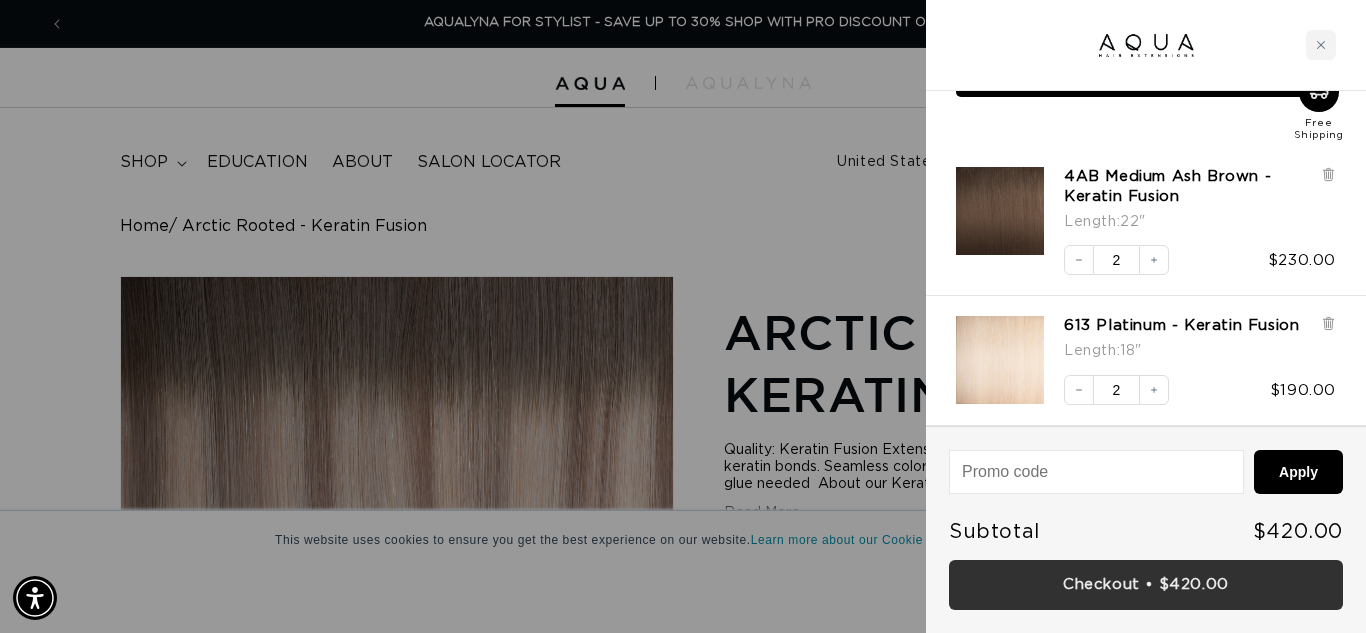 click on "Checkout • $420.00" at bounding box center (1146, 585) 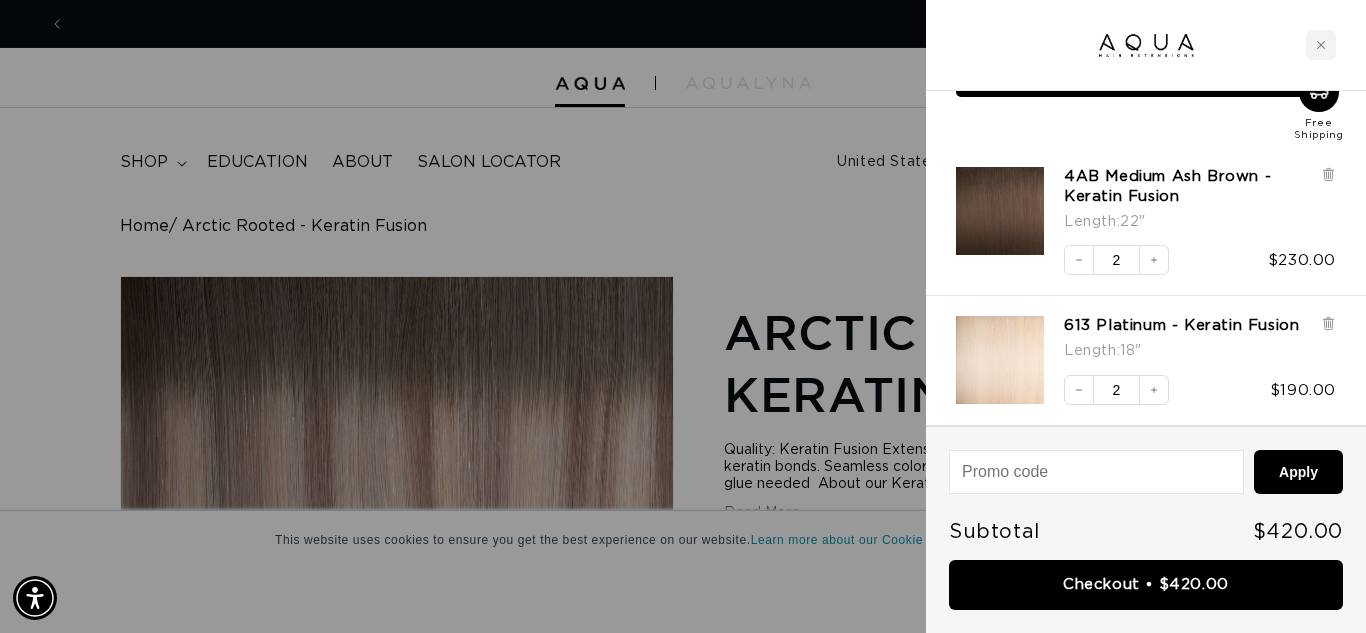 scroll, scrollTop: 0, scrollLeft: 1224, axis: horizontal 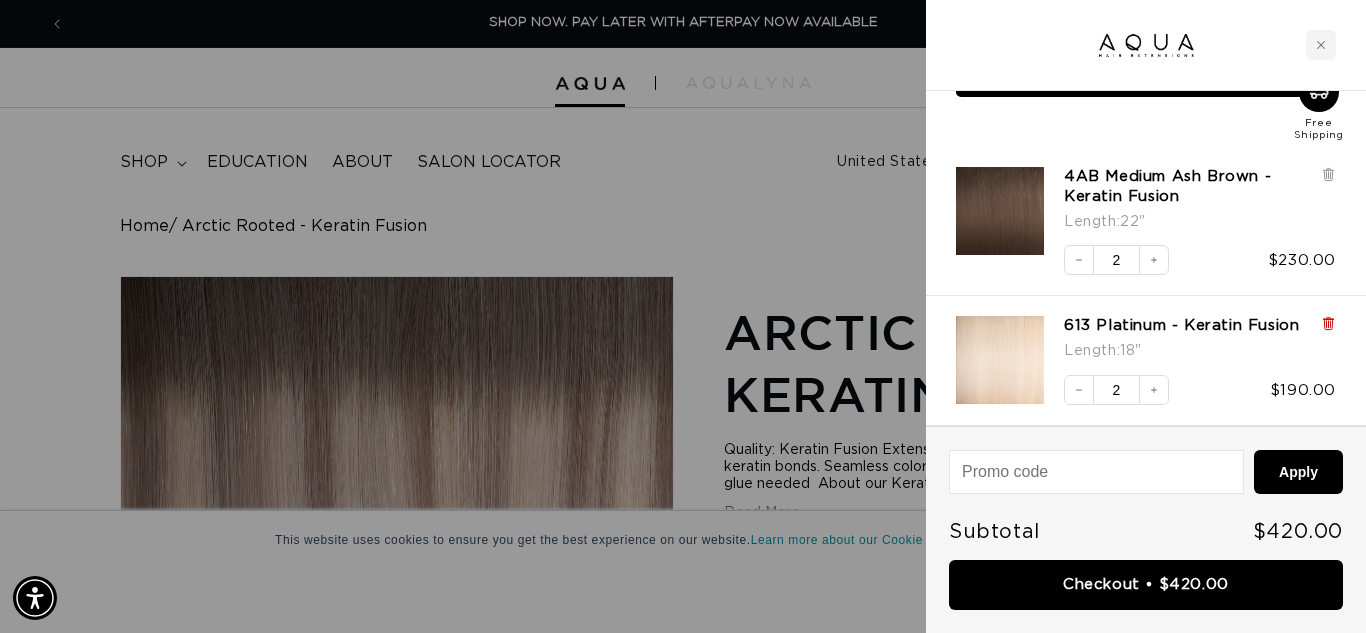 click 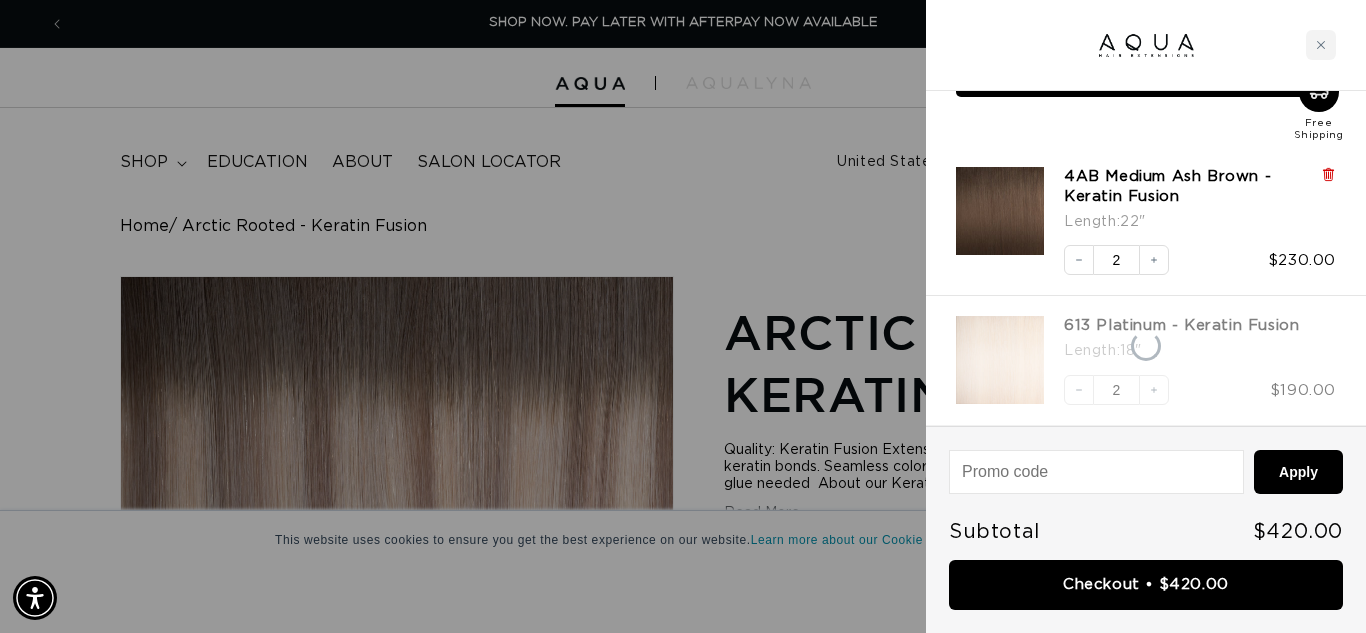 click 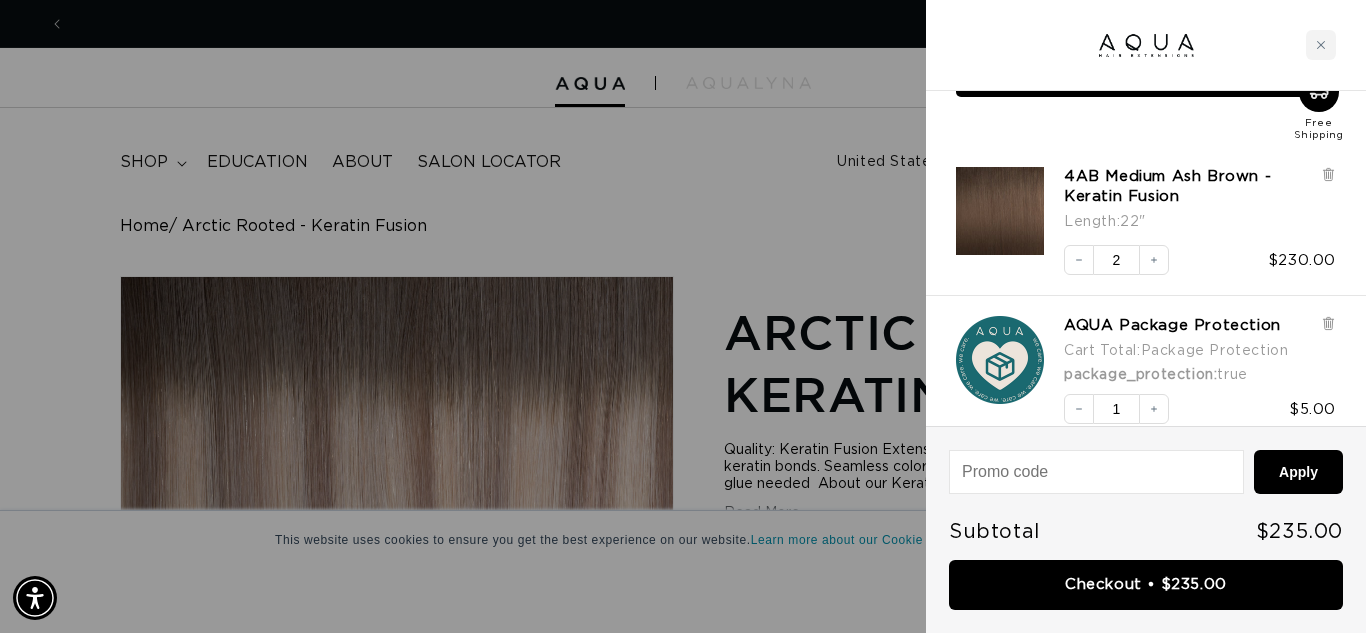 scroll, scrollTop: 0, scrollLeft: 2448, axis: horizontal 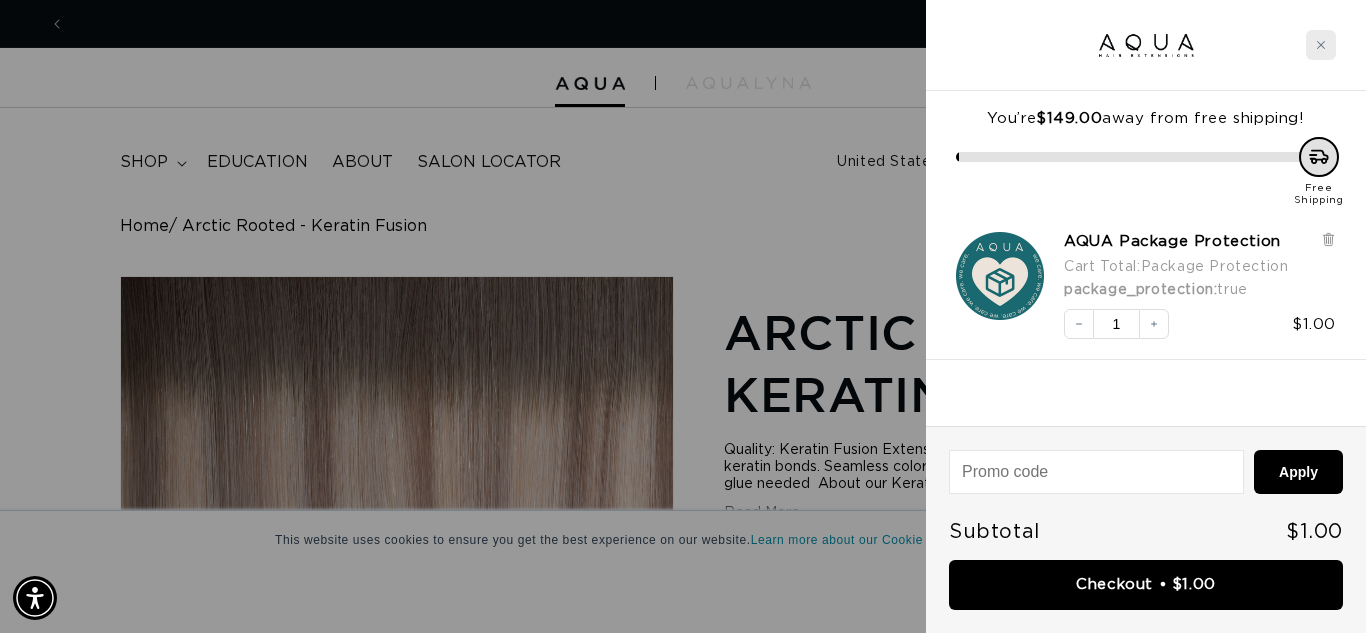 click at bounding box center (1321, 45) 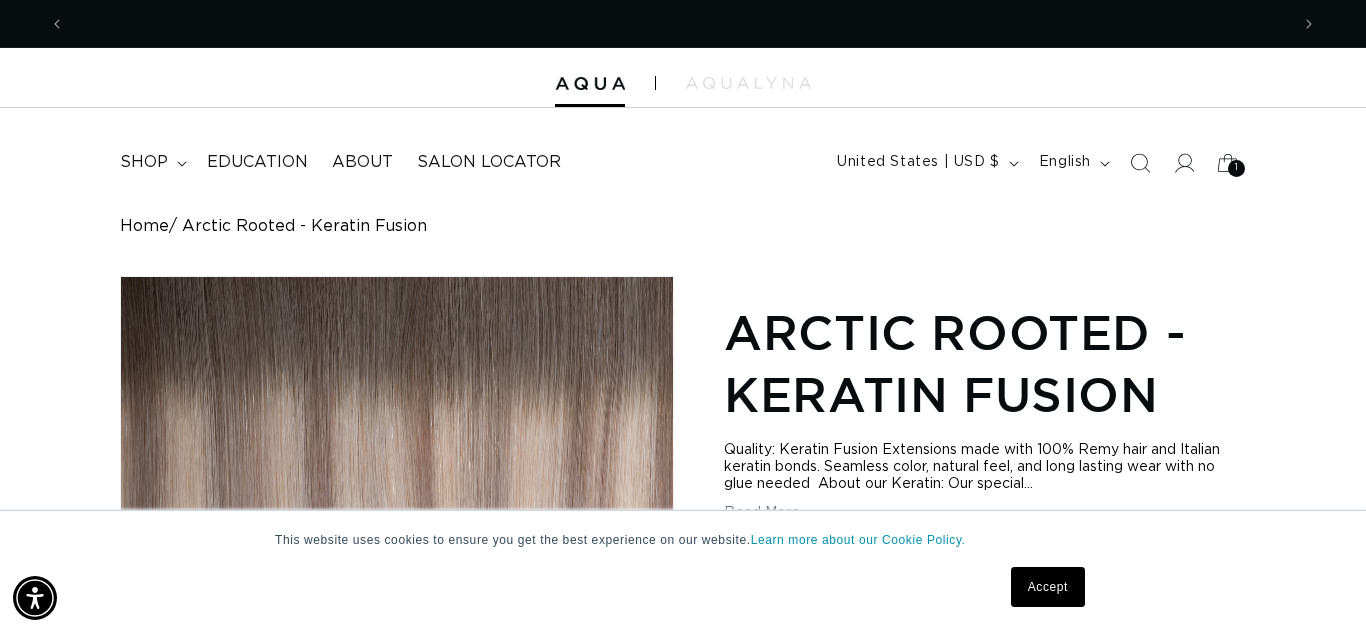 scroll, scrollTop: 0, scrollLeft: 0, axis: both 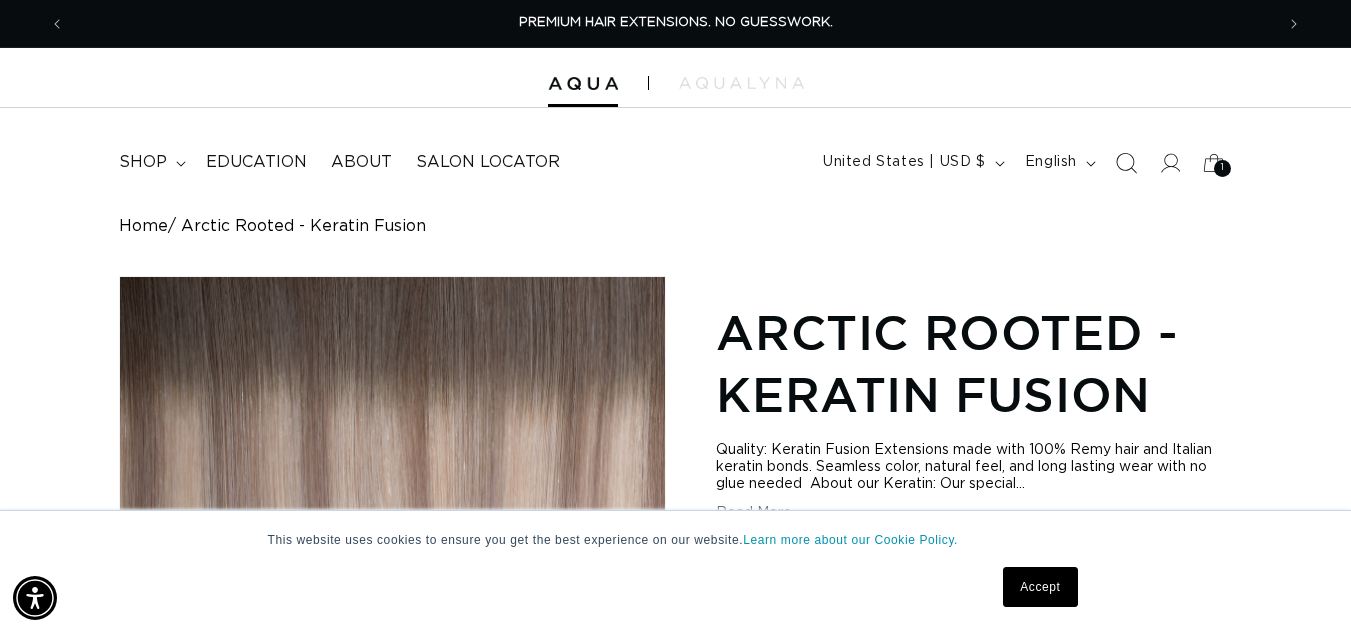 click 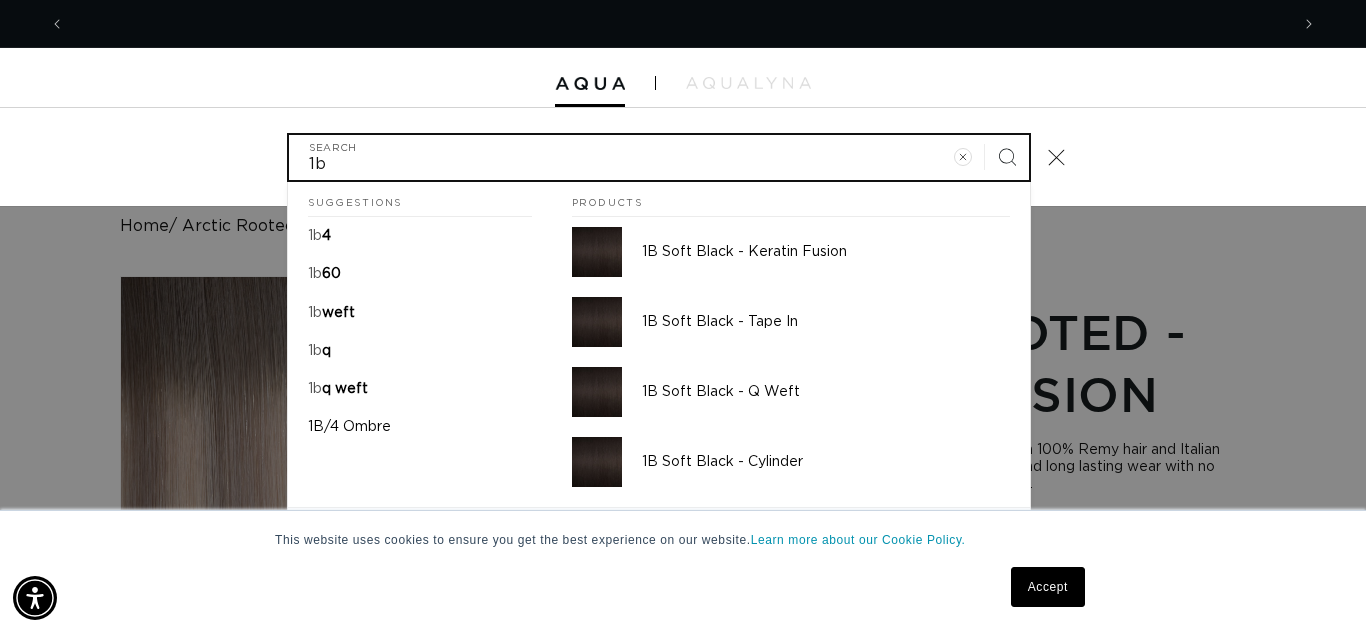 scroll, scrollTop: 0, scrollLeft: 2448, axis: horizontal 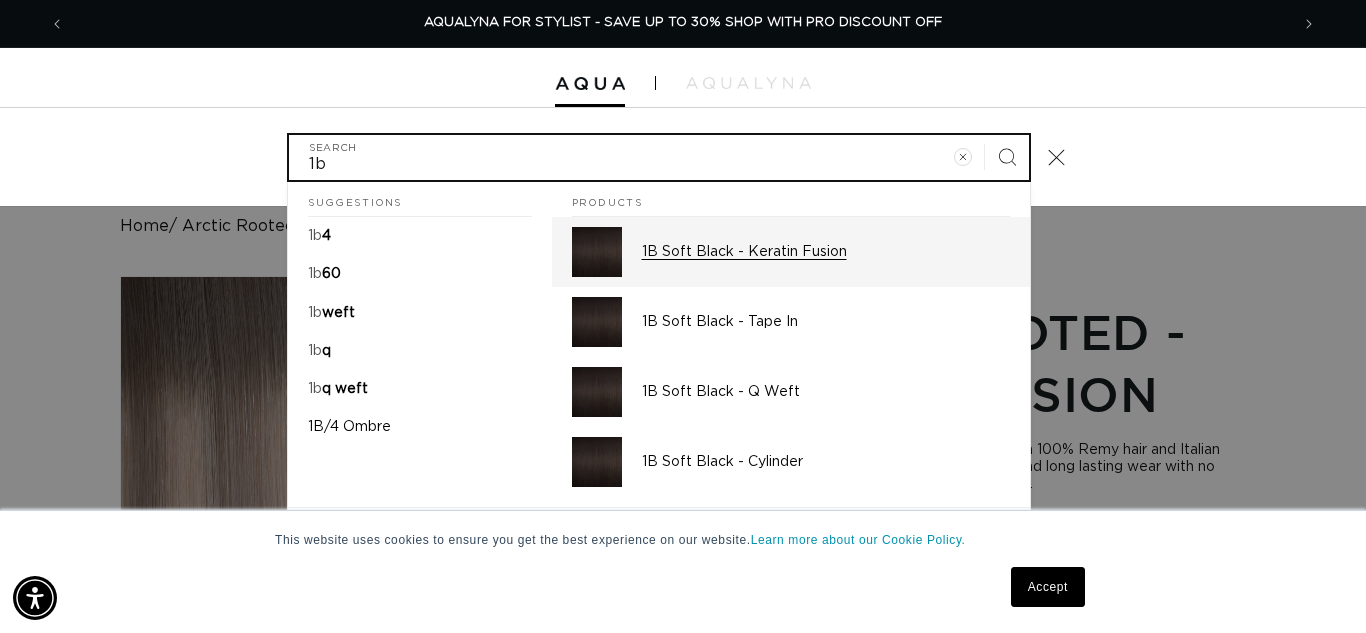 type on "1b" 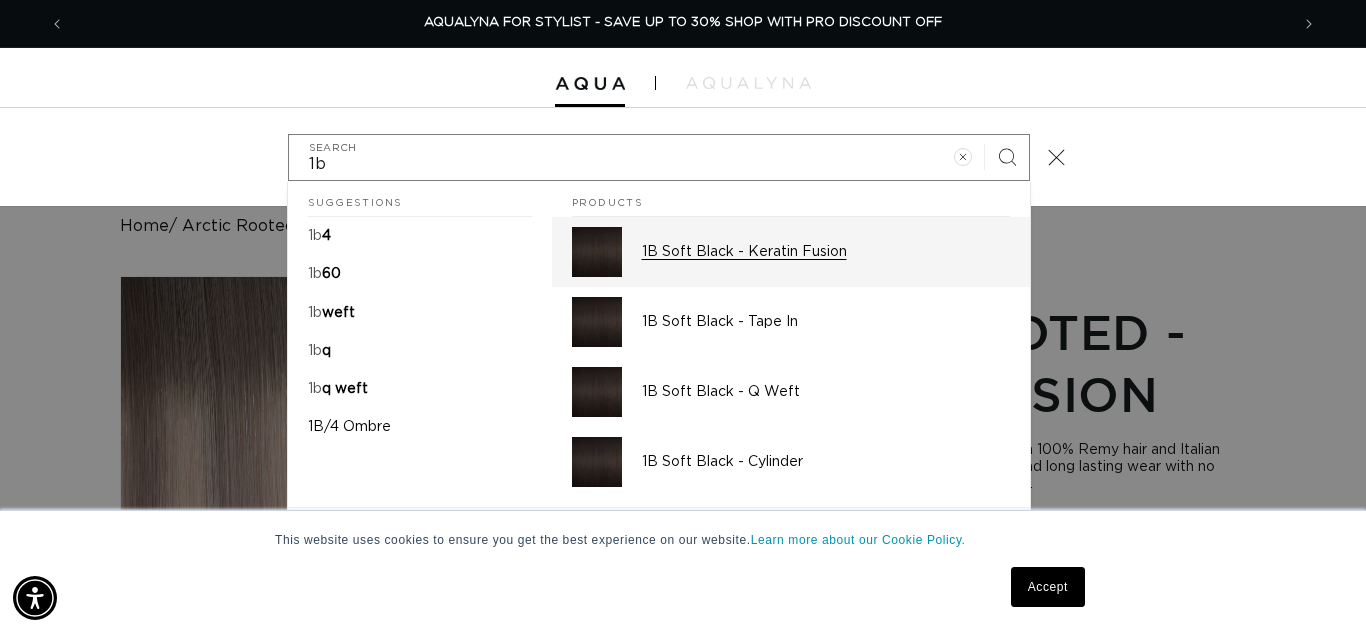click on "1B Soft Black - Keratin Fusion" at bounding box center (826, 252) 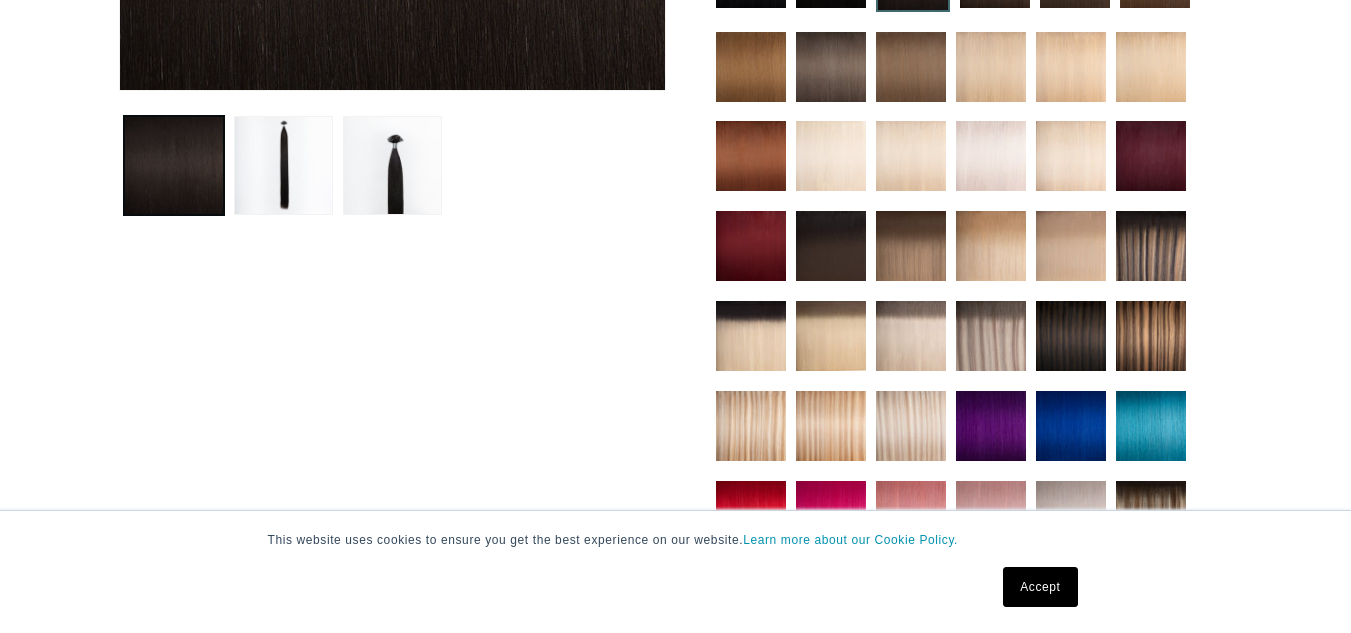 scroll, scrollTop: 0, scrollLeft: 0, axis: both 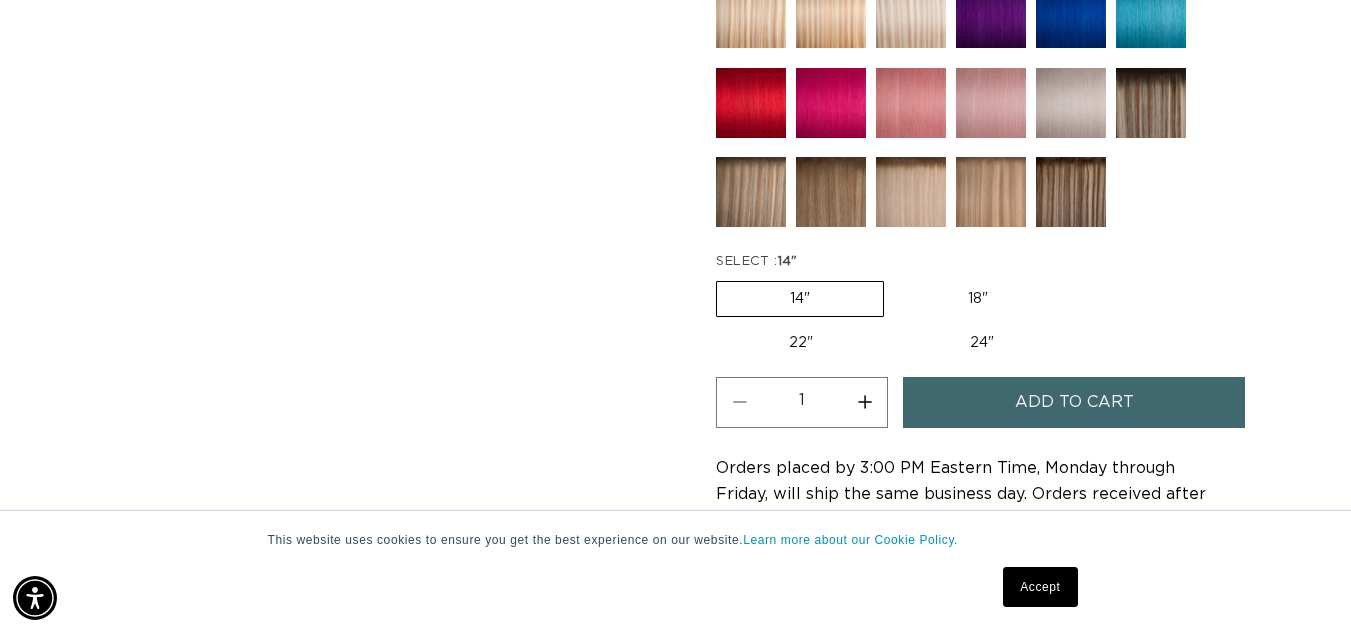 click on "18" Variant sold out or unavailable" at bounding box center [978, 299] 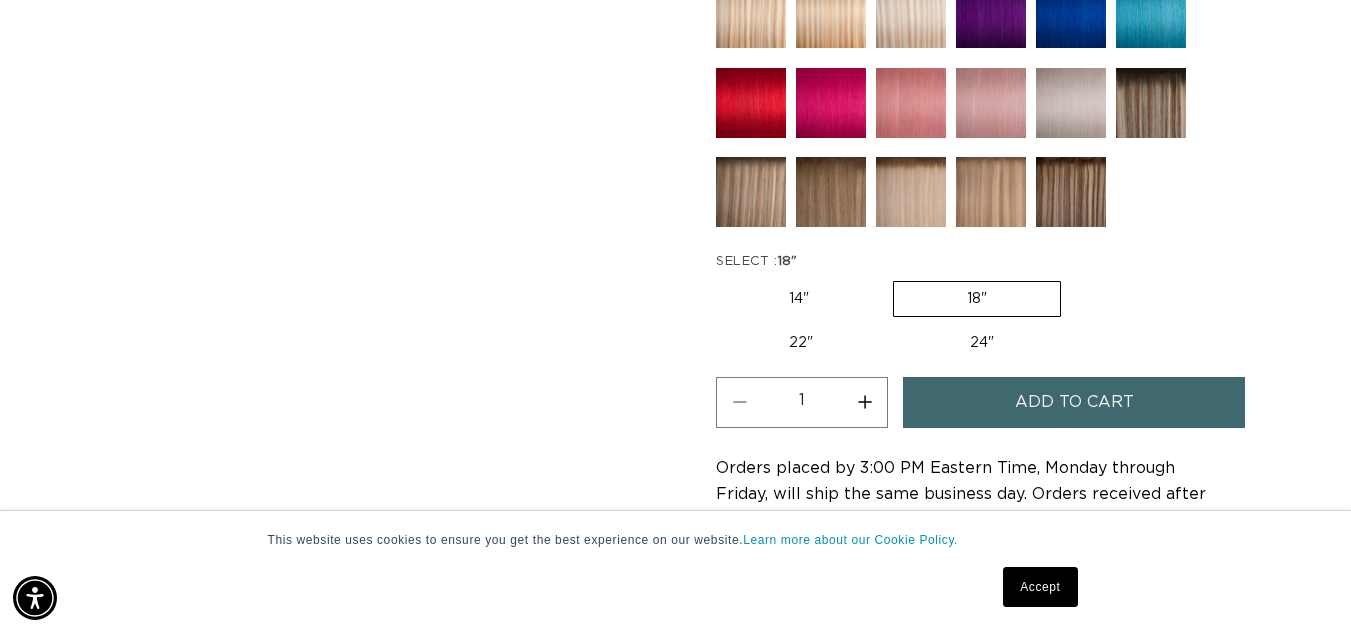 click on "Decrease quantity for 1B Soft Black - Keratin Fusion
1
Increase quantity for 1B Soft Black - Keratin Fusion" at bounding box center (802, 402) 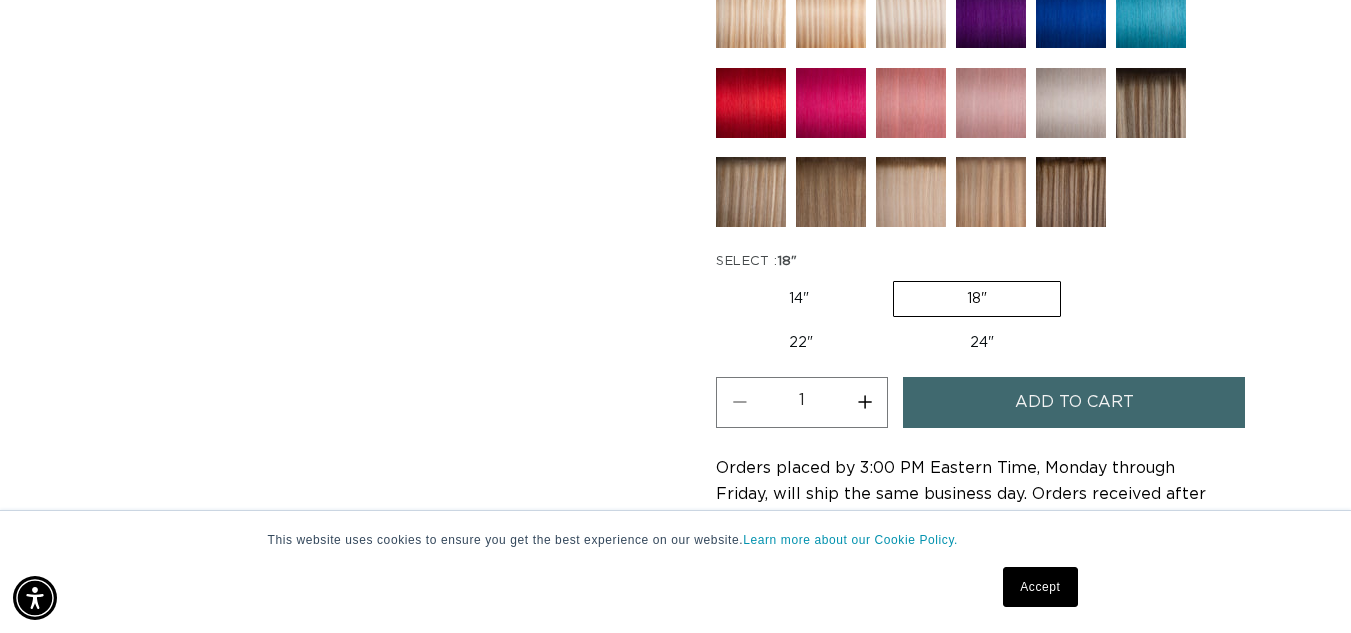 click on "Increase quantity for 1B Soft Black - Keratin Fusion" at bounding box center (864, 402) 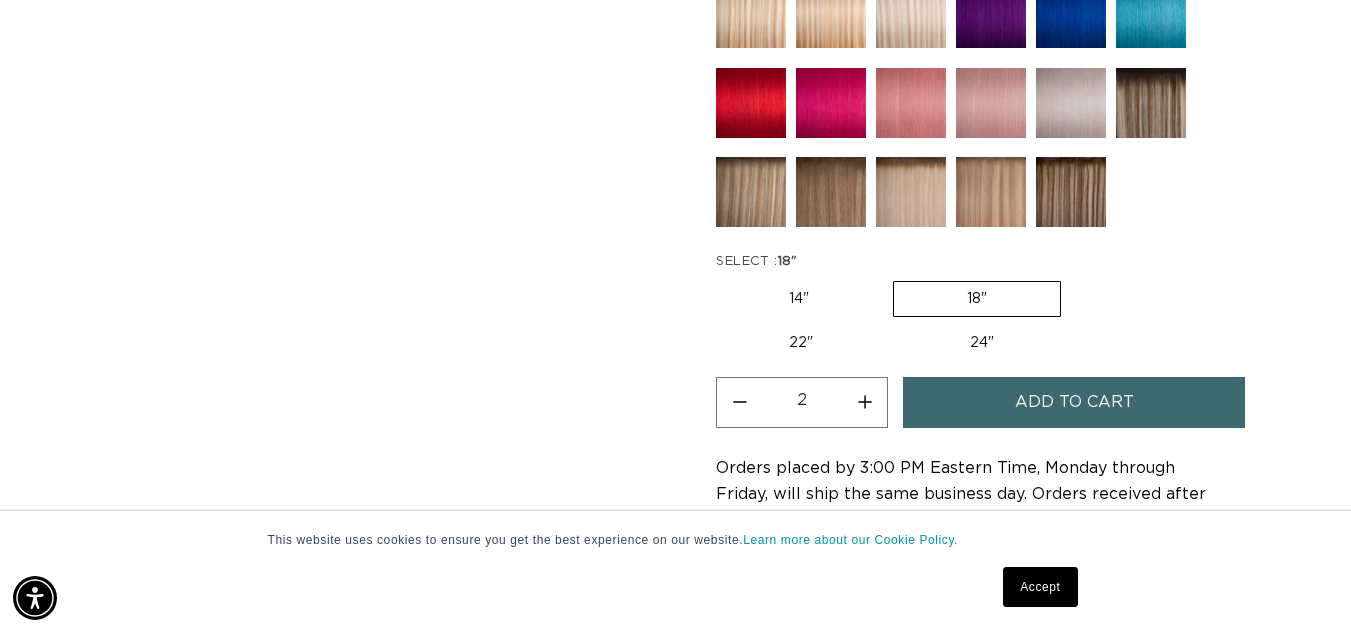 click on "Add to cart" at bounding box center (1074, 402) 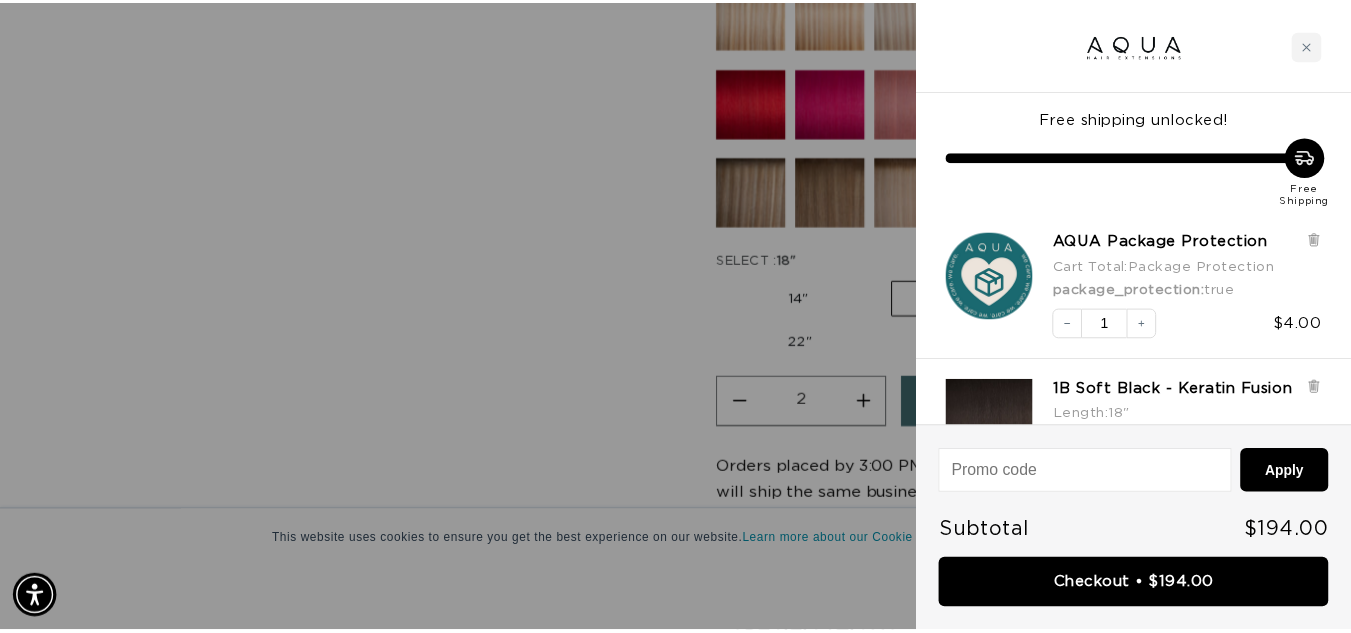 scroll, scrollTop: 0, scrollLeft: 0, axis: both 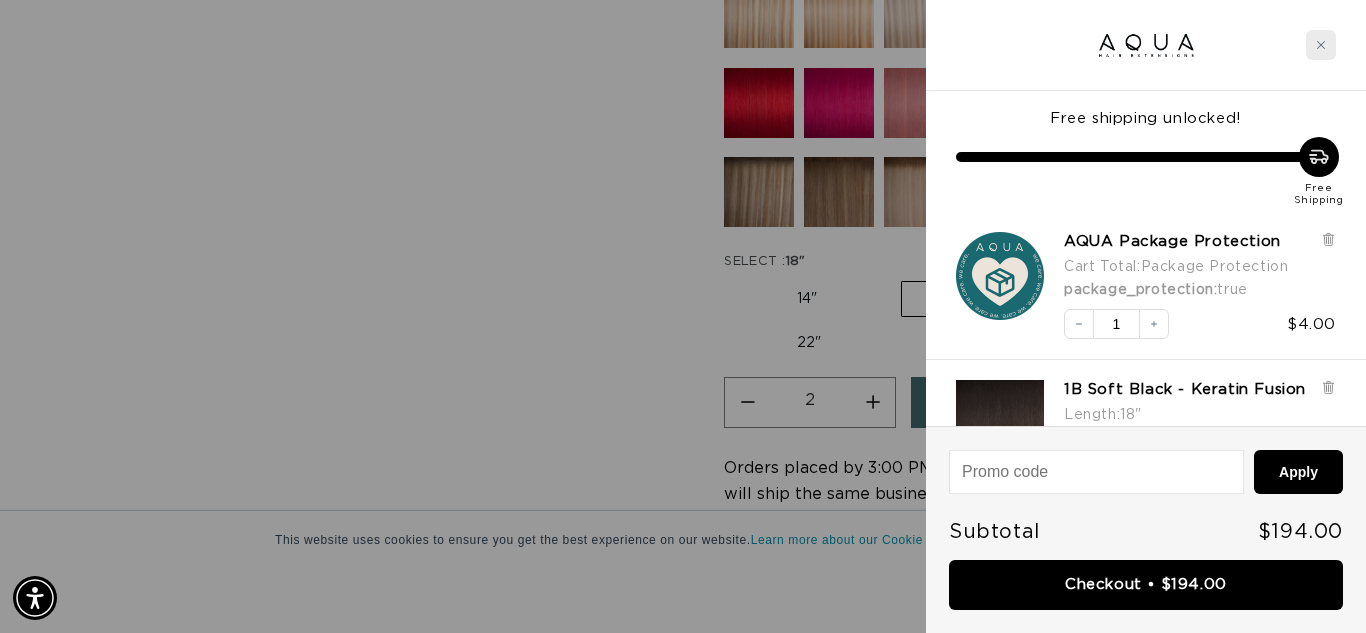 click 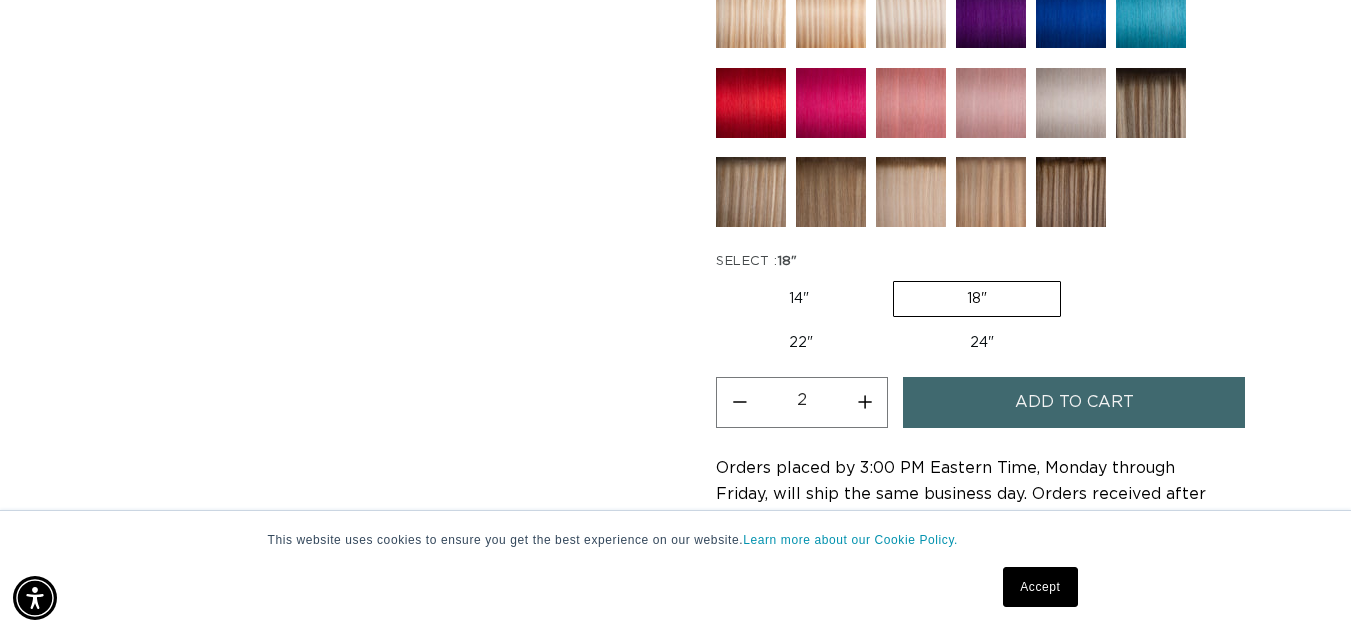 scroll, scrollTop: 1005, scrollLeft: 0, axis: vertical 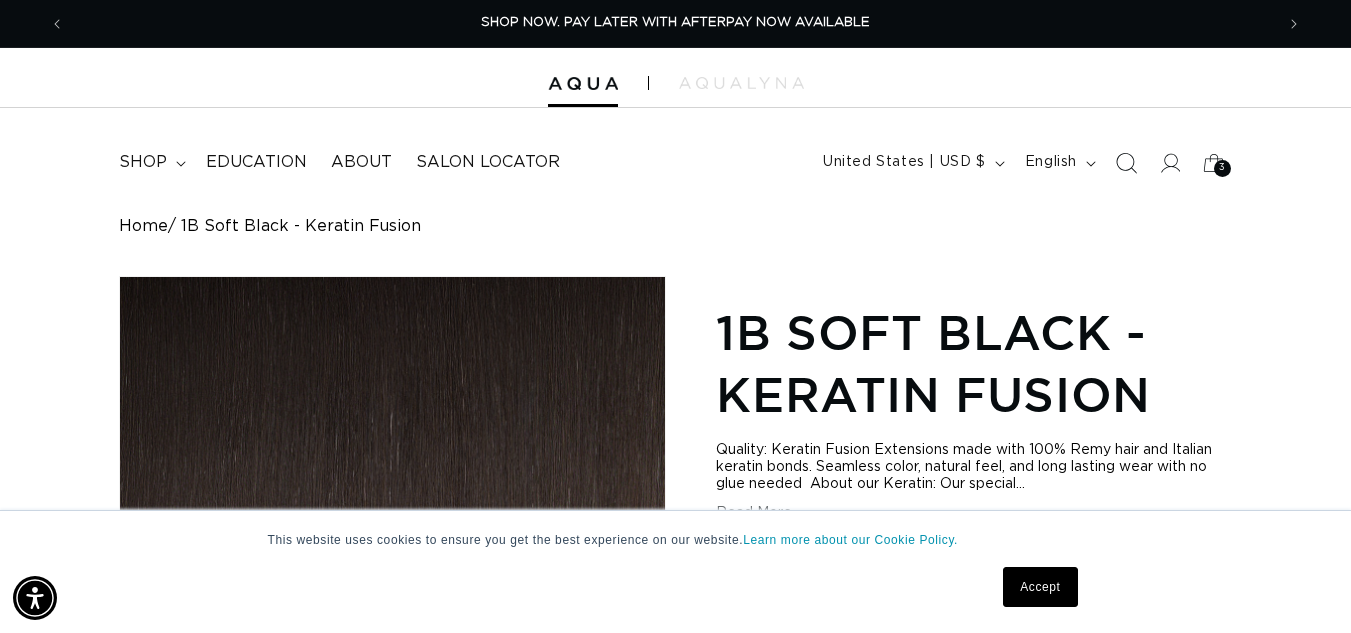 click 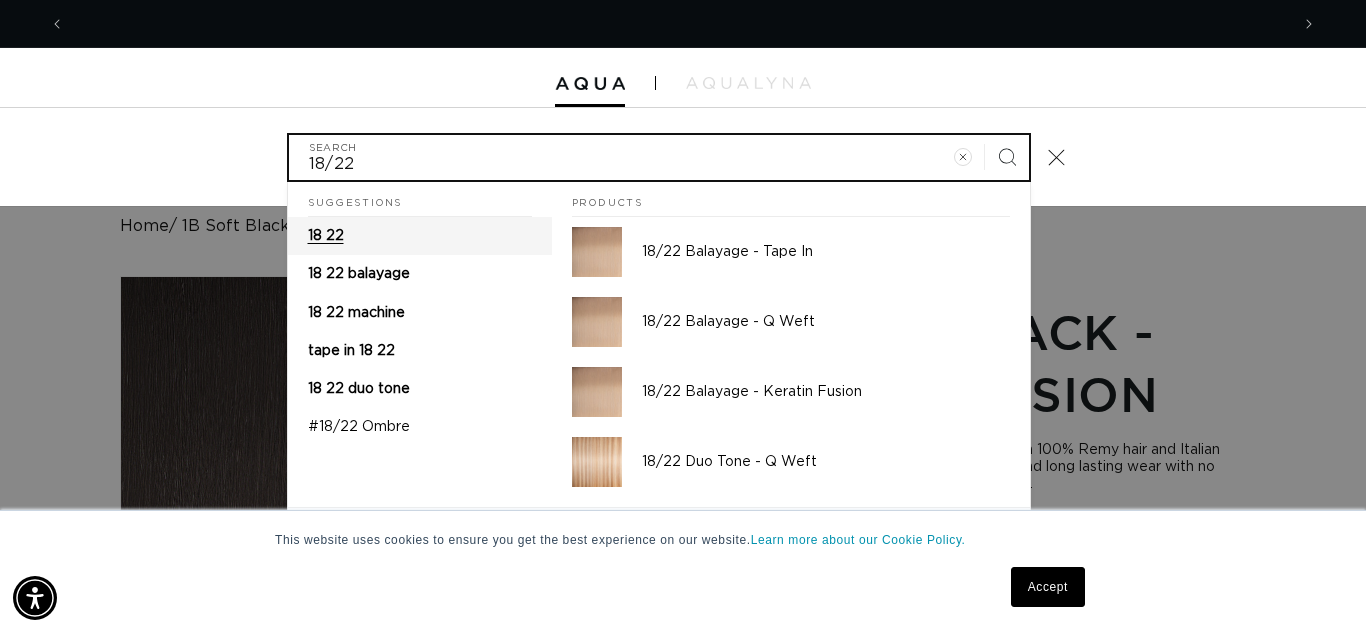 scroll, scrollTop: 0, scrollLeft: 2448, axis: horizontal 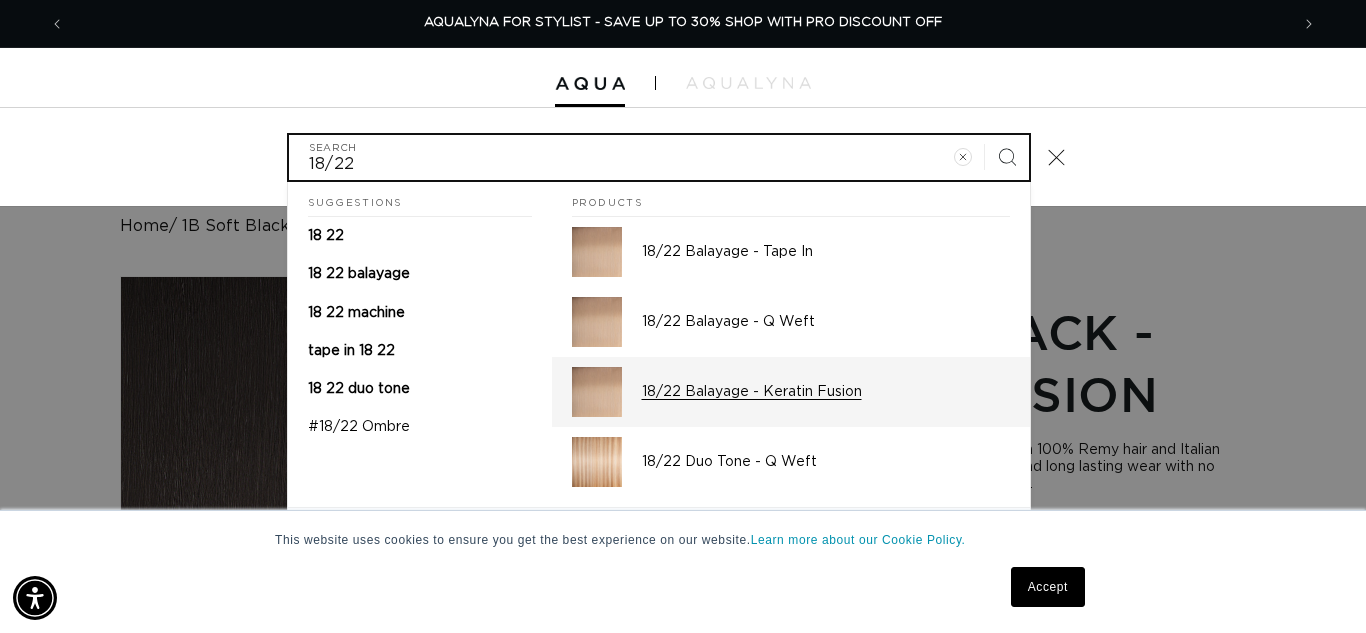 type on "18/22" 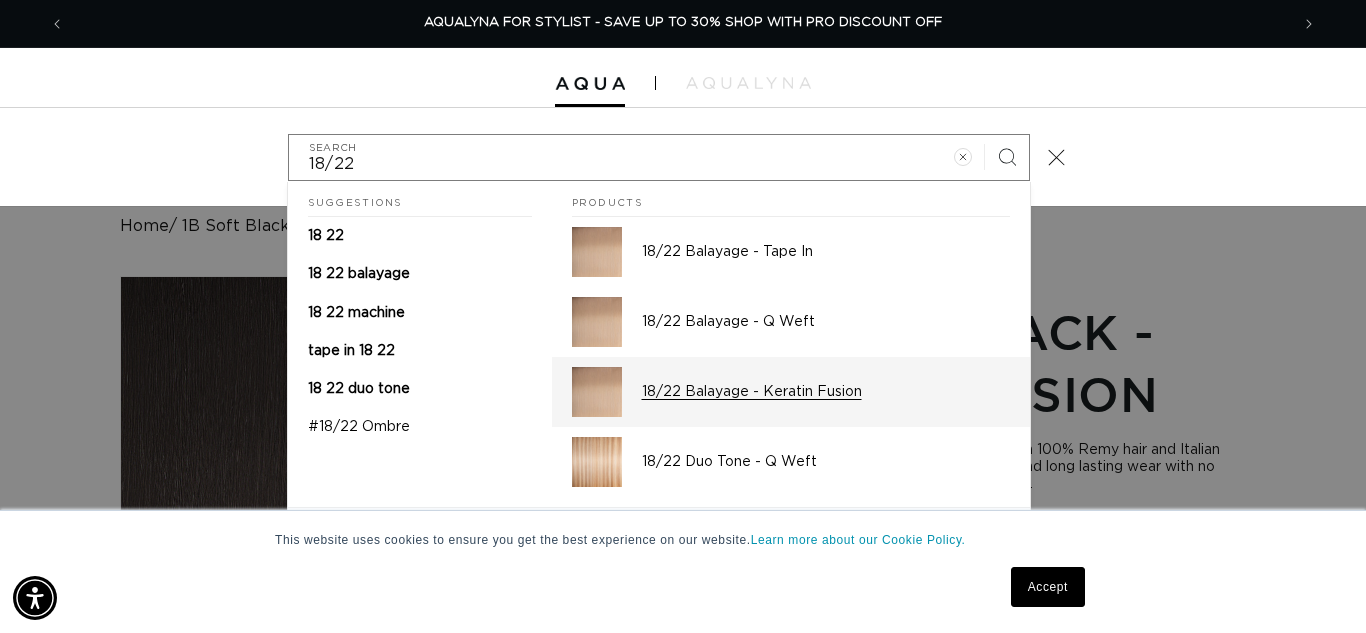 click on "18/22 Balayage - Keratin Fusion" at bounding box center [826, 392] 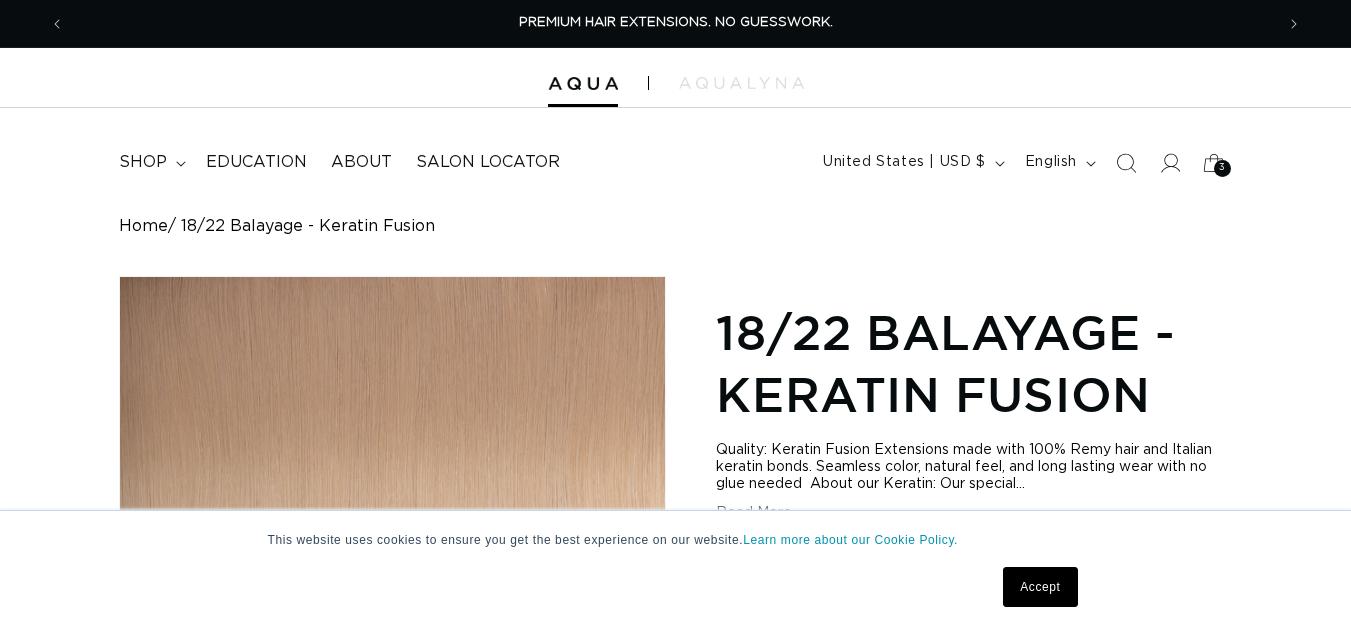 scroll, scrollTop: 0, scrollLeft: 0, axis: both 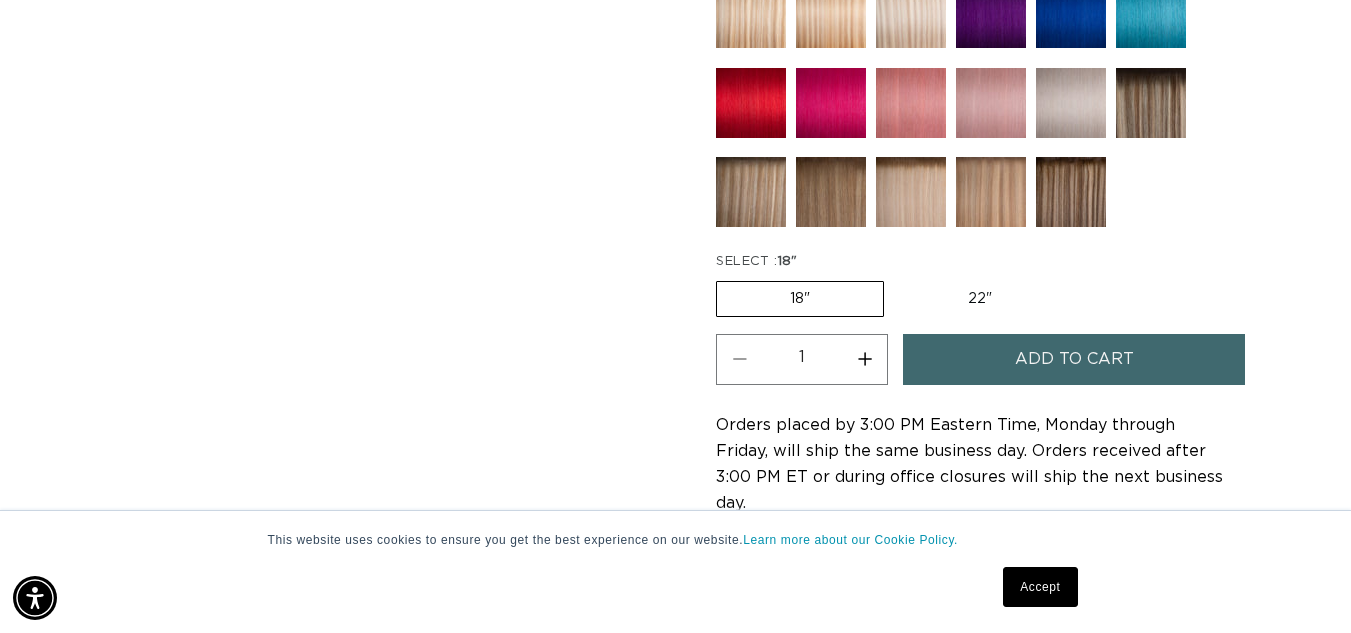 click on "Increase quantity for 18/22 Balayage - Keratin Fusion" at bounding box center [864, 359] 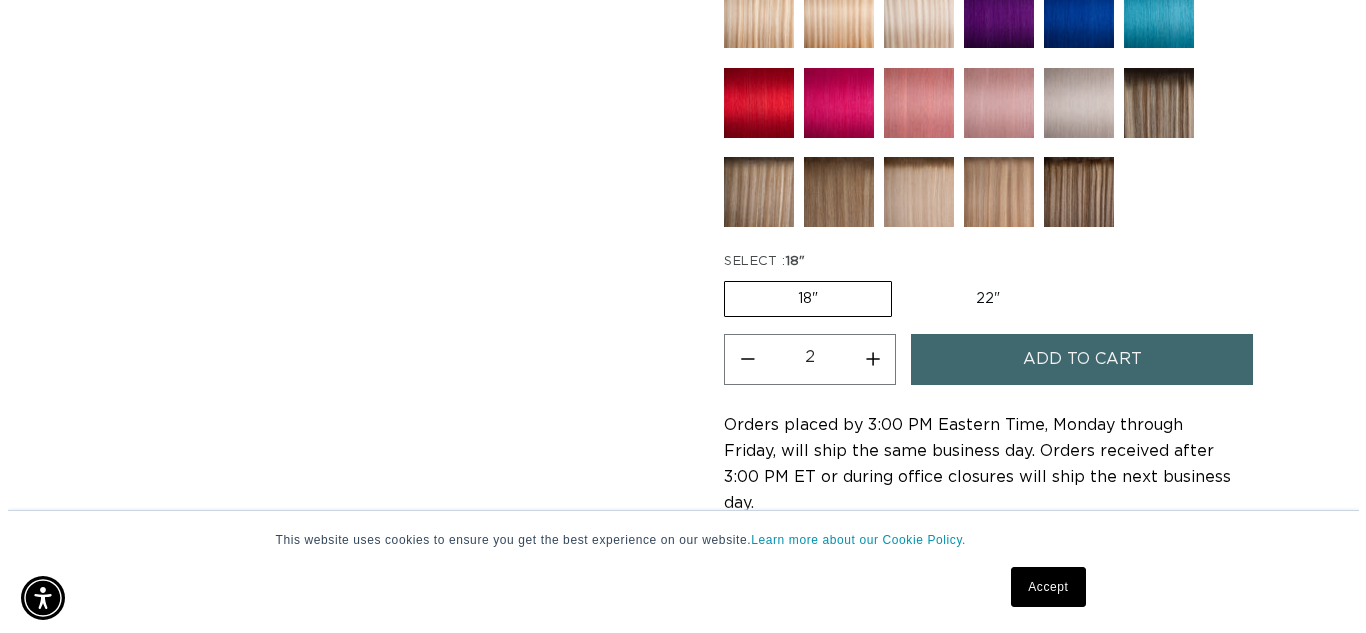 scroll, scrollTop: 0, scrollLeft: 0, axis: both 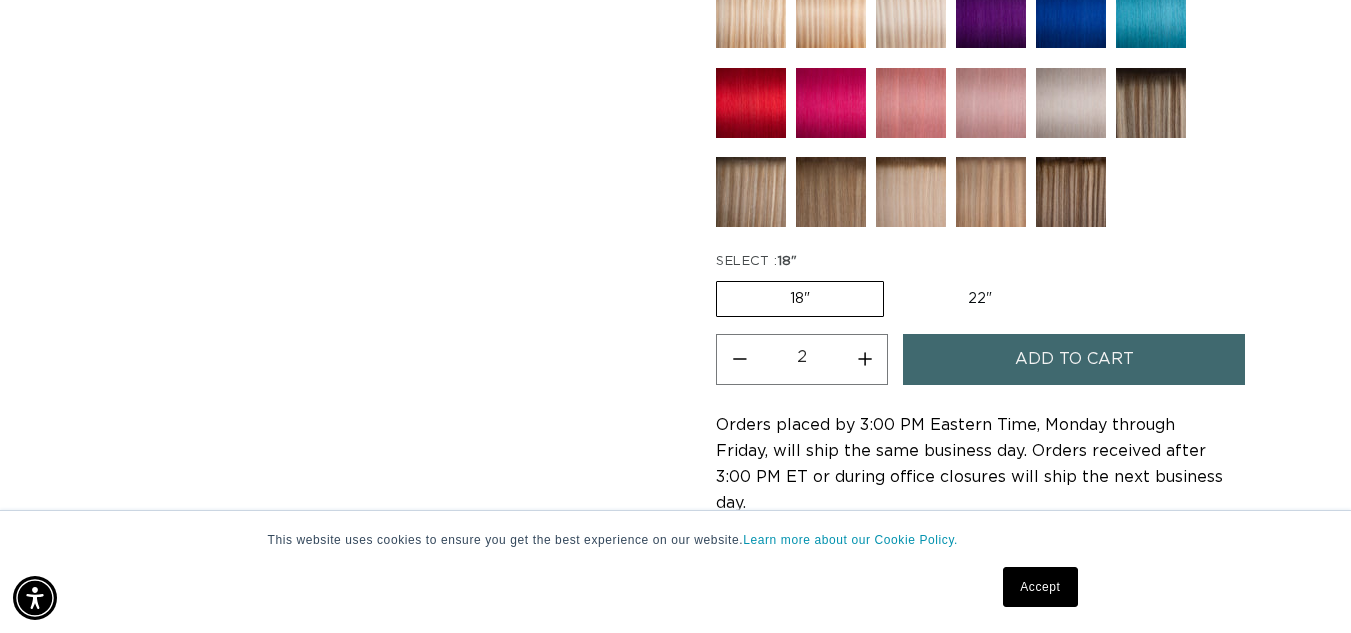 click on "Add to cart" at bounding box center [1074, 359] 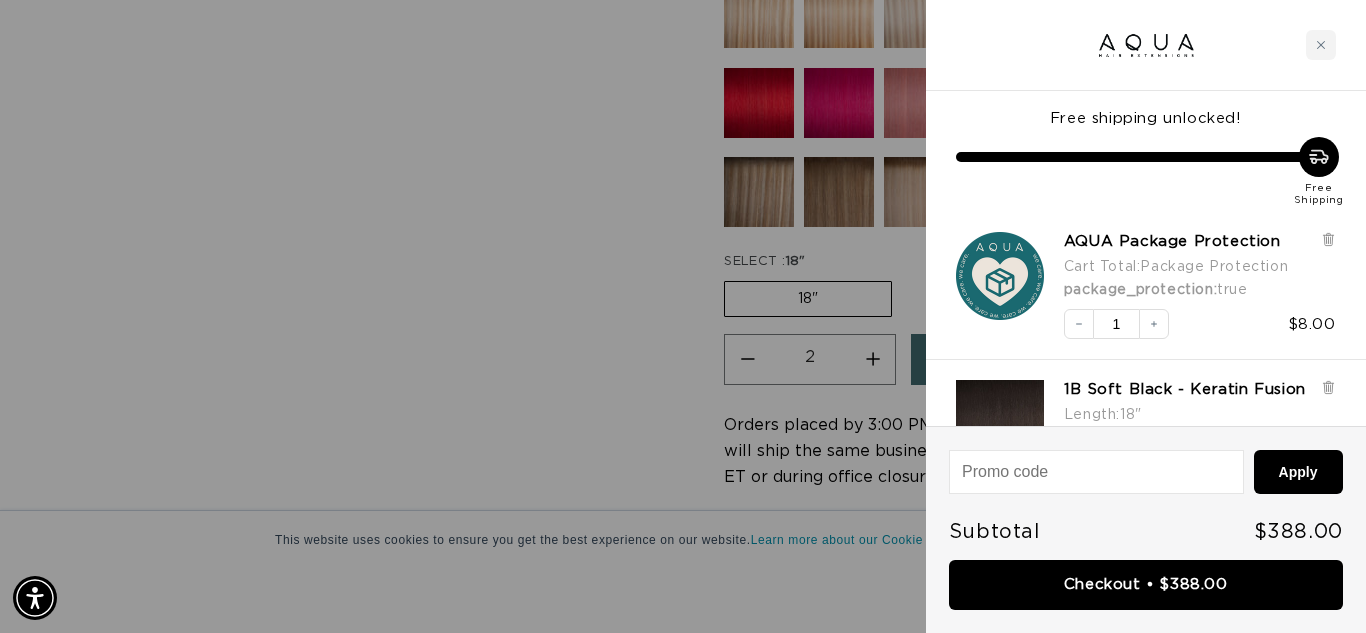 scroll, scrollTop: 0, scrollLeft: 1224, axis: horizontal 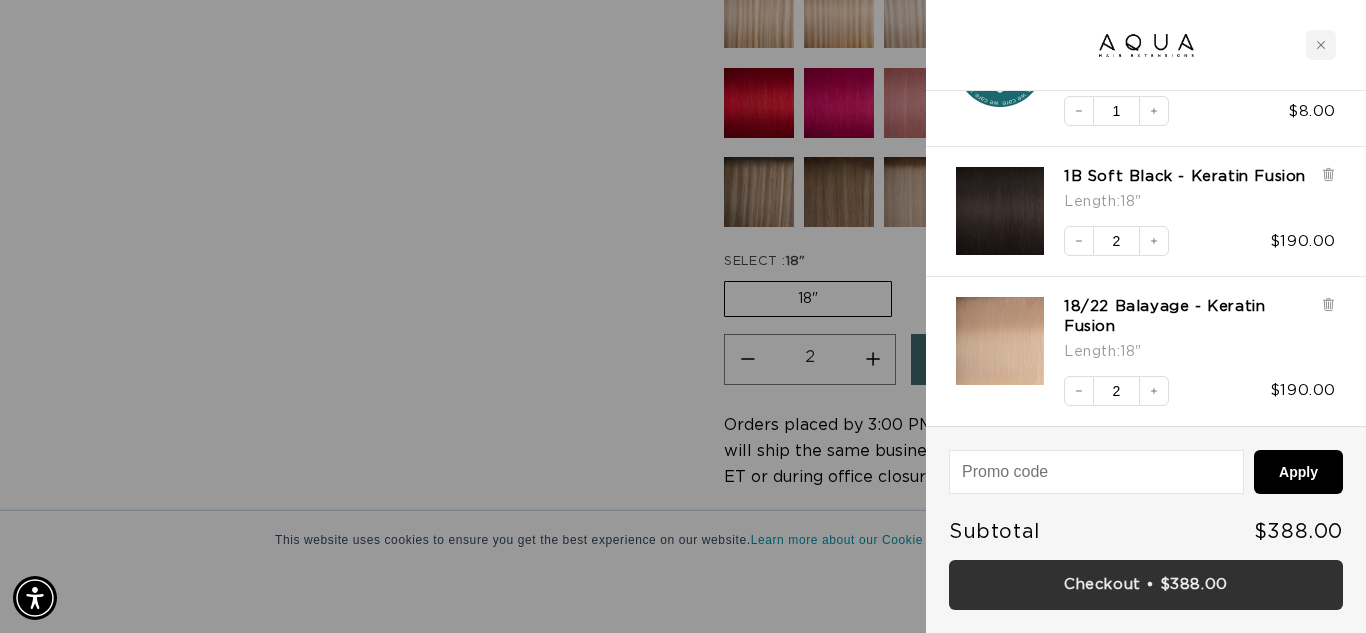 click on "Checkout • $388.00" at bounding box center (1146, 585) 